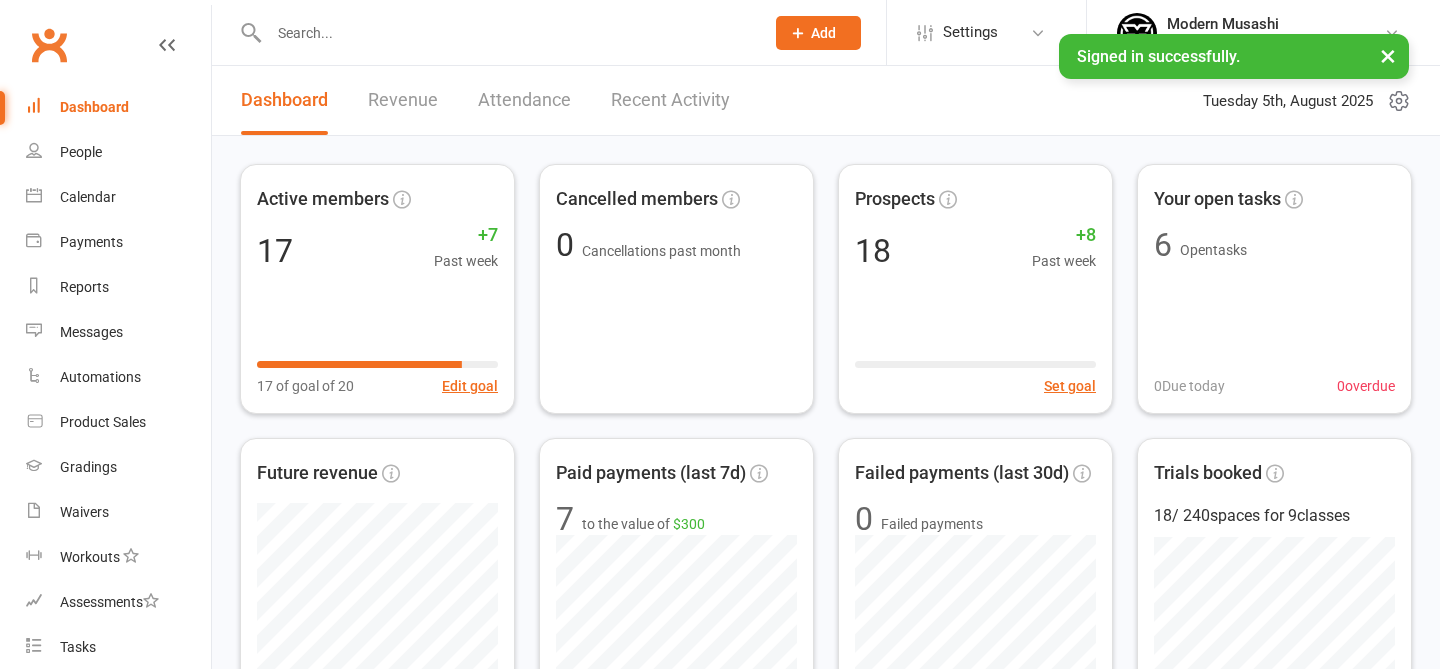scroll, scrollTop: 0, scrollLeft: 0, axis: both 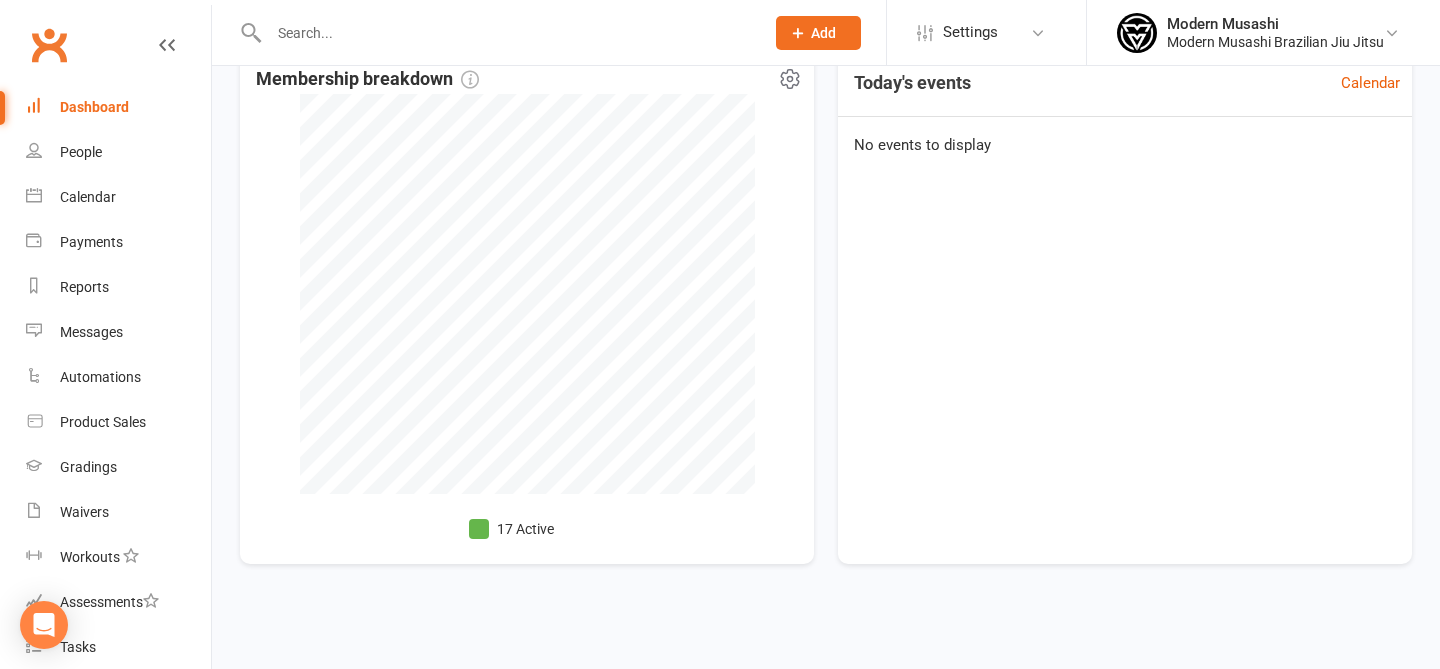 click on "17 Active" at bounding box center [511, 529] 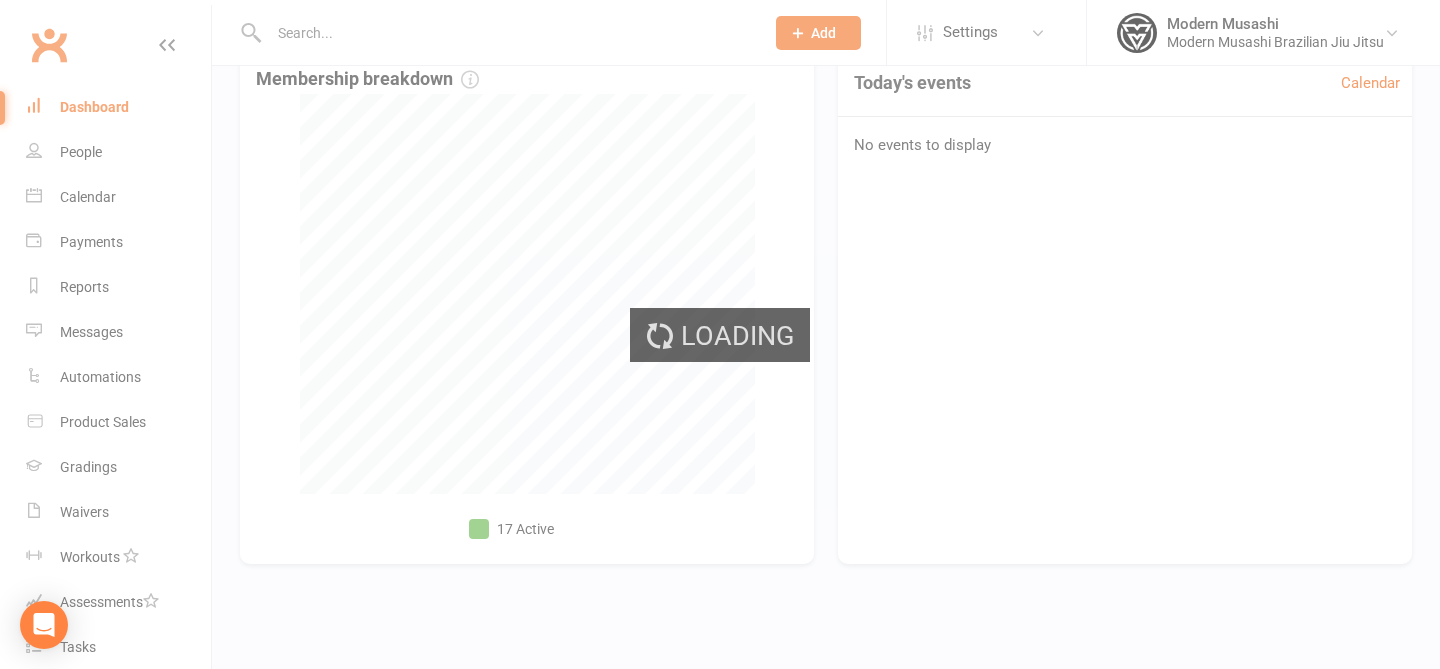 scroll, scrollTop: 0, scrollLeft: 0, axis: both 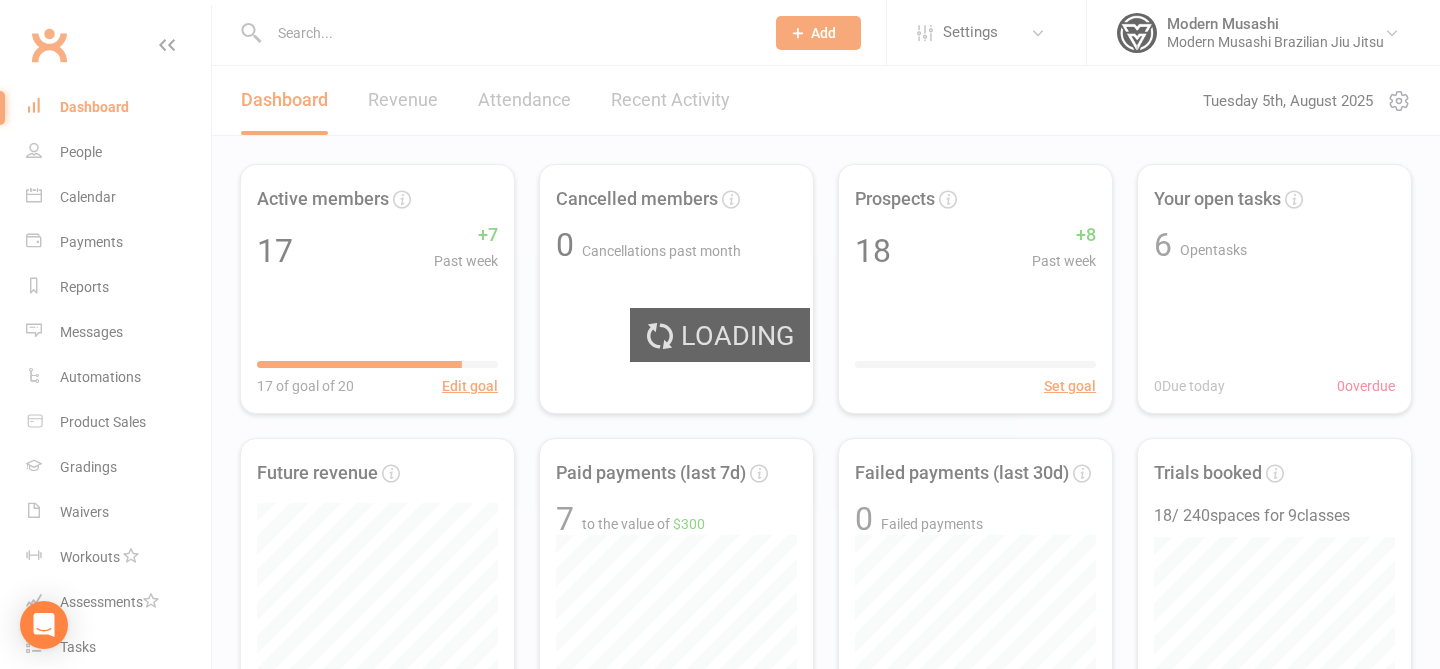 select on "no_trial" 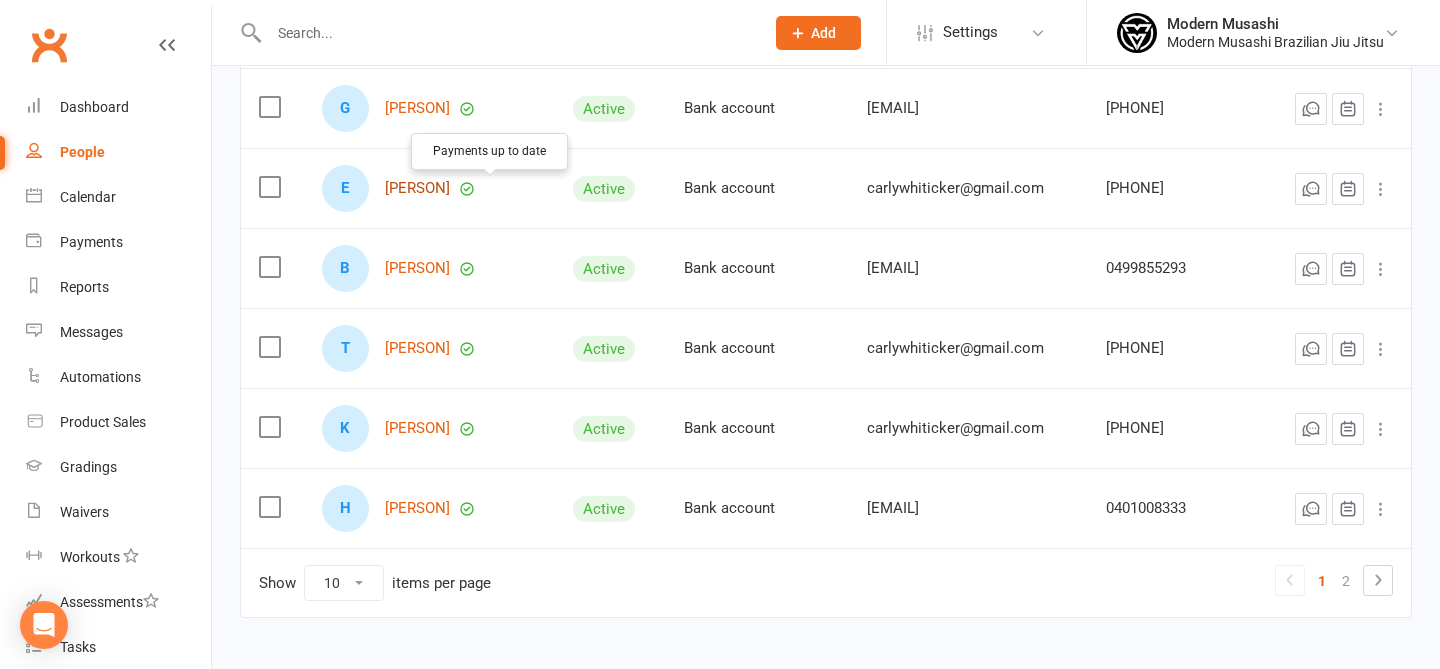 scroll, scrollTop: 595, scrollLeft: 0, axis: vertical 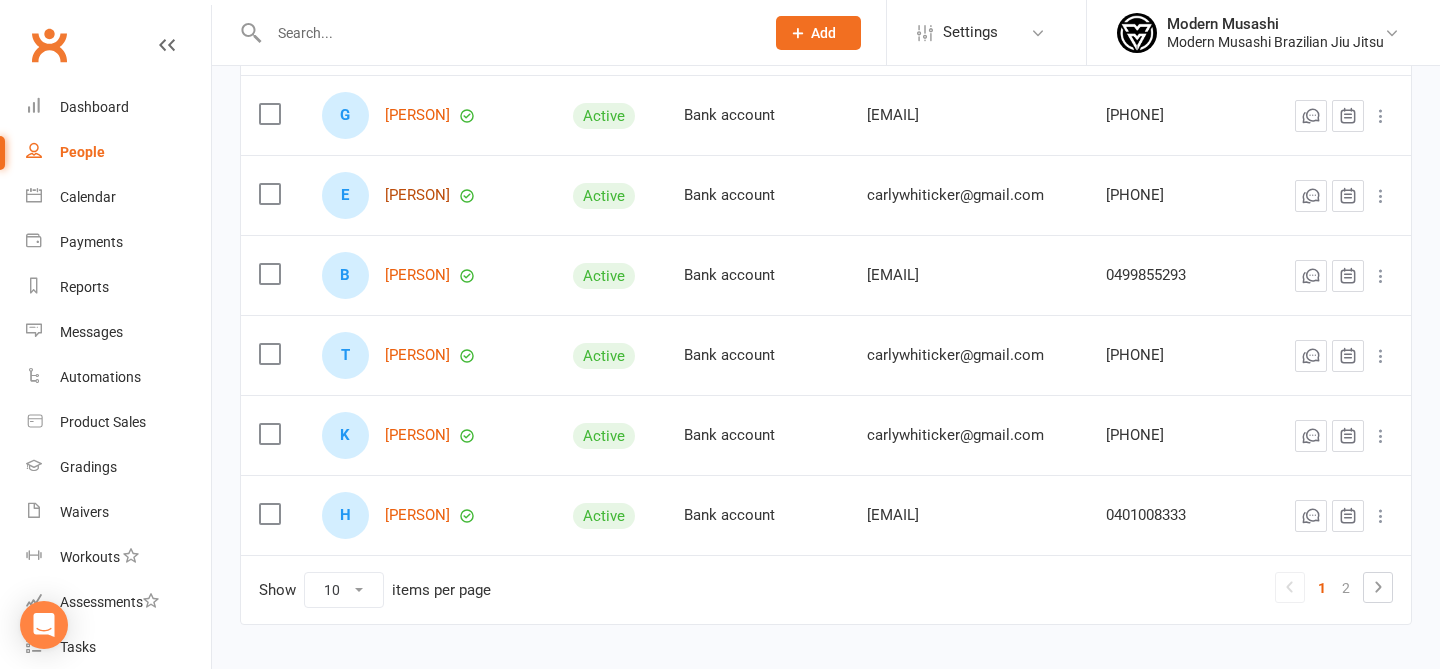 click on "Elle Whiticker" at bounding box center (417, 195) 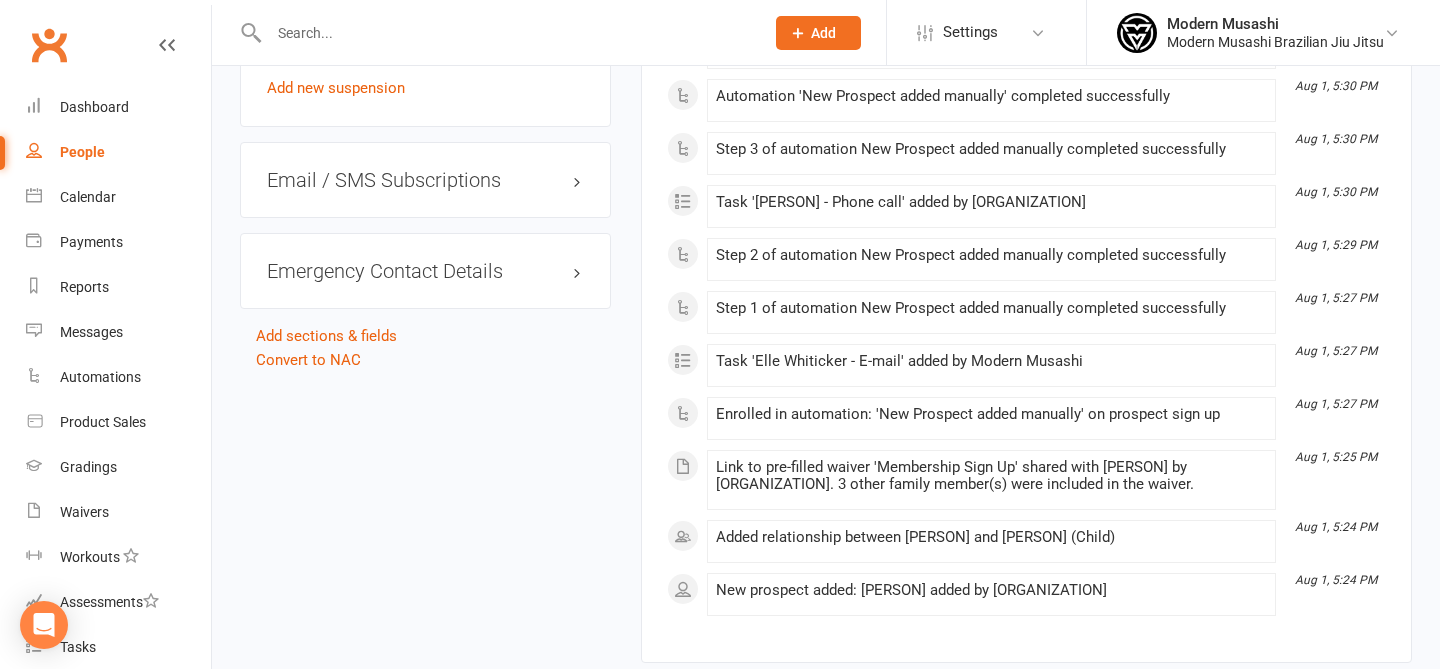 scroll, scrollTop: 1825, scrollLeft: 0, axis: vertical 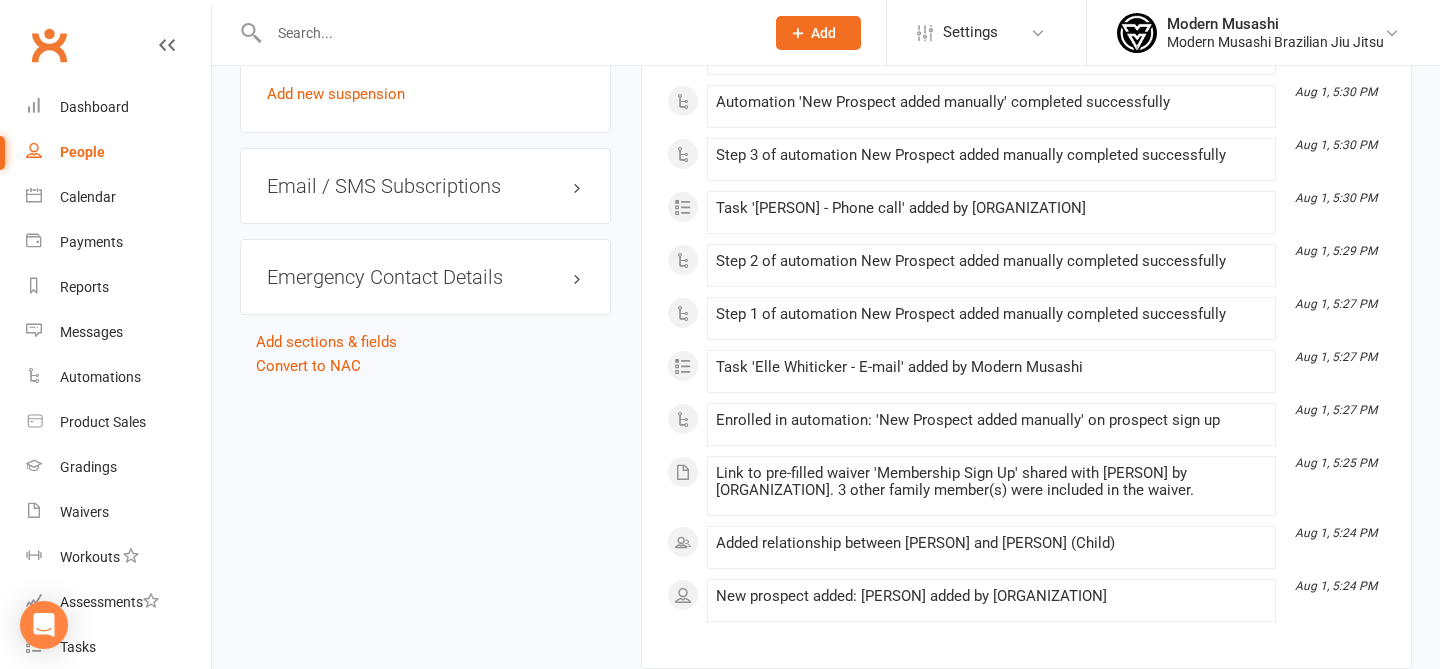 click on "People" at bounding box center [82, 152] 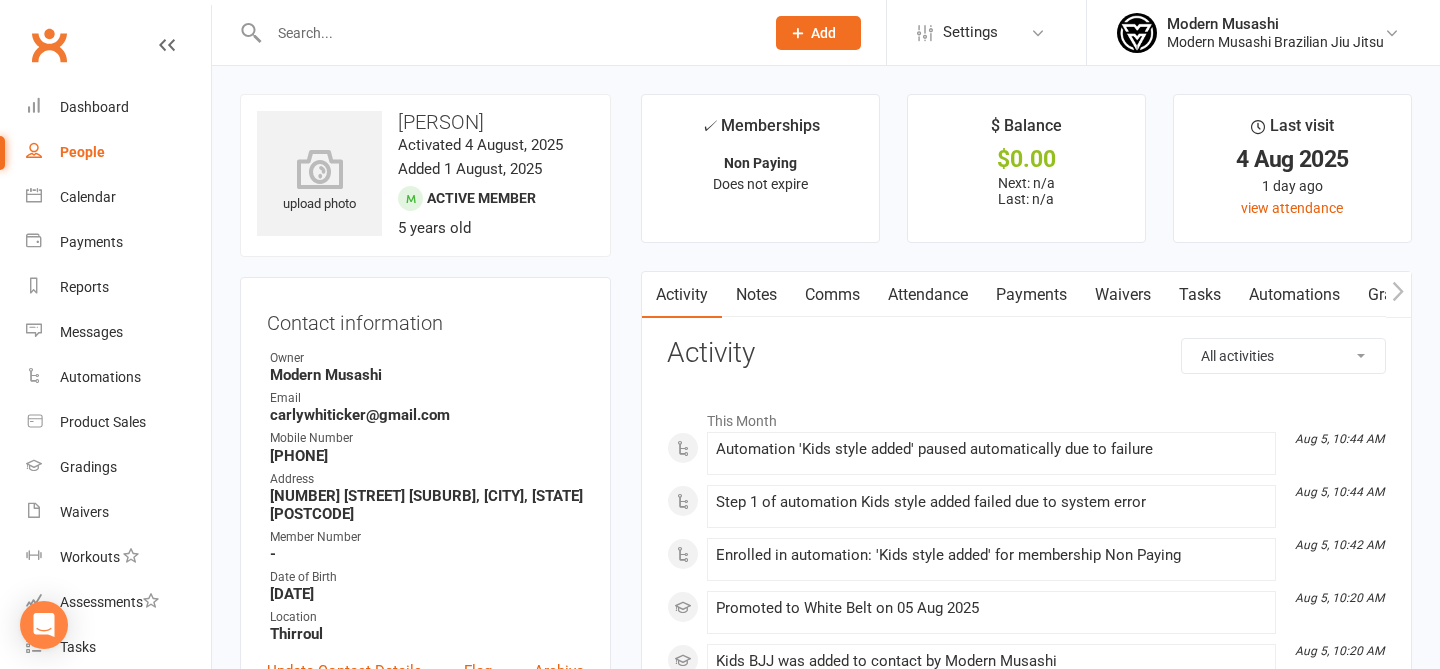select on "no_trial" 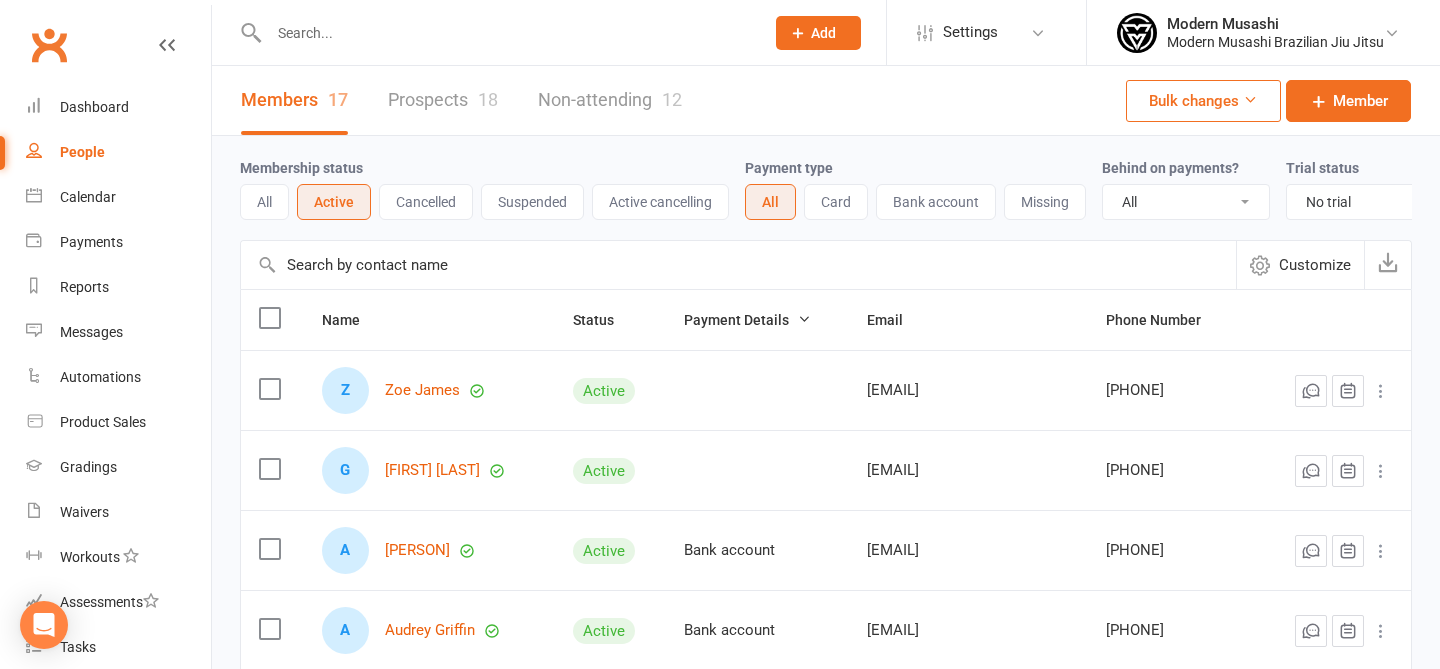 click on "Prospects 18" at bounding box center (443, 100) 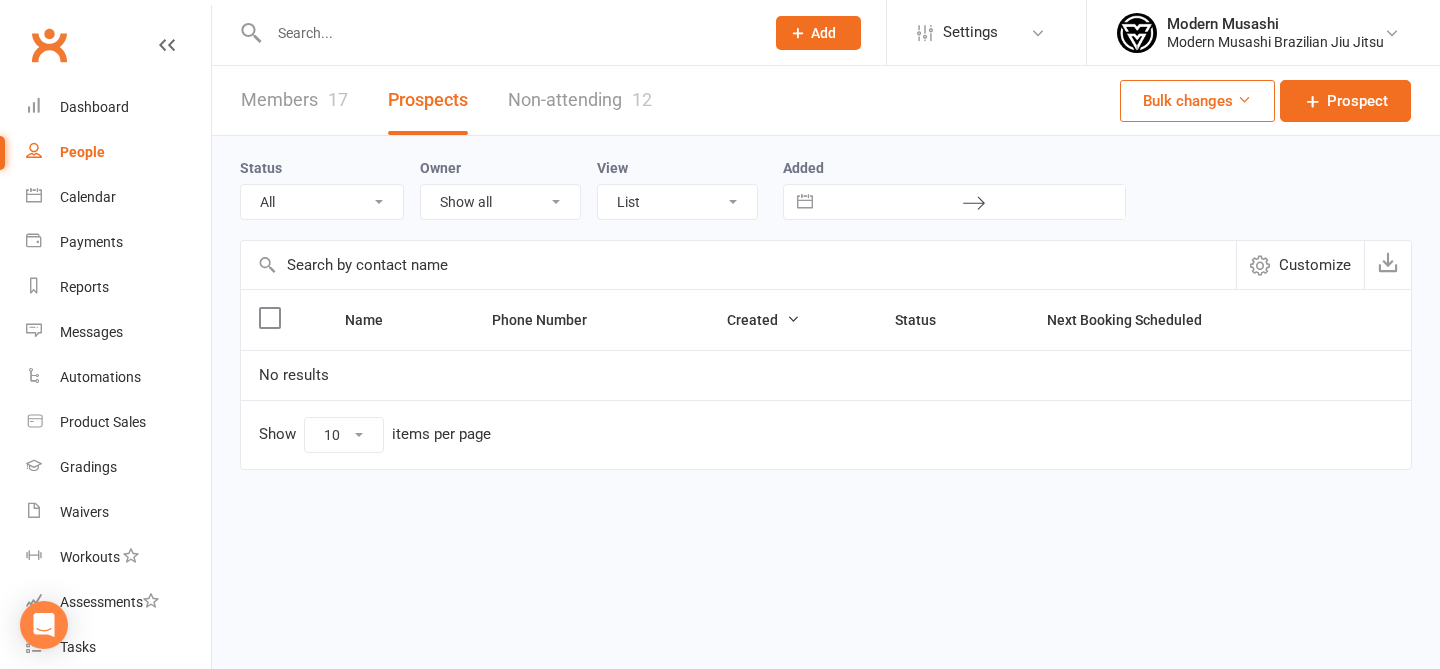 click on "Non-attending 12" at bounding box center [580, 100] 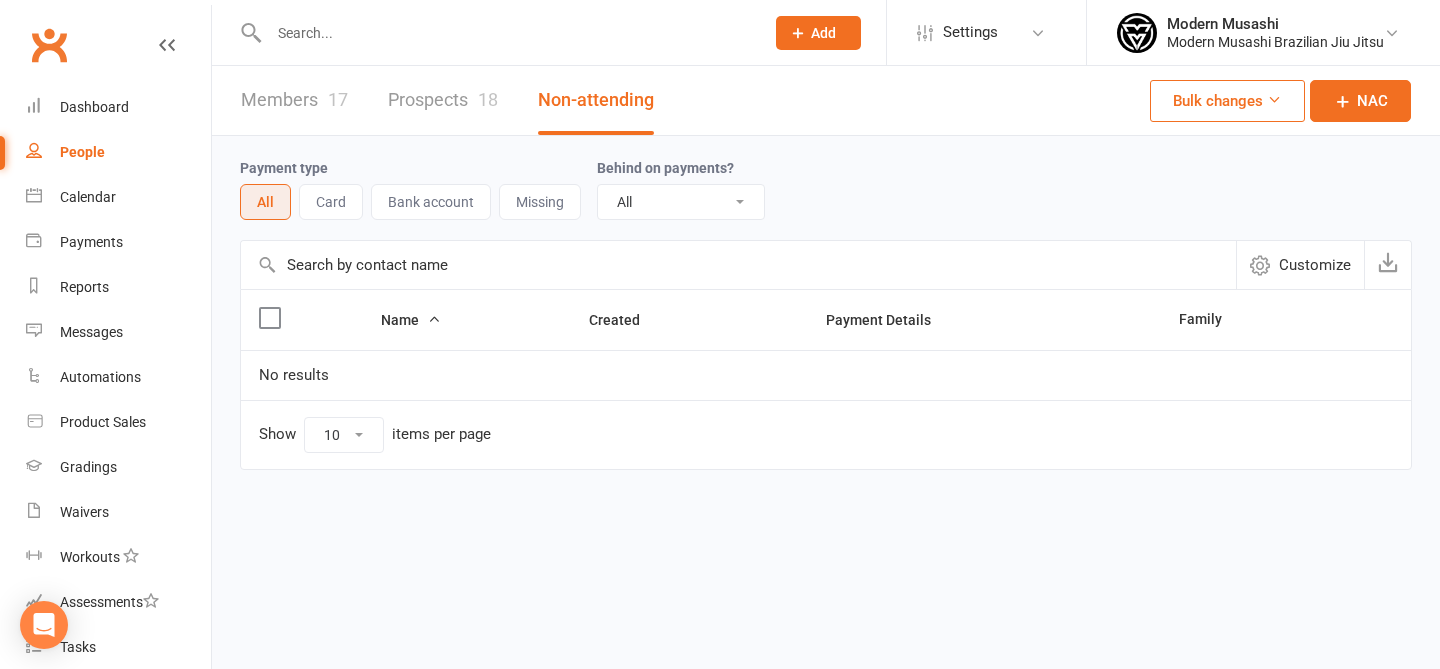 click on "Prospects 18" at bounding box center [443, 100] 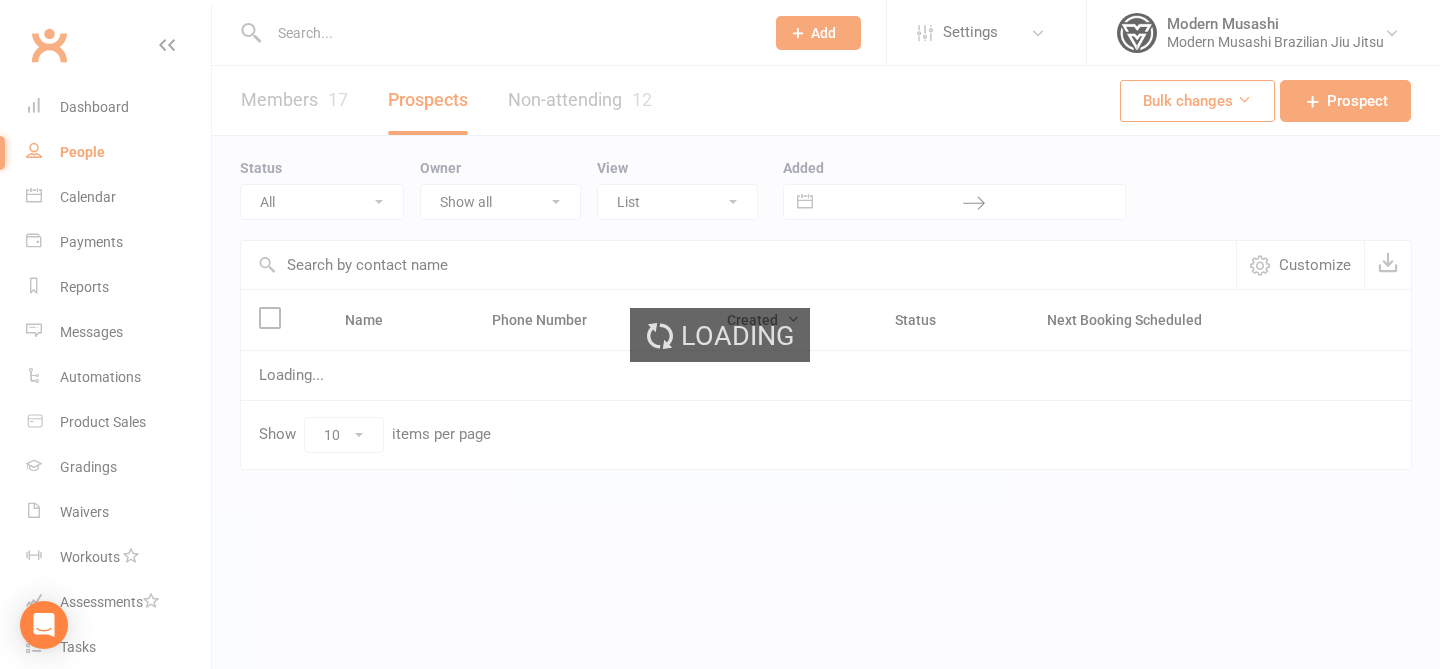 scroll, scrollTop: 0, scrollLeft: 0, axis: both 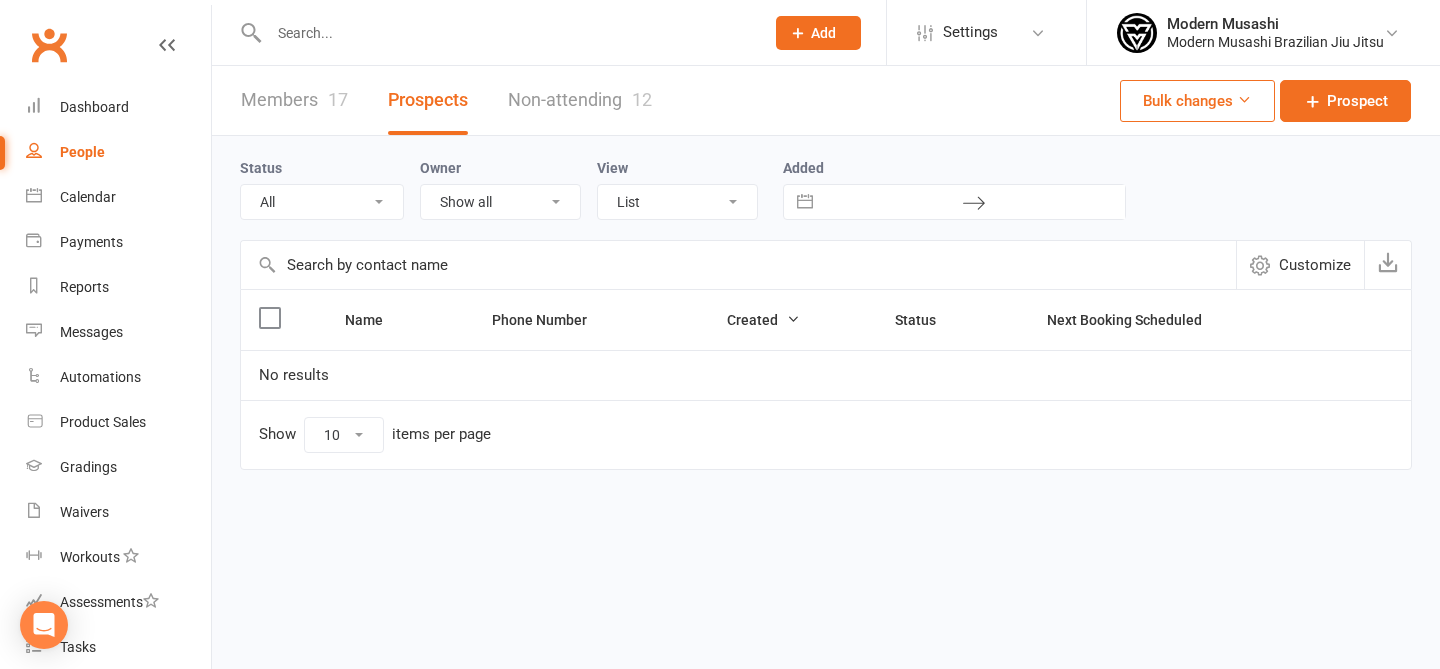 click at bounding box center (284, 320) 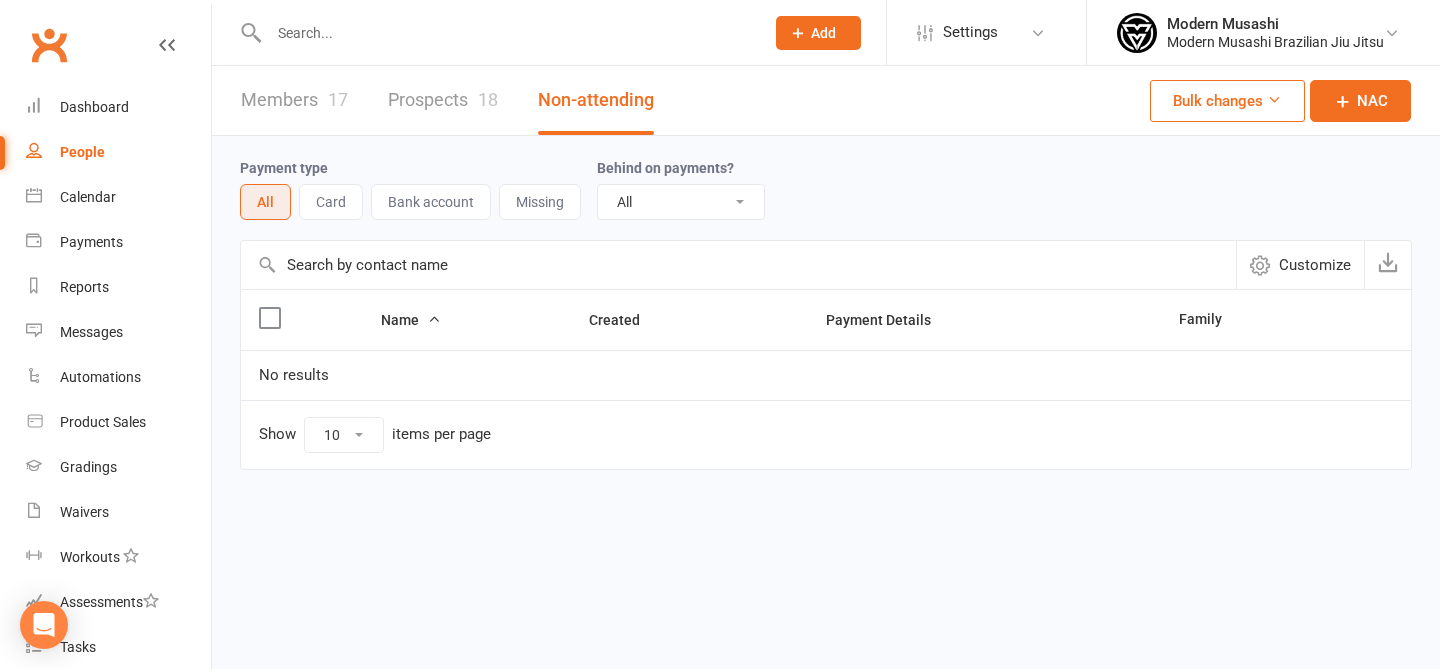 click on "Members 17" at bounding box center (294, 100) 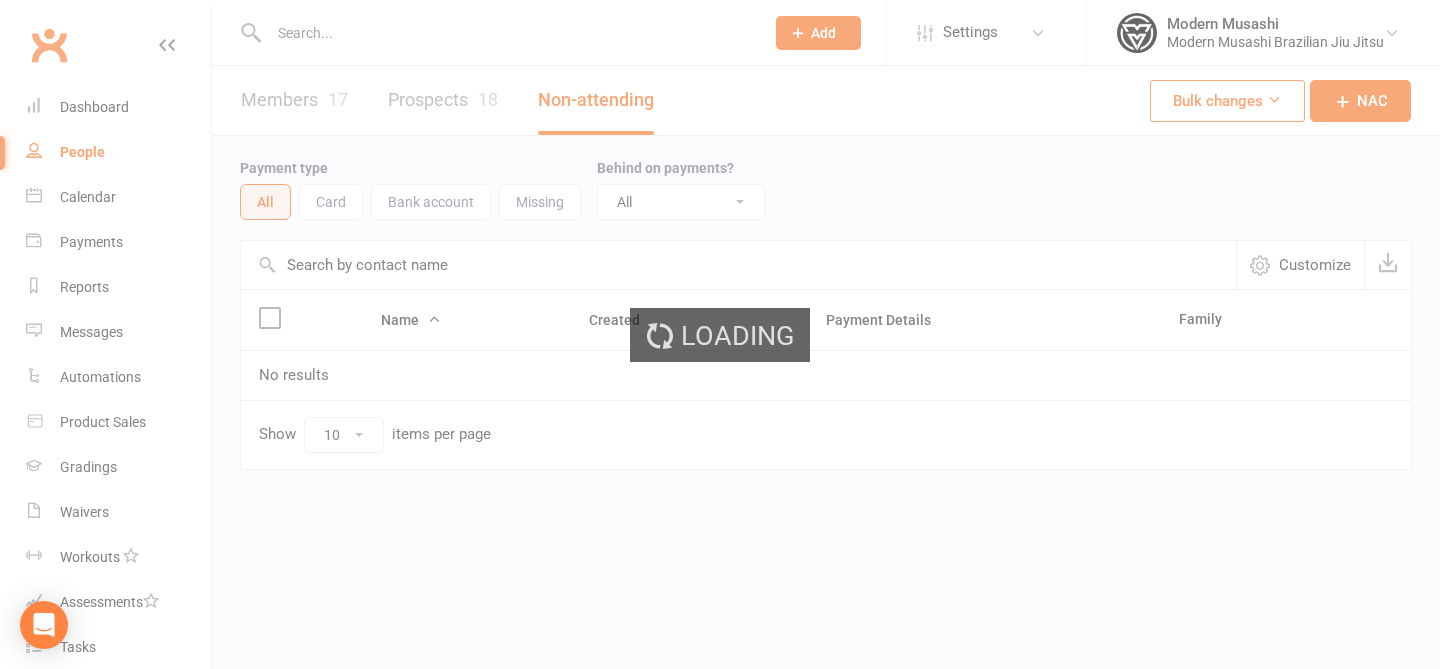 select on "no_trial" 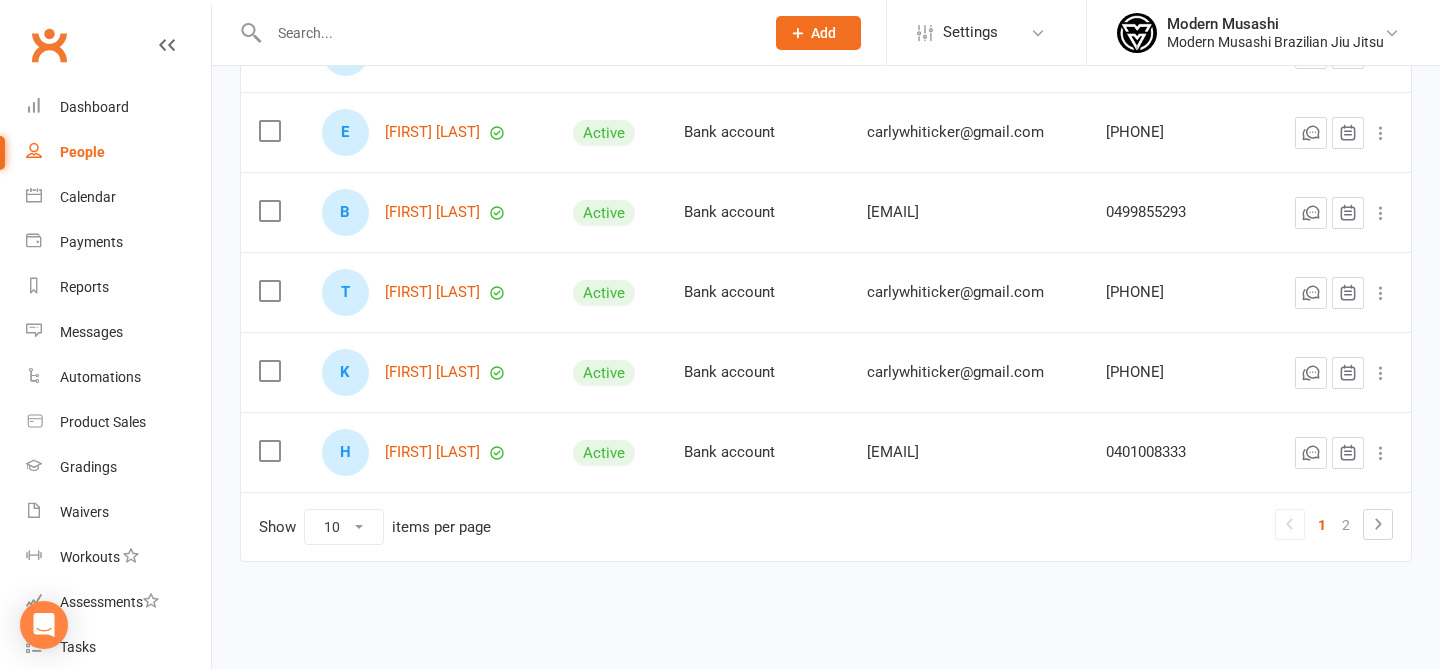 scroll, scrollTop: 0, scrollLeft: 0, axis: both 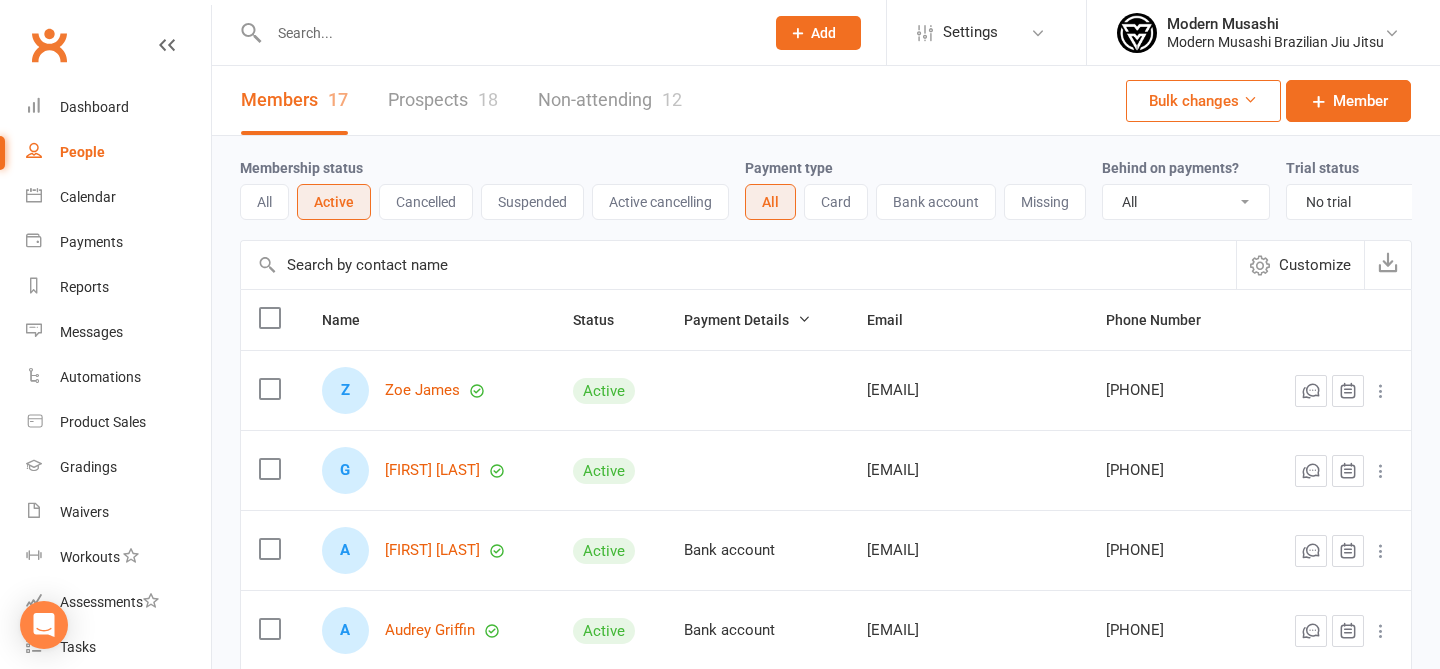 click on "Prospects 18" at bounding box center [443, 100] 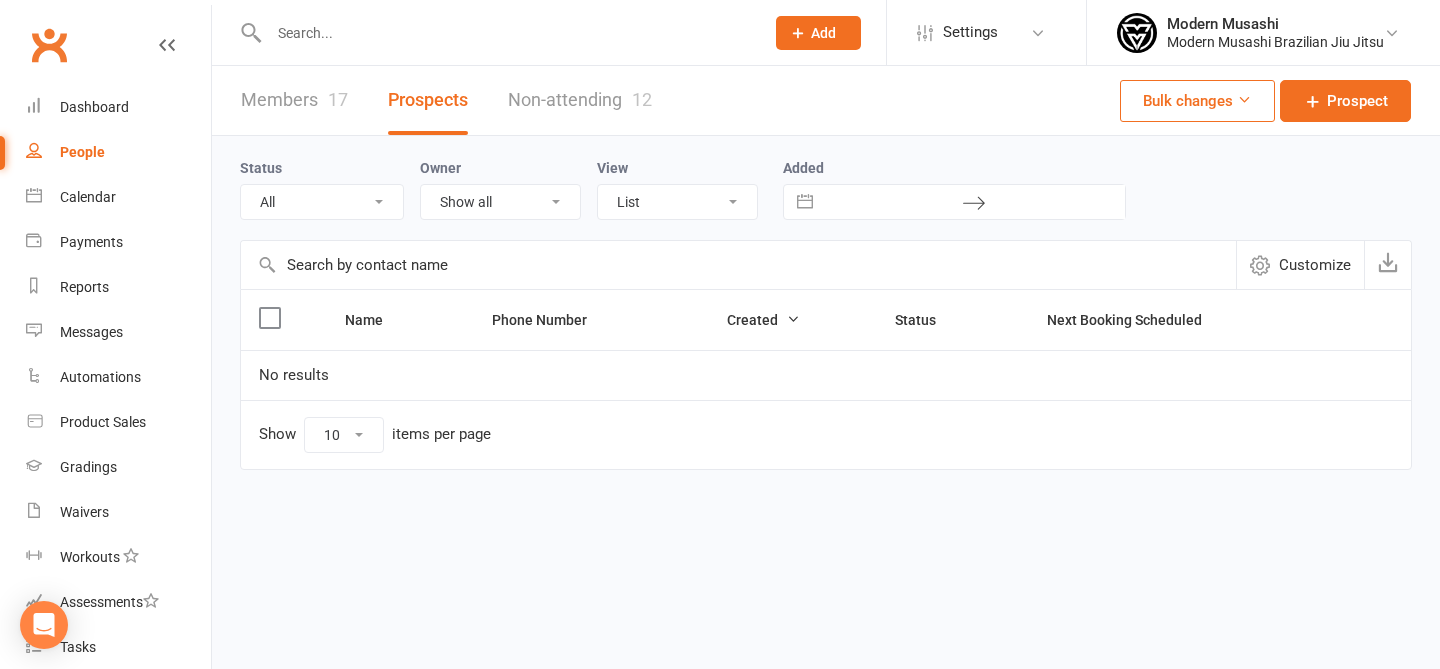 click 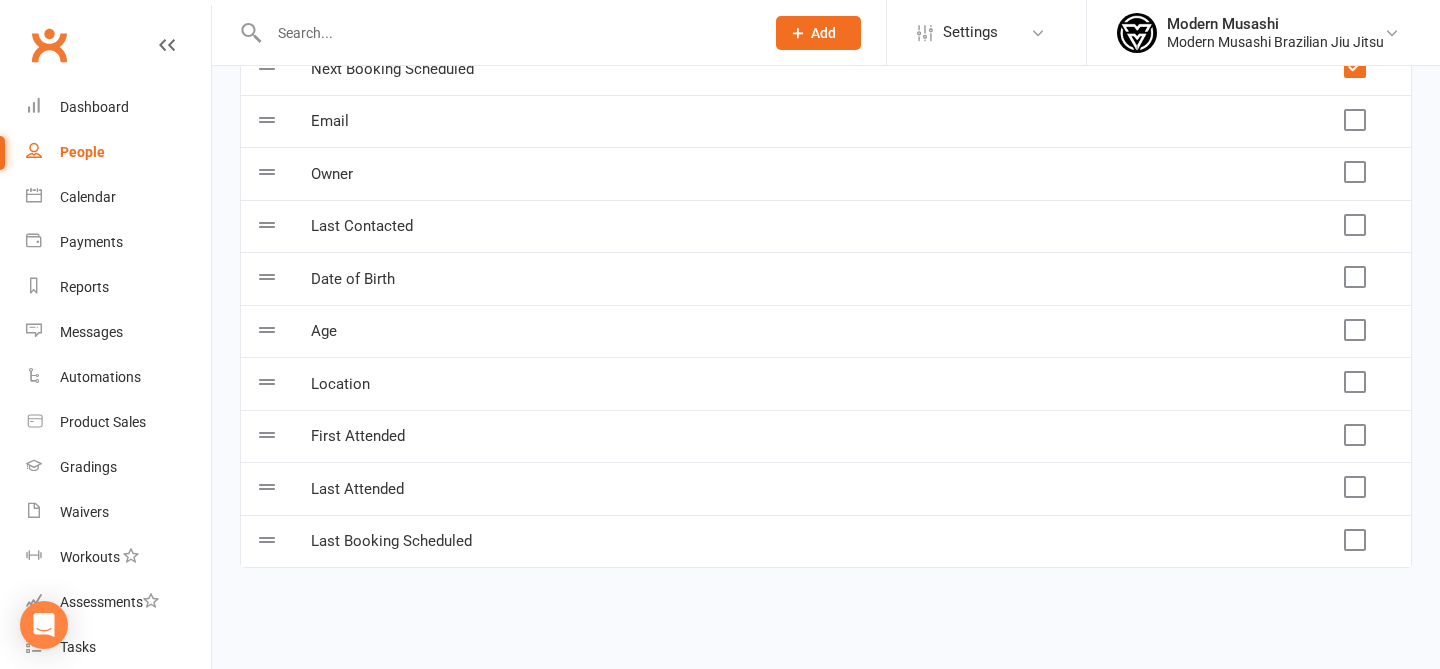 scroll, scrollTop: 0, scrollLeft: 0, axis: both 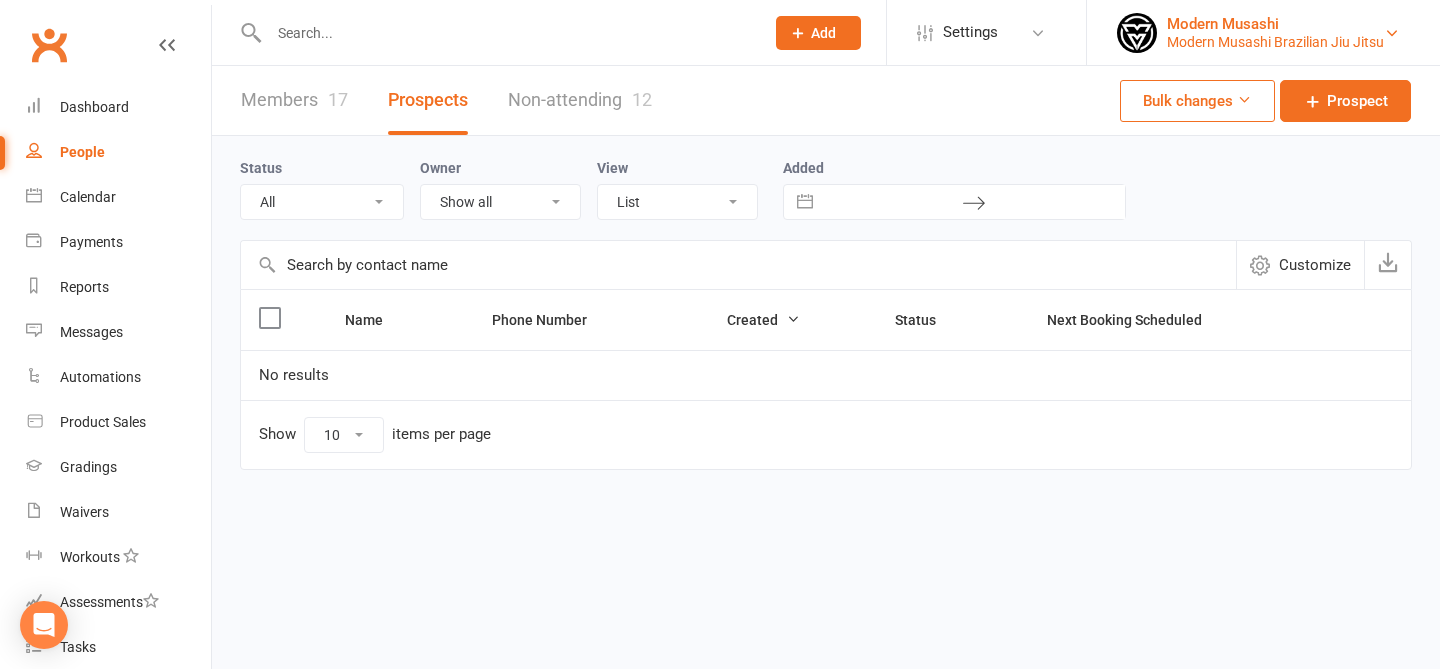 click on "Modern Musashi Brazilian Jiu Jitsu" at bounding box center (1275, 42) 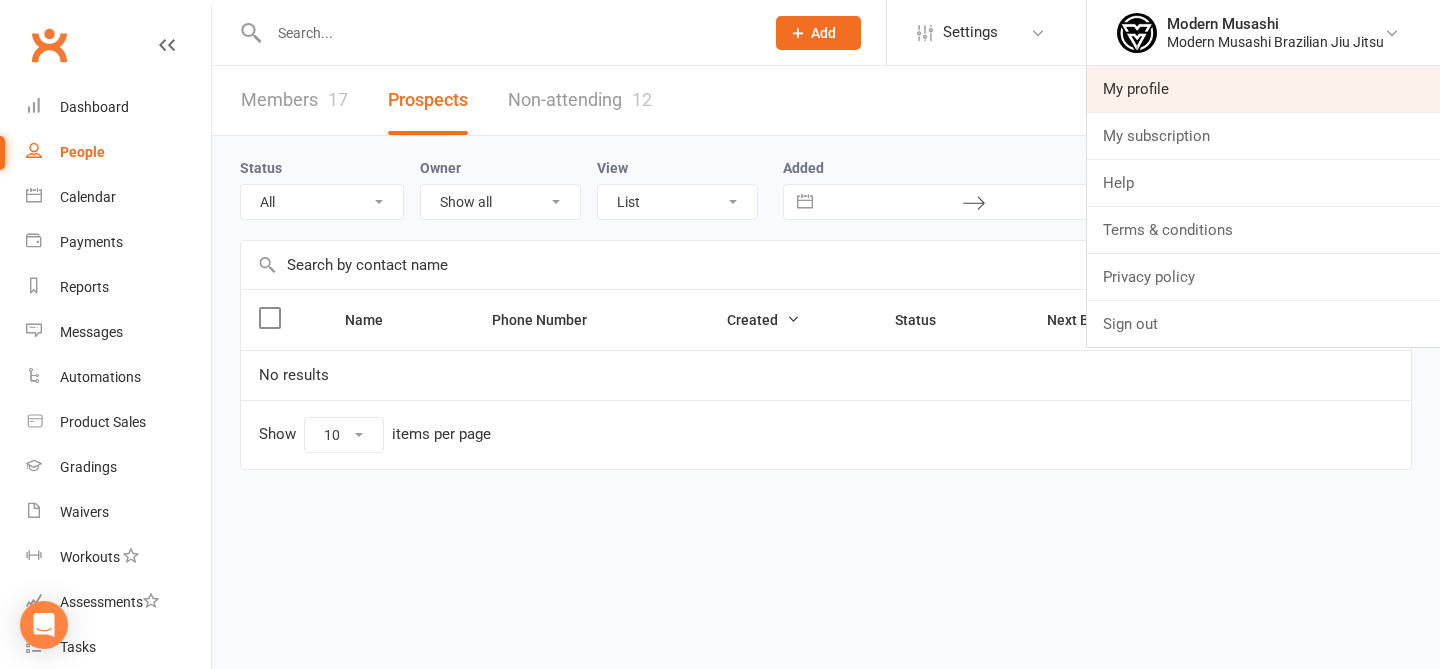 click on "My profile" at bounding box center [1263, 89] 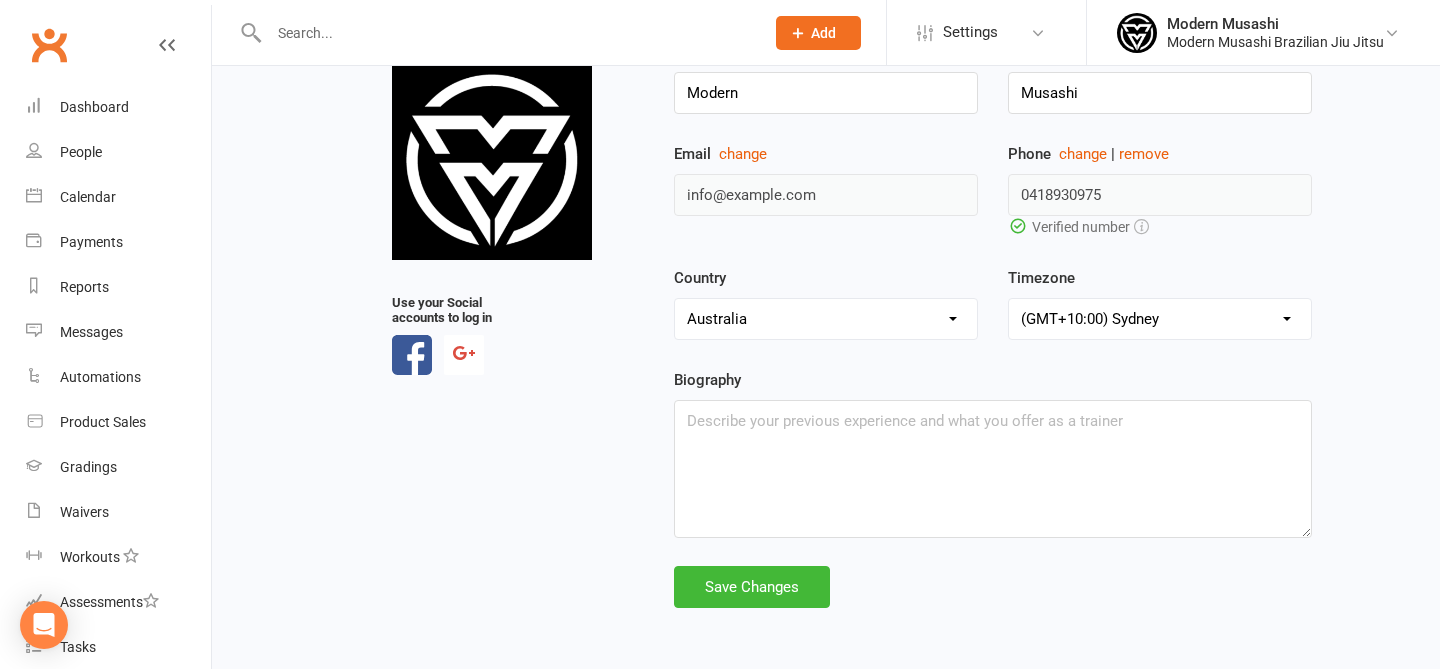 scroll, scrollTop: 153, scrollLeft: 0, axis: vertical 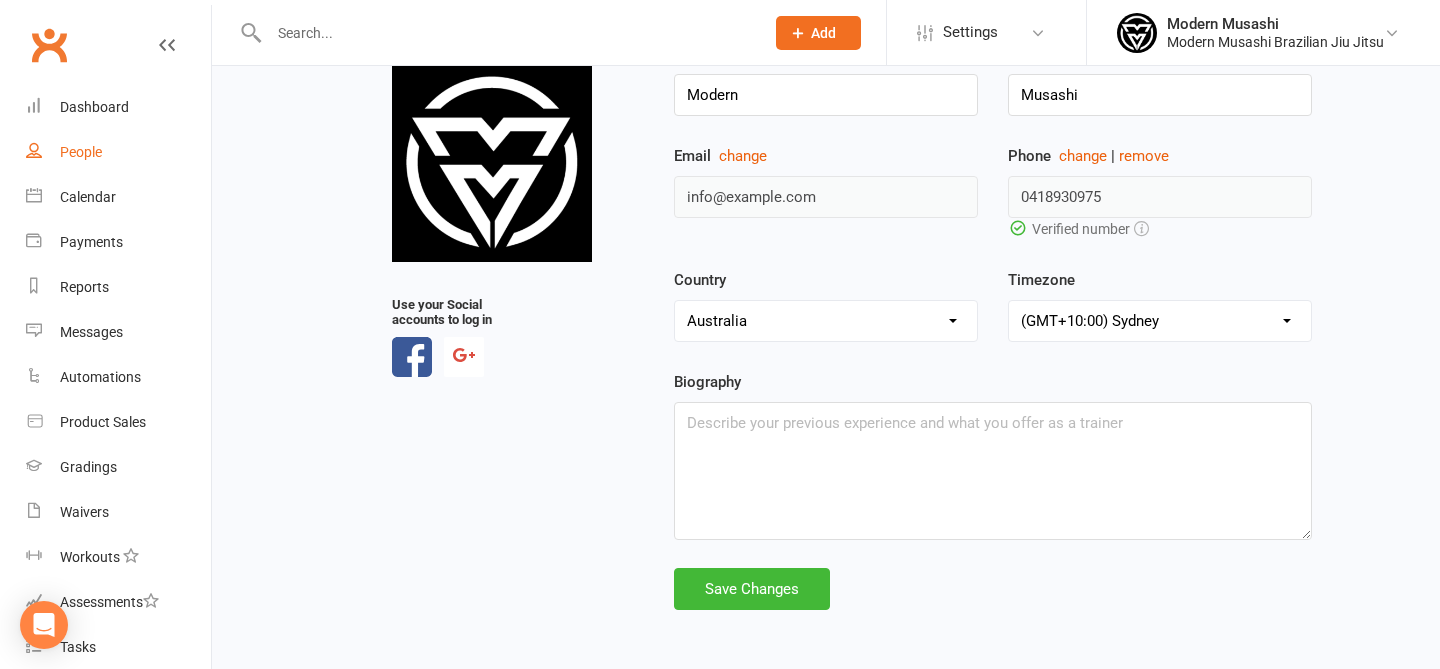 click on "People" at bounding box center (118, 152) 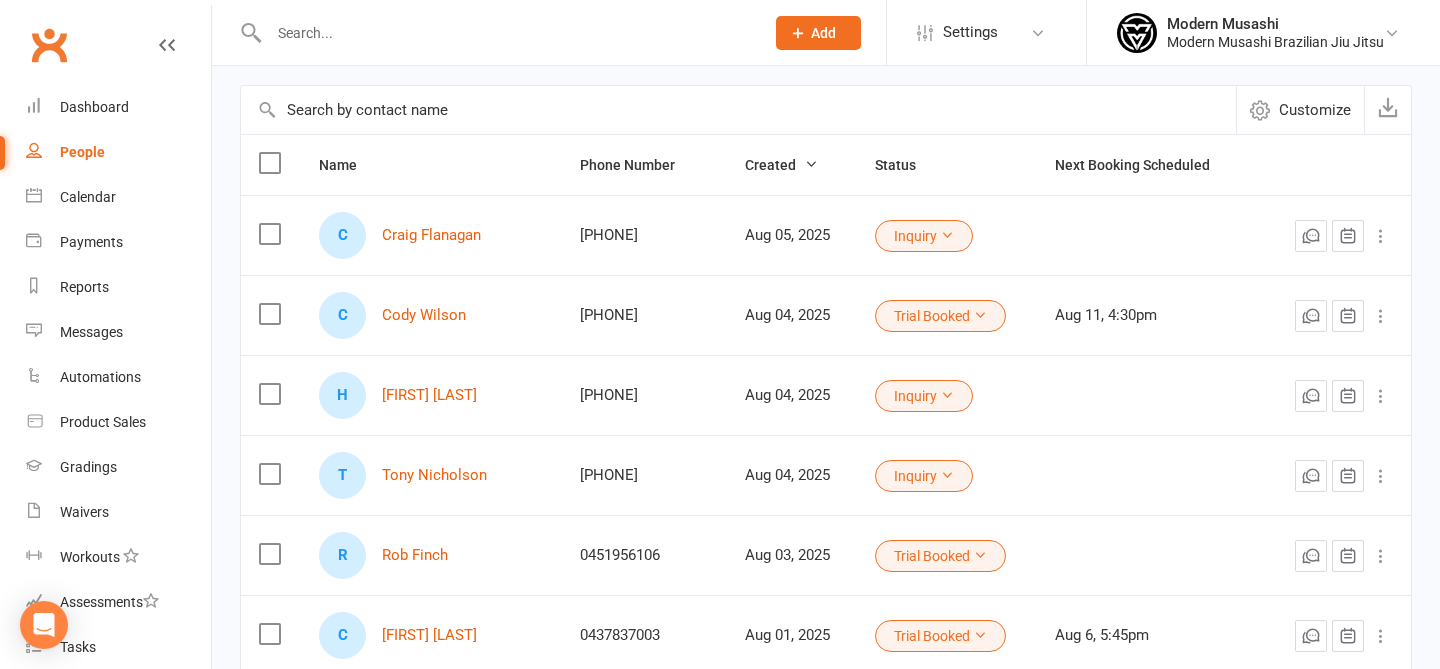 scroll, scrollTop: 161, scrollLeft: 0, axis: vertical 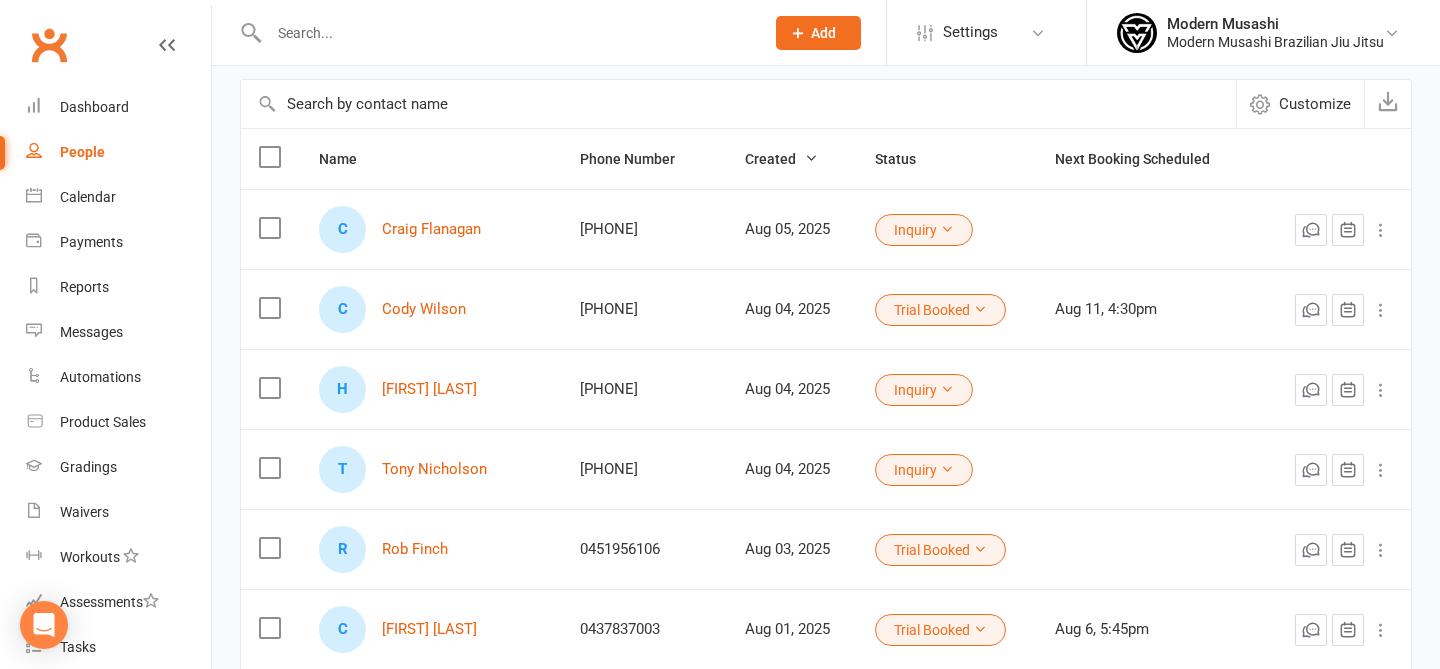 click on "Inquiry" at bounding box center (924, 390) 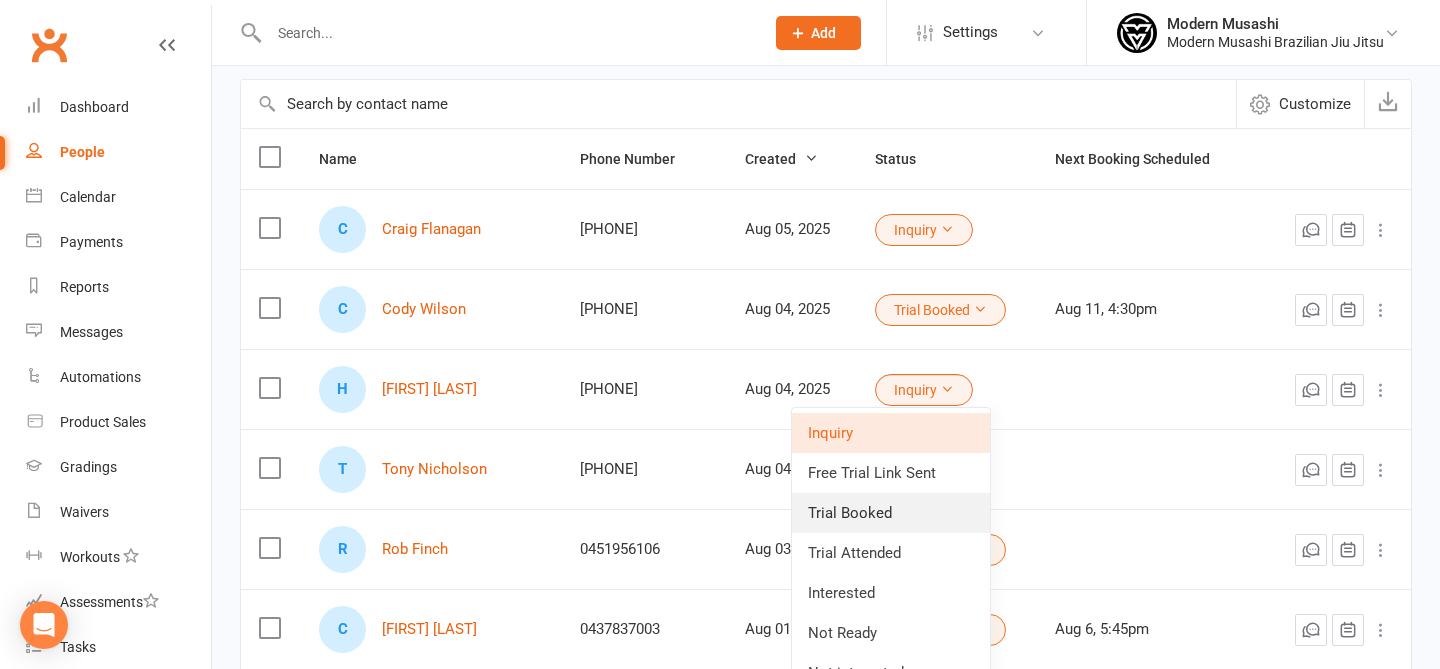 click on "Trial Booked" at bounding box center (891, 513) 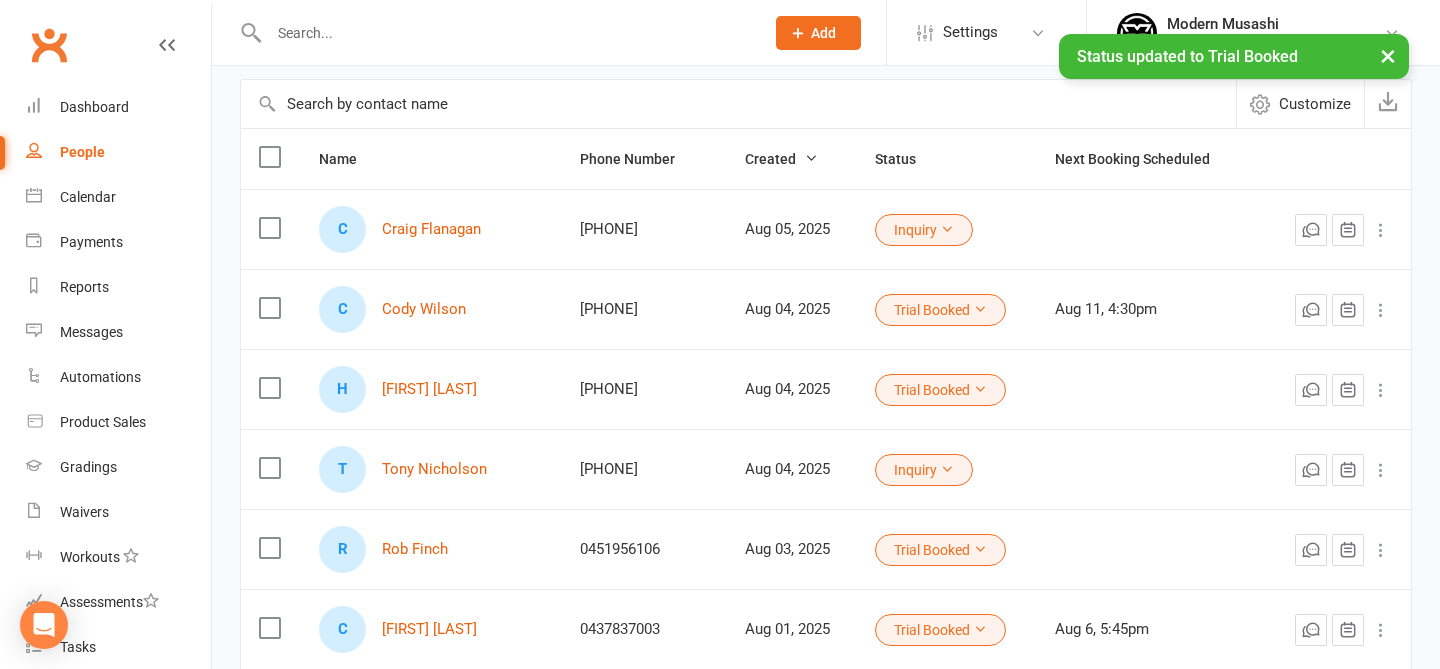 click at bounding box center (1151, 389) 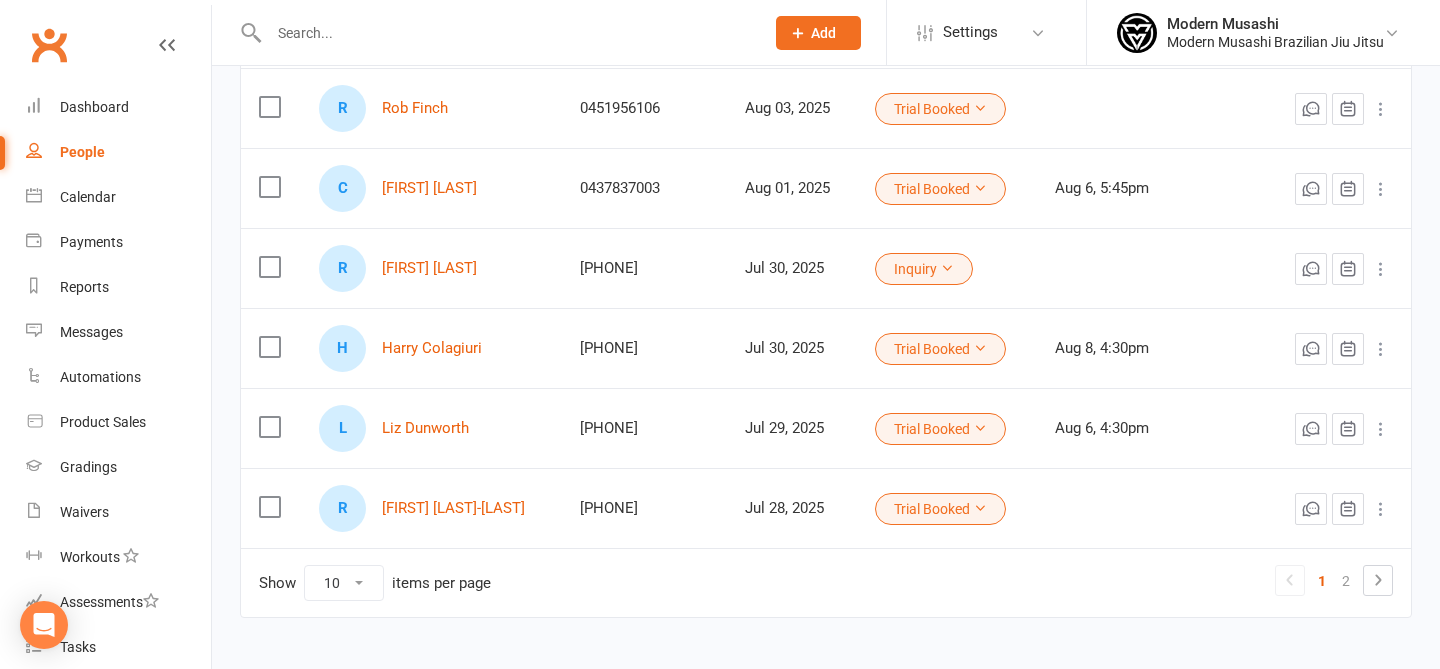 scroll, scrollTop: 623, scrollLeft: 0, axis: vertical 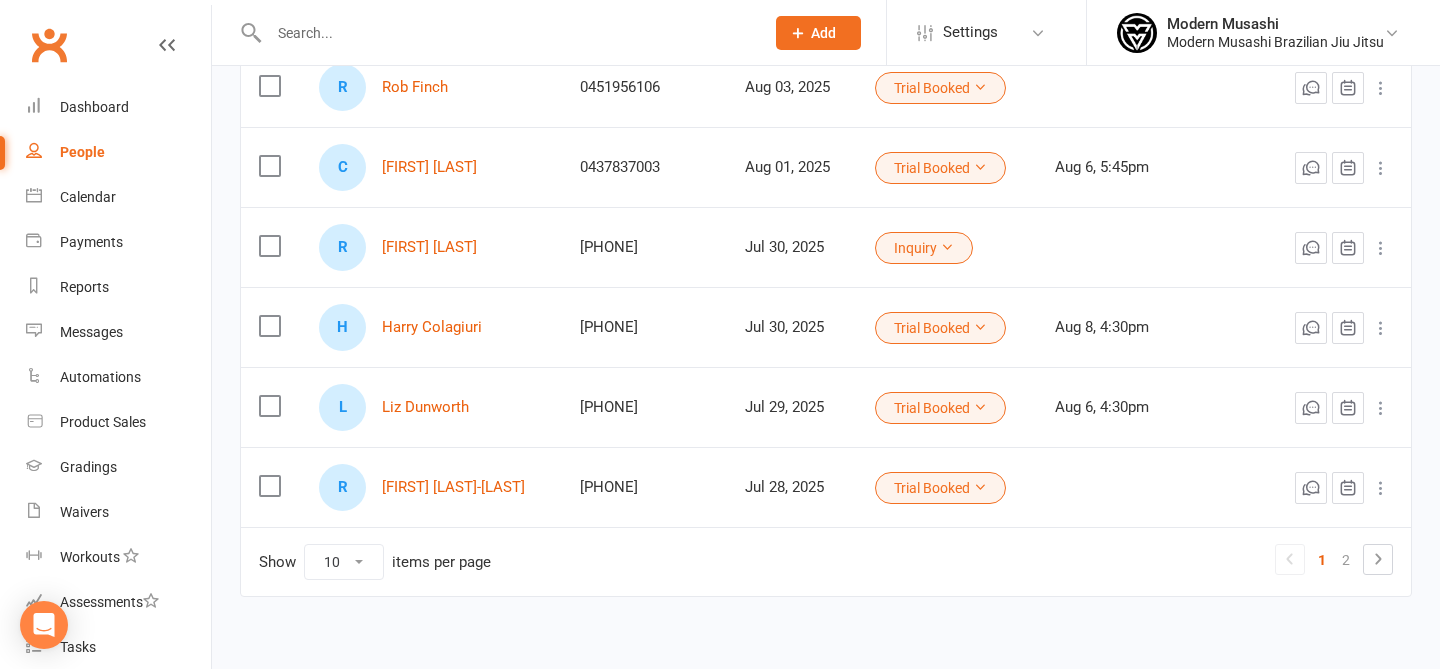 click on "Trial Booked" at bounding box center [940, 488] 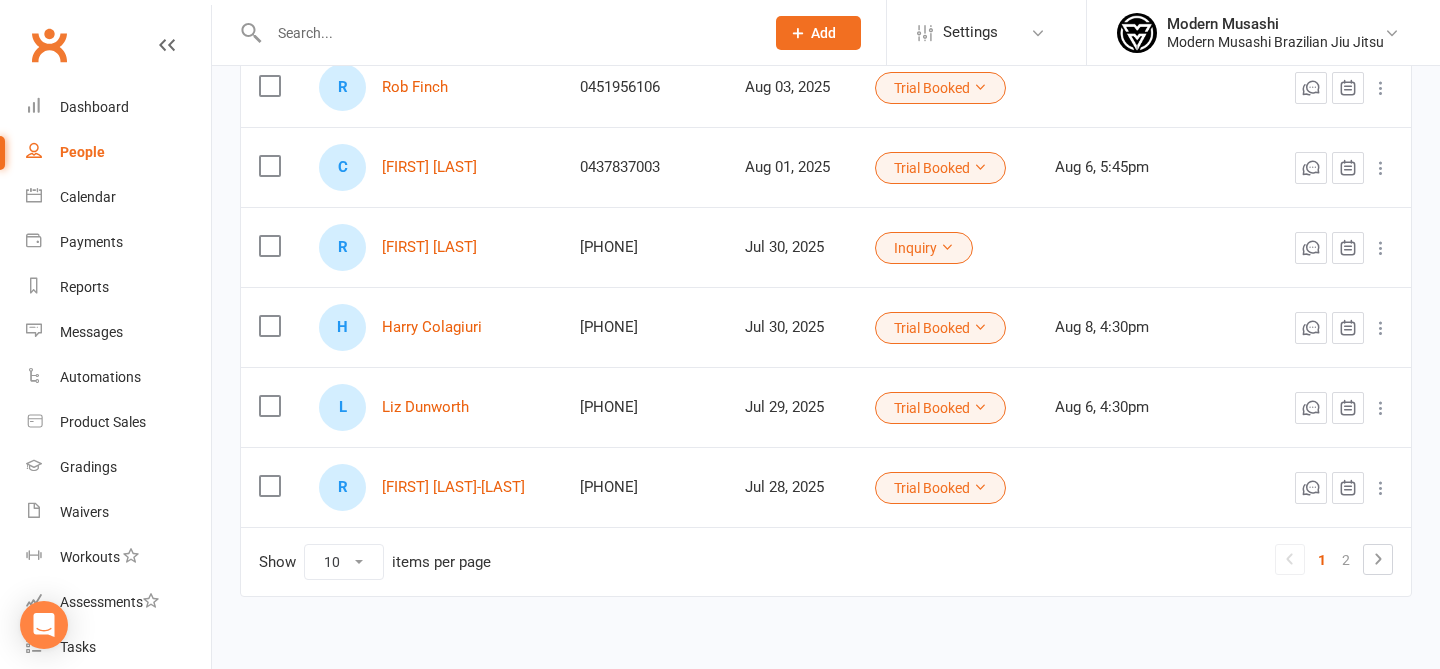 click at bounding box center (1151, 487) 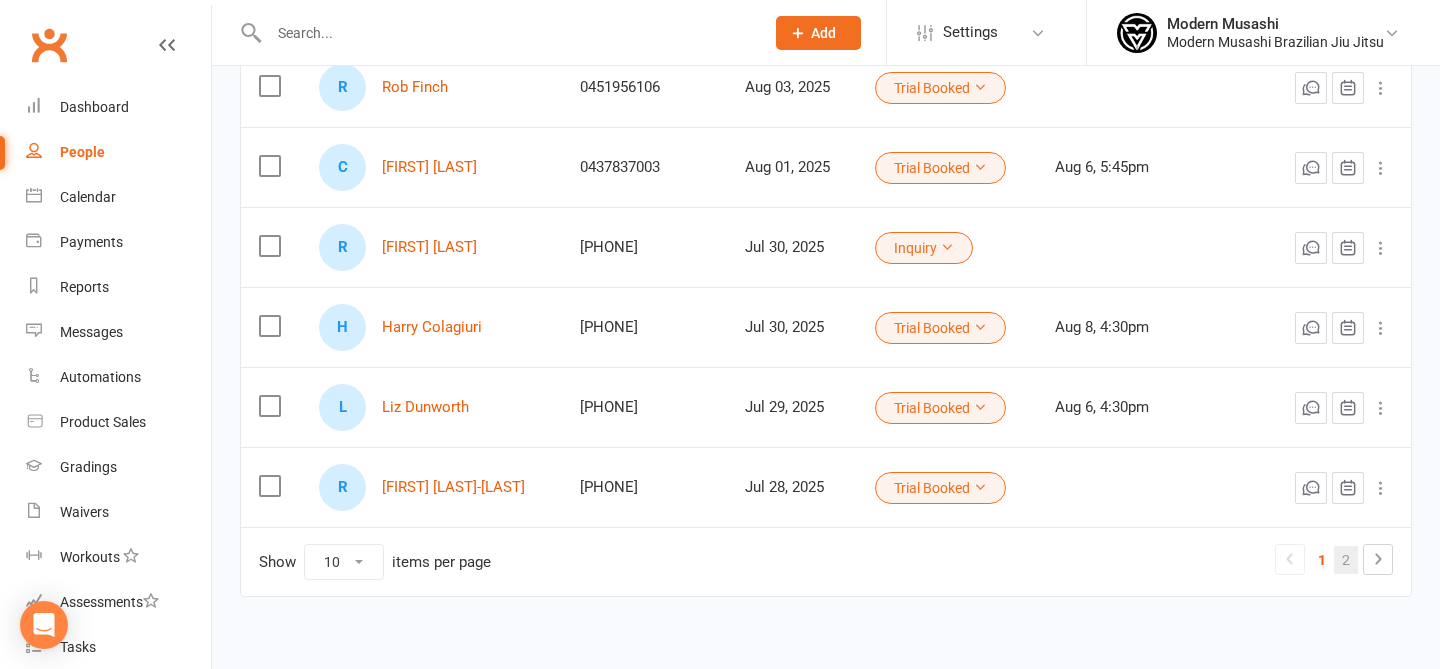 click on "2" at bounding box center [1346, 560] 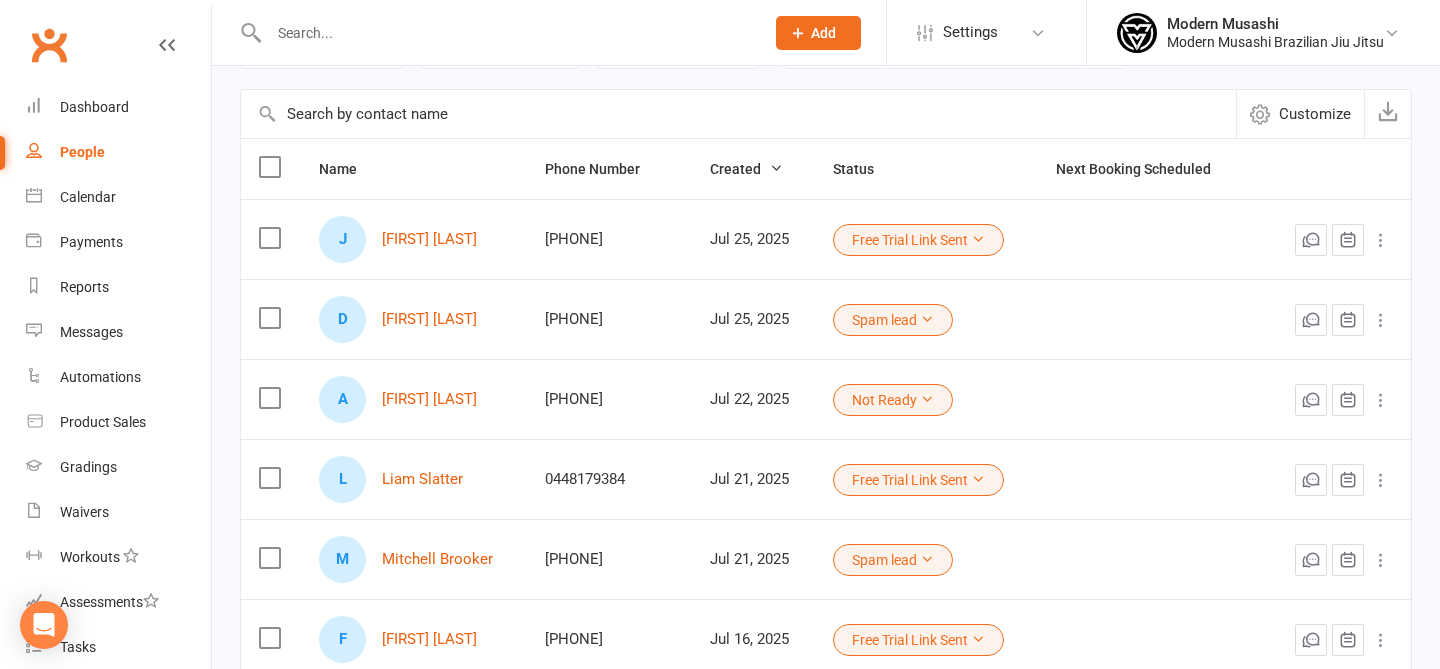 scroll, scrollTop: 0, scrollLeft: 0, axis: both 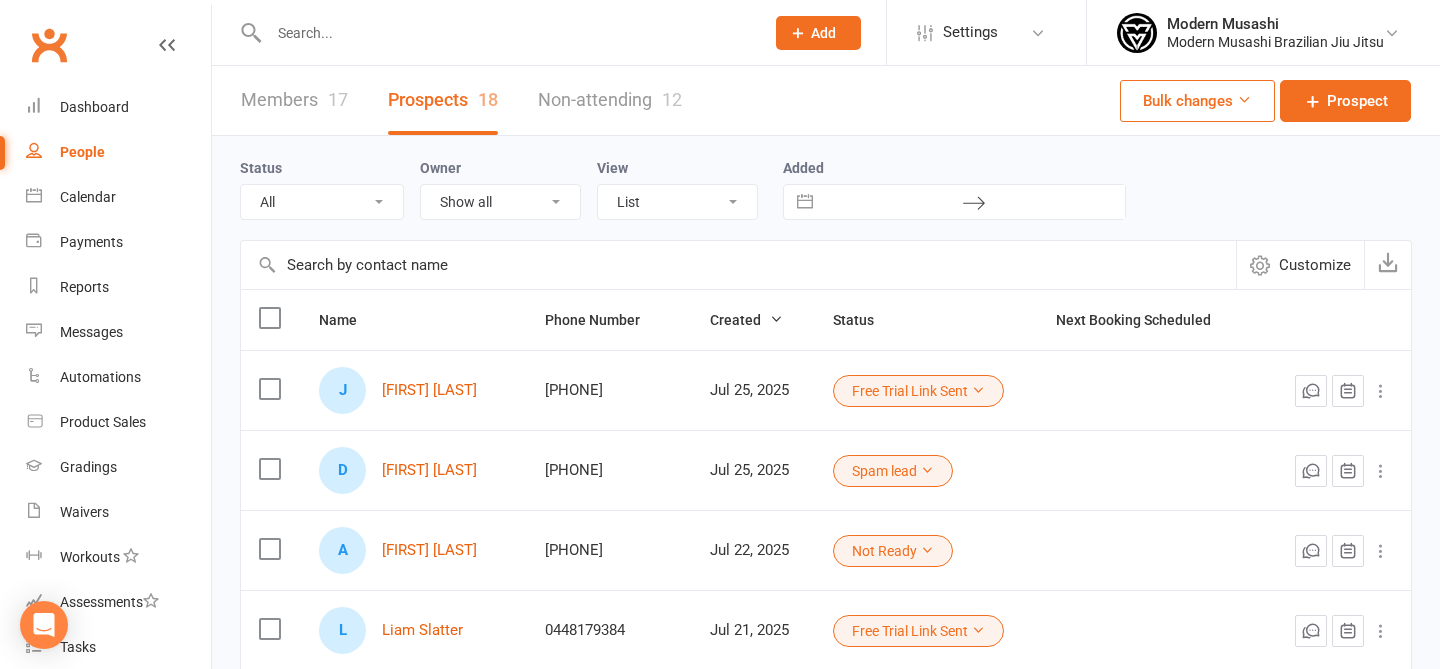 click on "Free Trial Link Sent" at bounding box center [918, 391] 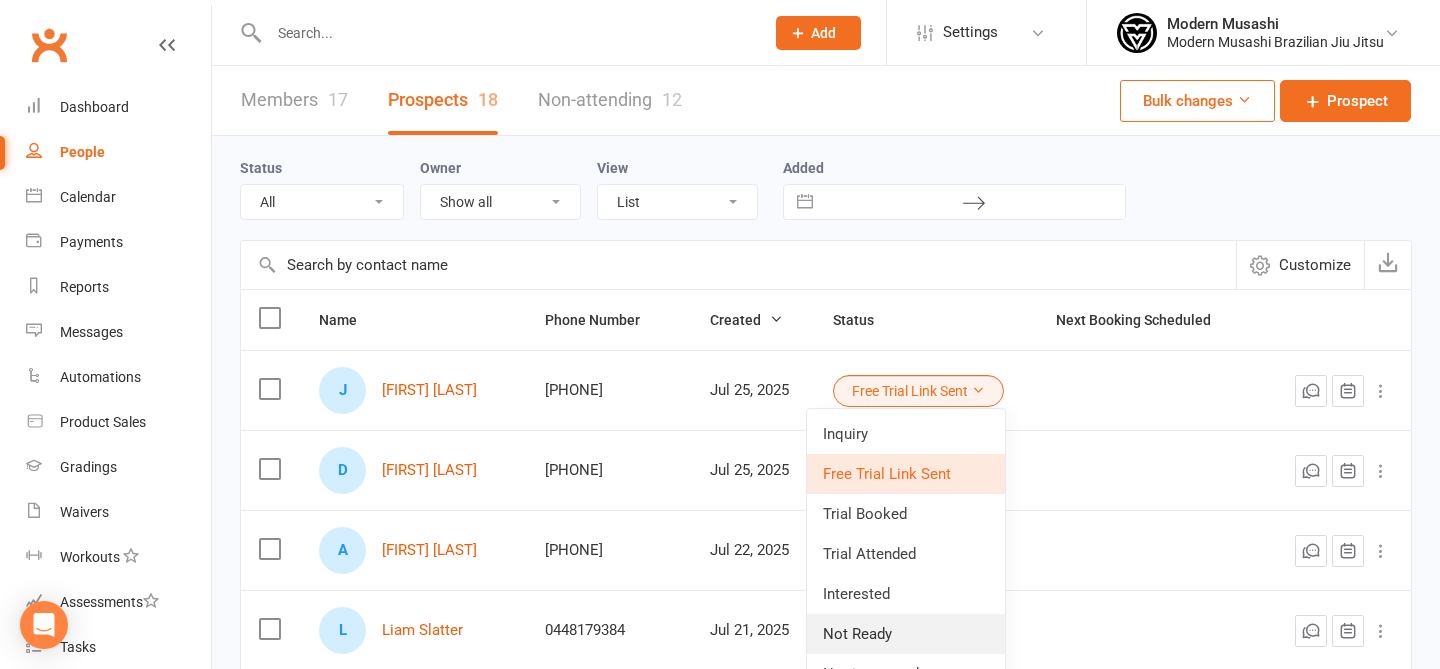 click on "Not Ready" at bounding box center (906, 634) 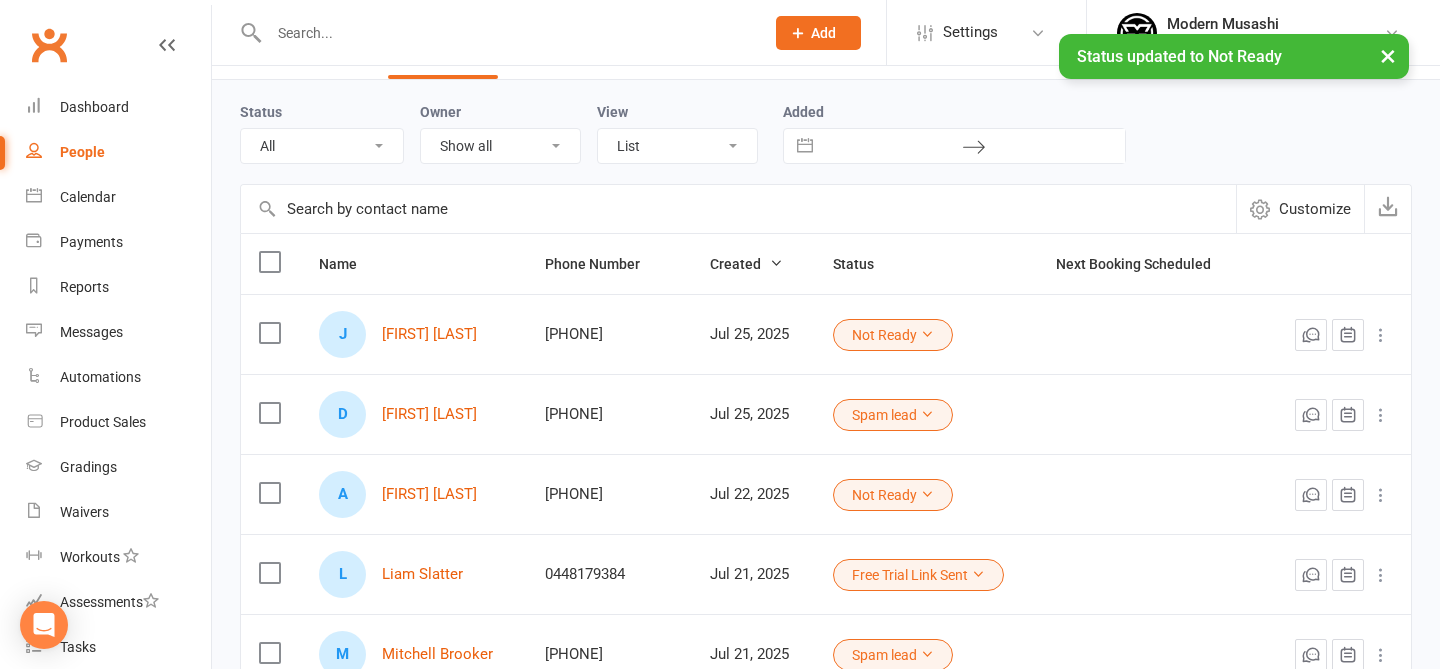 scroll, scrollTop: 54, scrollLeft: 0, axis: vertical 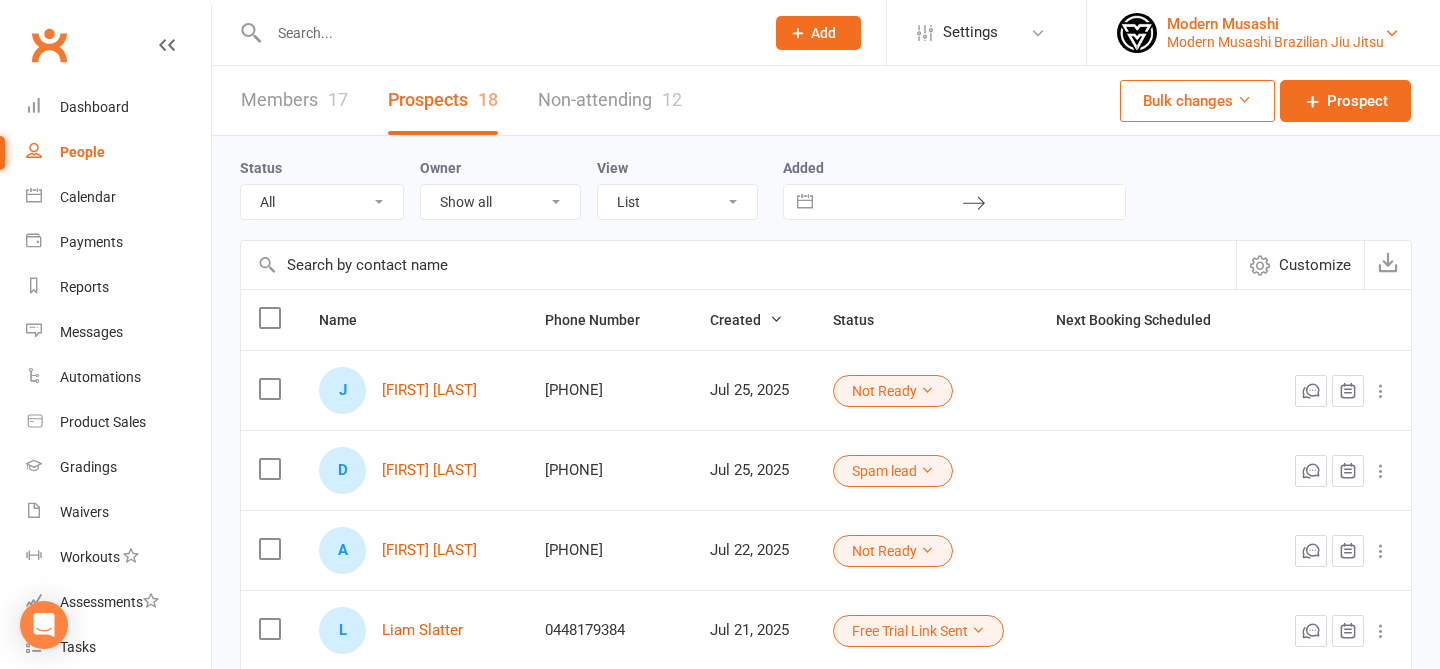 click on "Modern Musashi" at bounding box center (1275, 24) 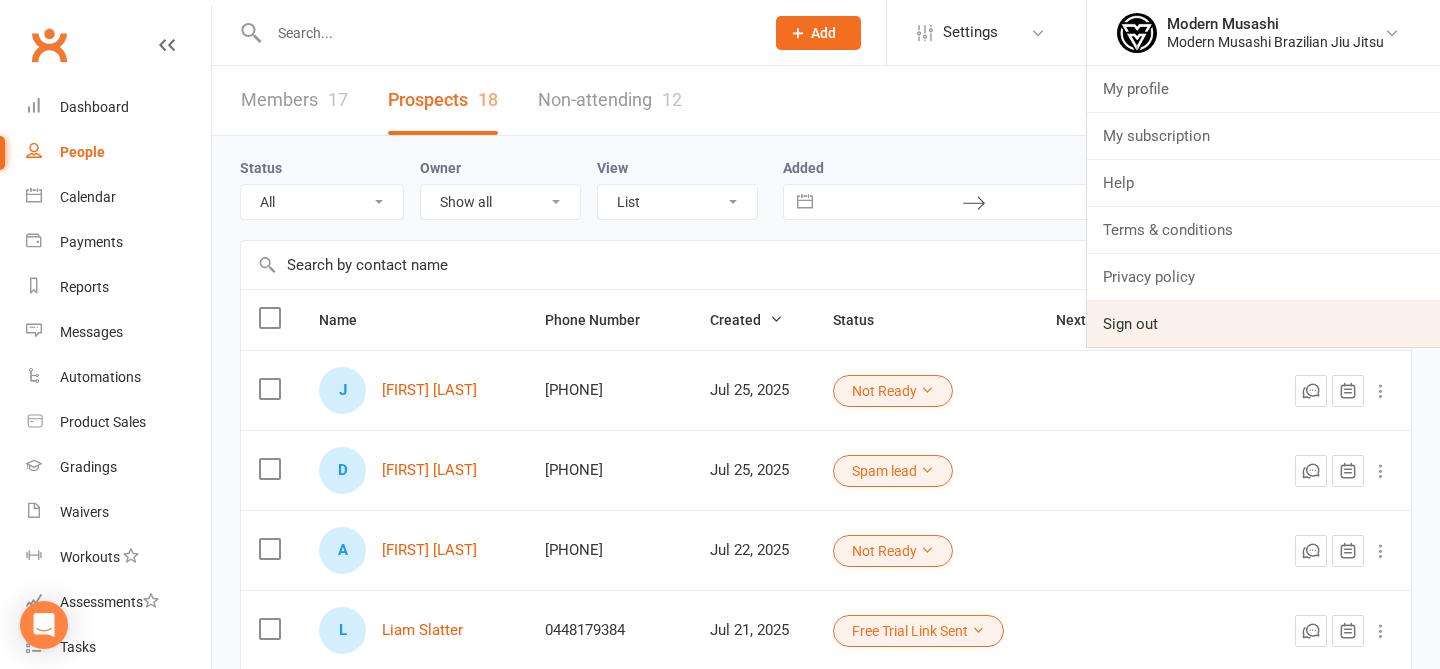 click on "Sign out" at bounding box center [1263, 324] 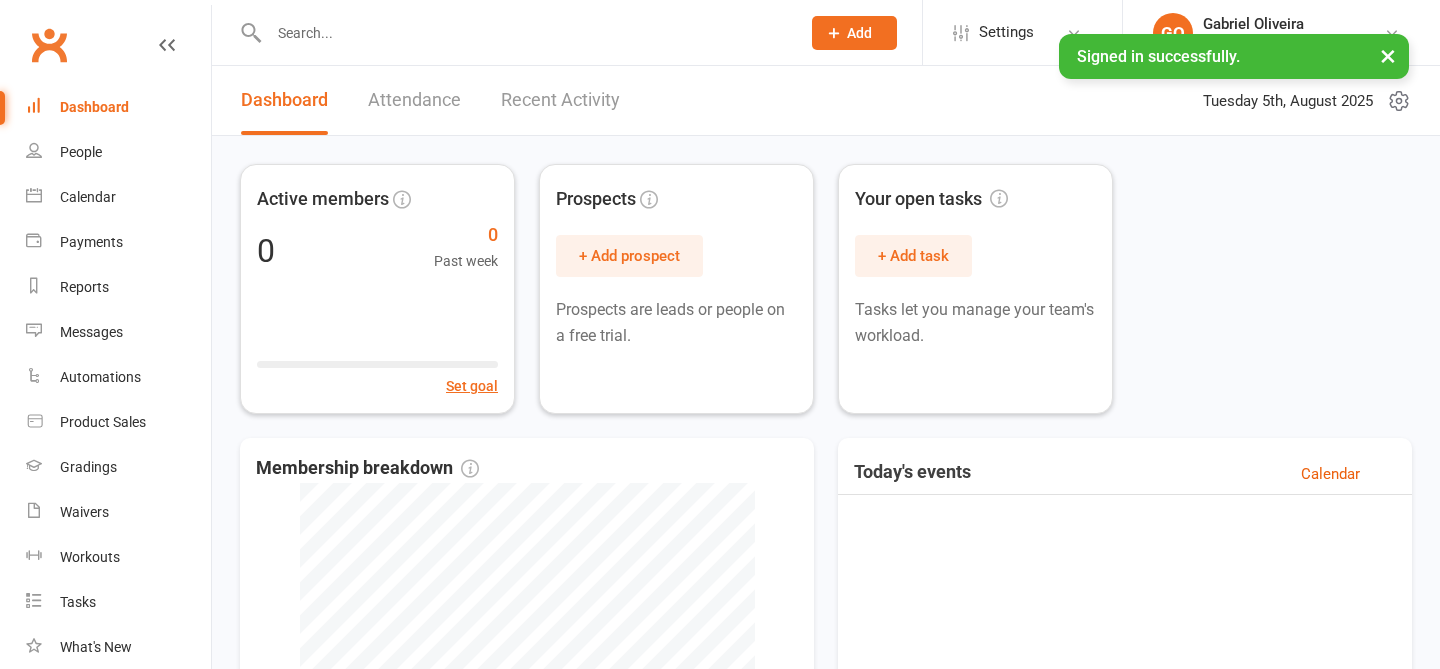 scroll, scrollTop: 0, scrollLeft: 0, axis: both 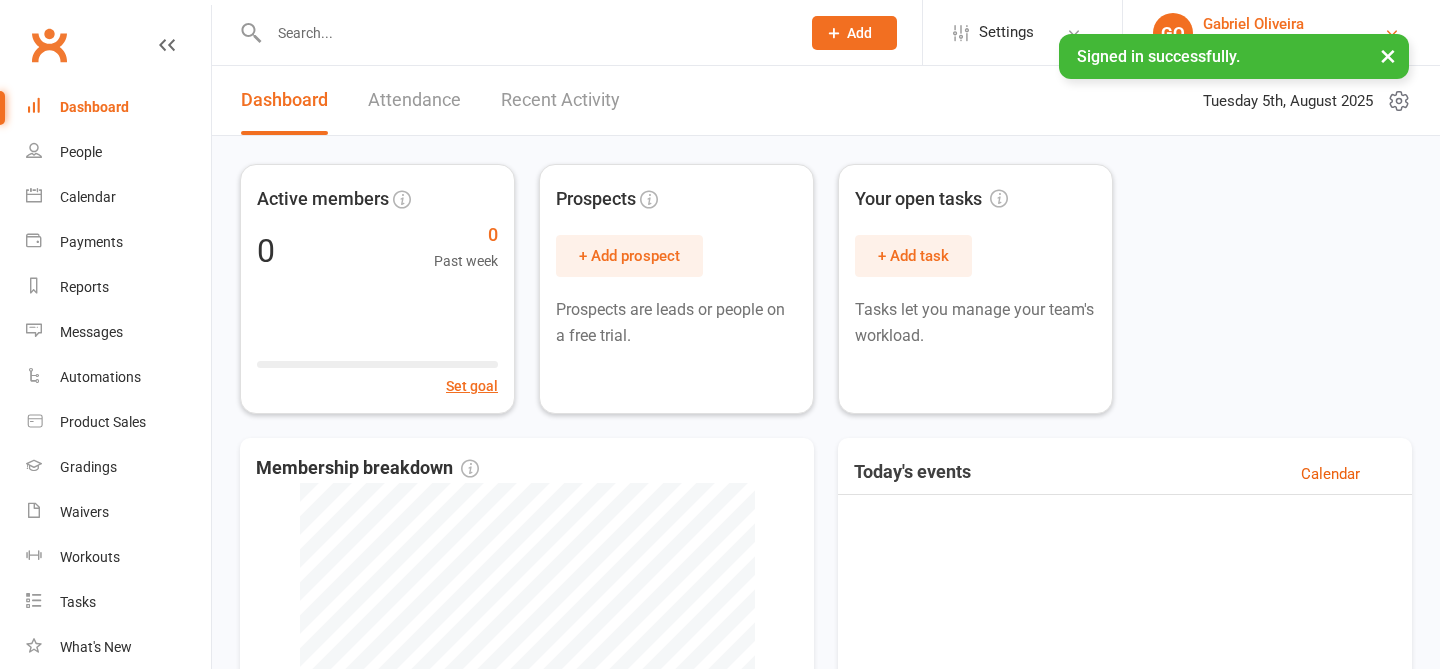 click on "Gabriel Oliveira" at bounding box center (1293, 24) 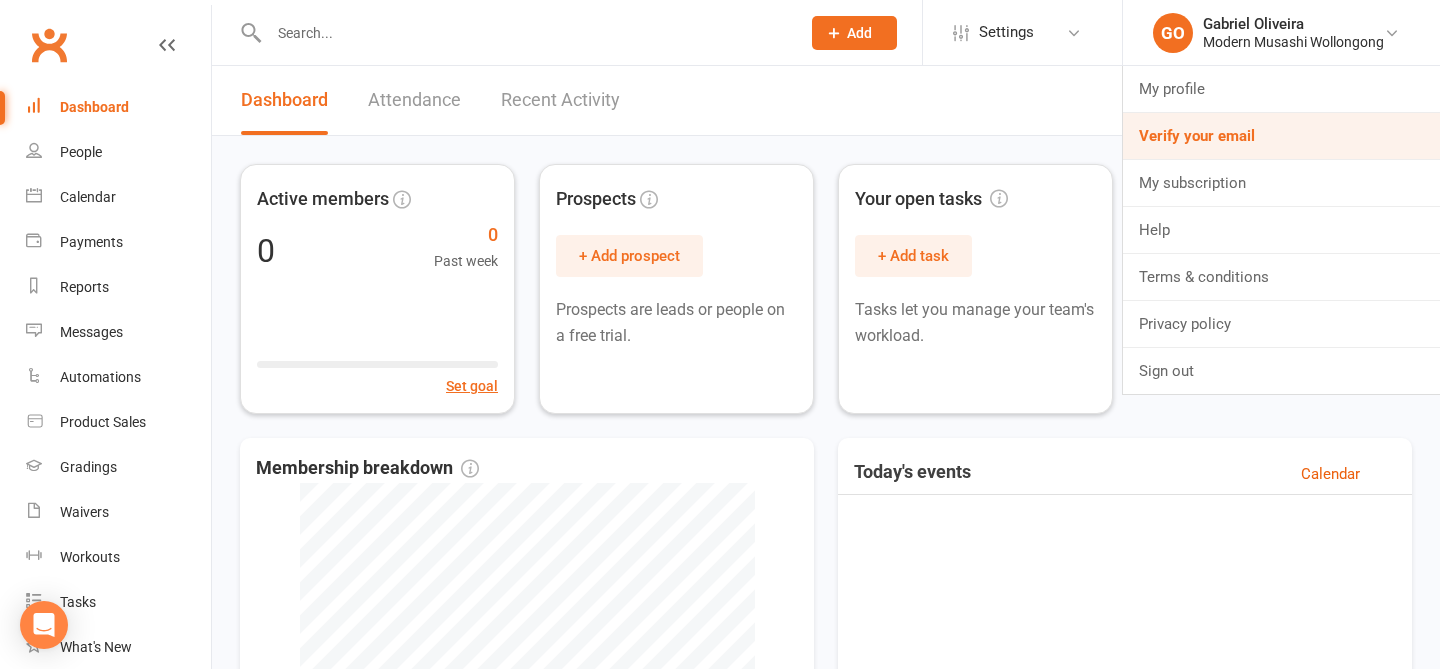 click on "Verify your email" at bounding box center [1281, 136] 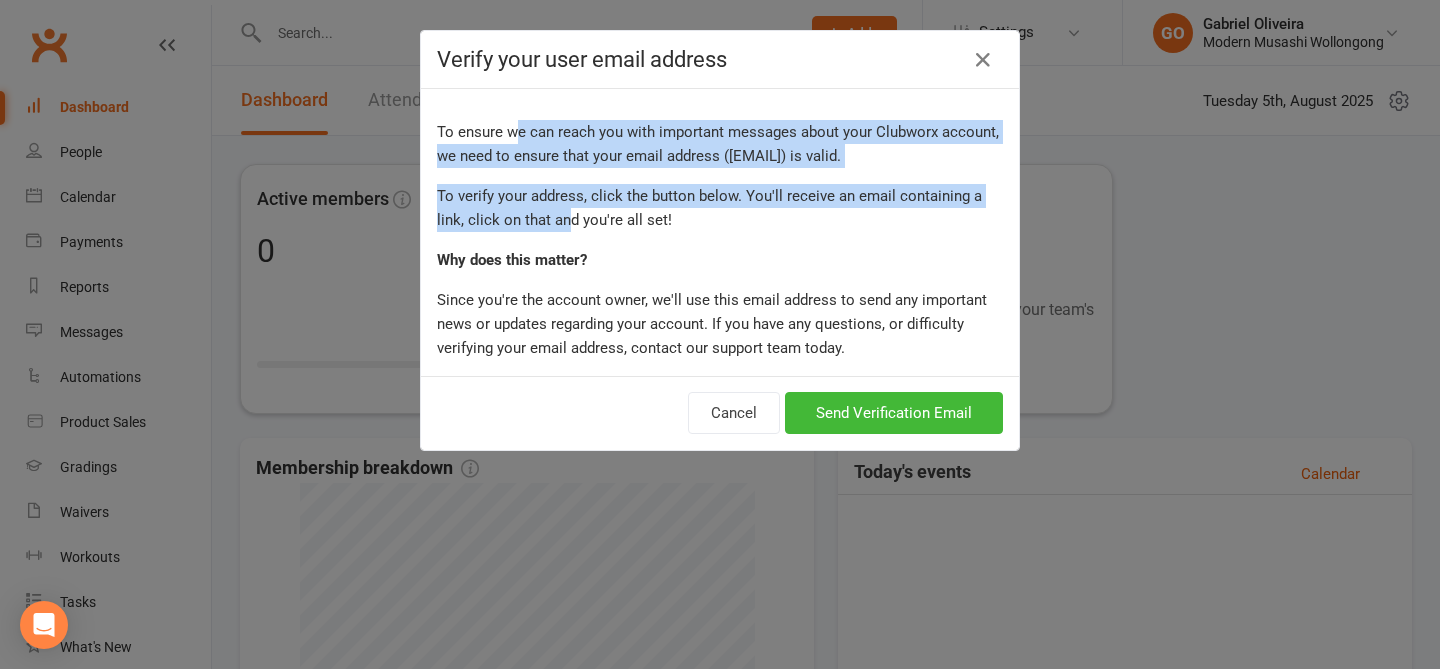 drag, startPoint x: 540, startPoint y: 195, endPoint x: 569, endPoint y: 239, distance: 52.69725 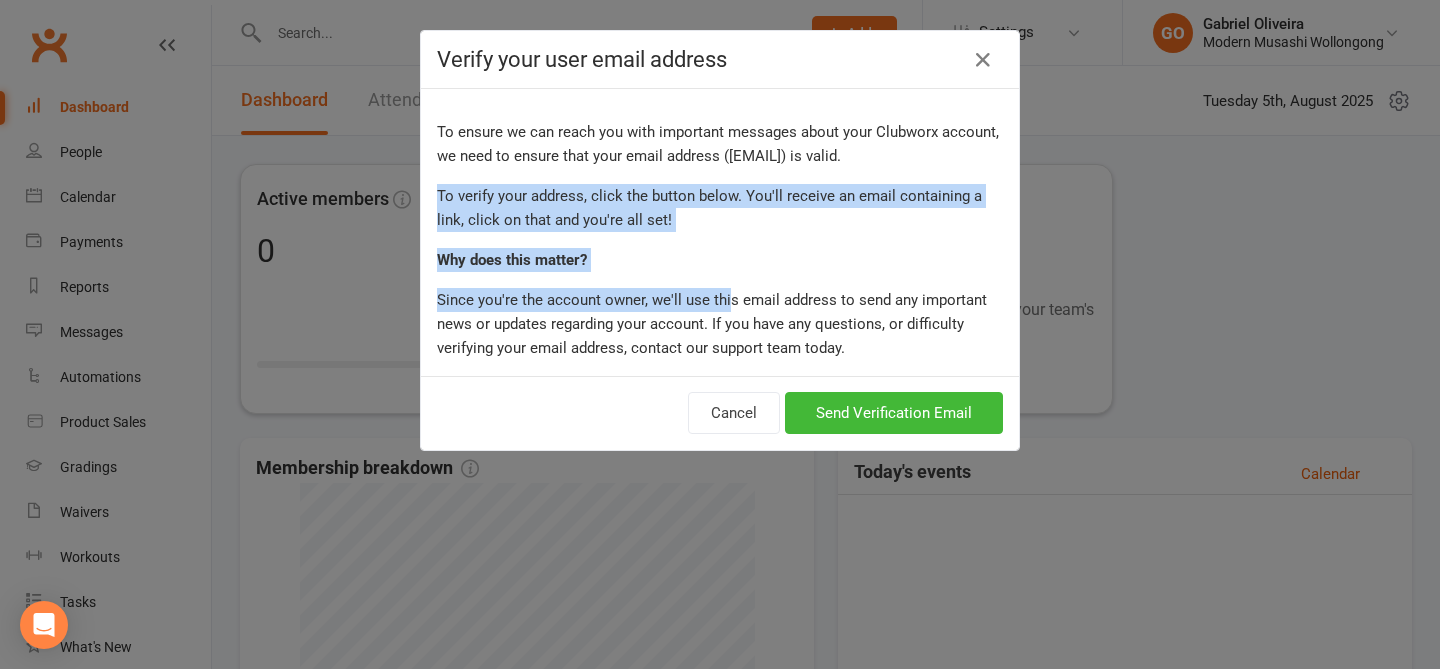 drag, startPoint x: 727, startPoint y: 318, endPoint x: 736, endPoint y: 165, distance: 153.26448 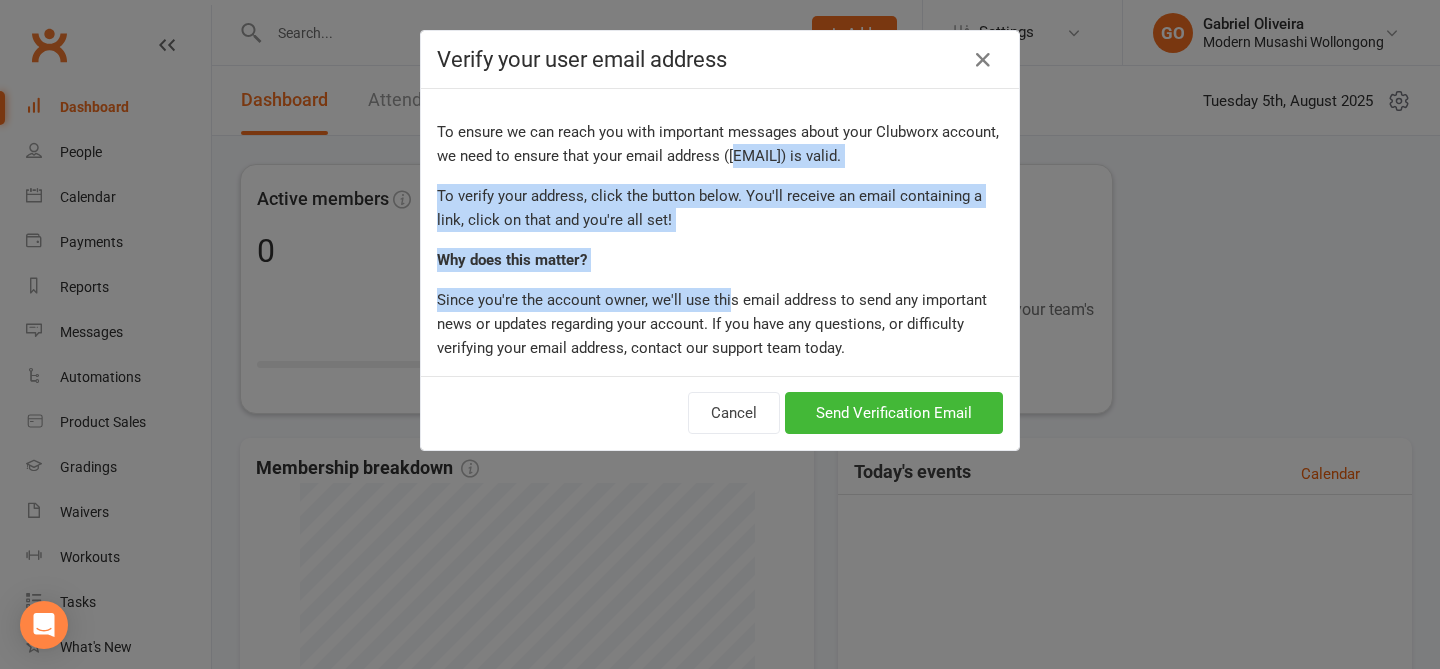 click on "To ensure we can reach you with important messages about your Clubworx account, we need to ensure that your email address ( gabriel@modernmusashibjj.com.au ) is valid." at bounding box center (720, 144) 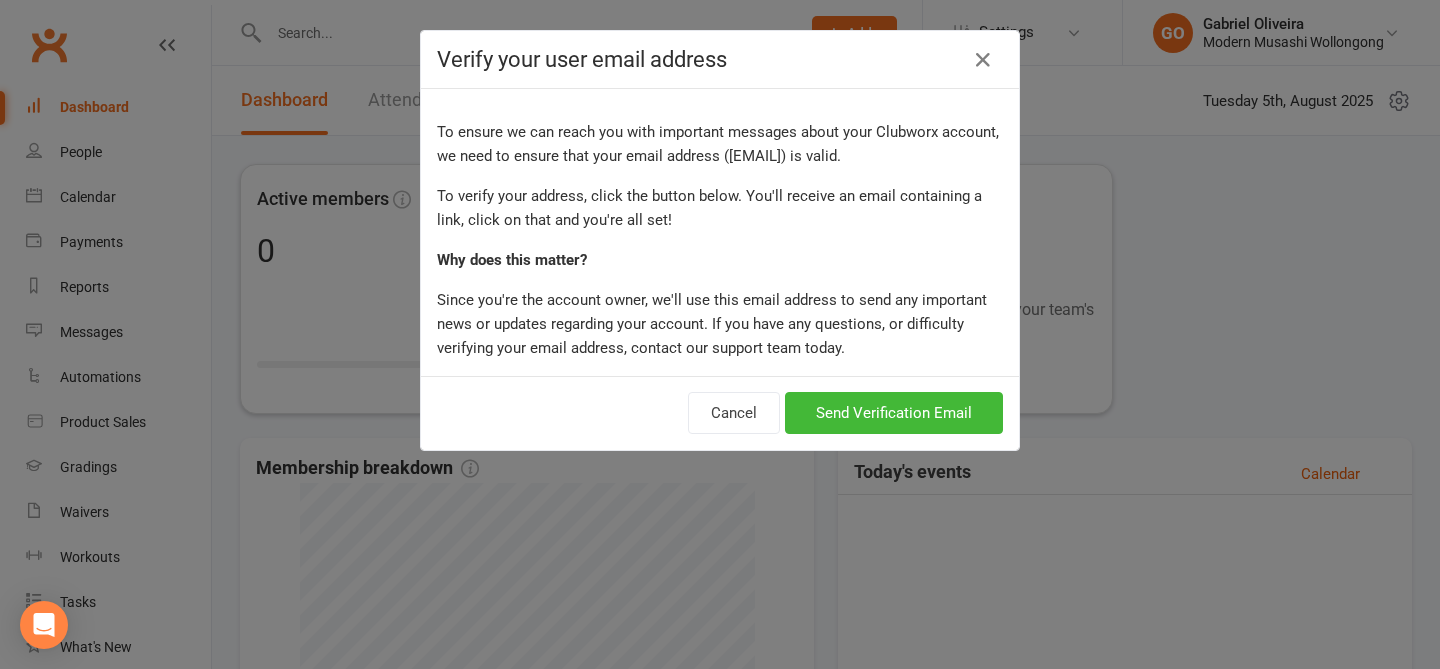 click on "Verify your user email address To ensure we can reach you with important messages about your Clubworx account, we need to ensure that your email address ( gabriel@modernmusashibjj.com.au ) is valid. To verify your address, click the button below. You'll receive an email containing a link, click on that and you're all set!  Why does this matter? Since you're the account owner, we'll use this email address to send any important news or updates regarding your account. If you have any questions, or difficulty verifying your email address, contact our support team today. Cancel Send Verification Email" at bounding box center (720, 334) 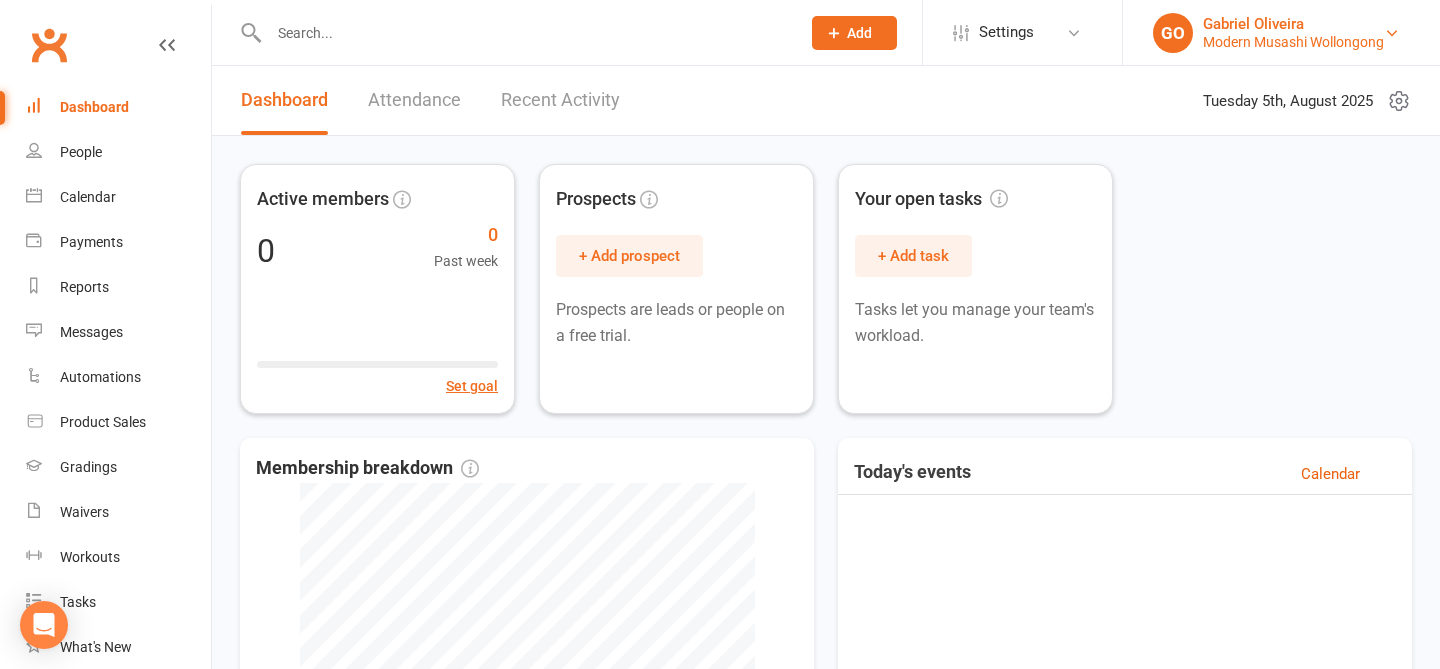 click on "Gabriel Oliveira" at bounding box center [1293, 24] 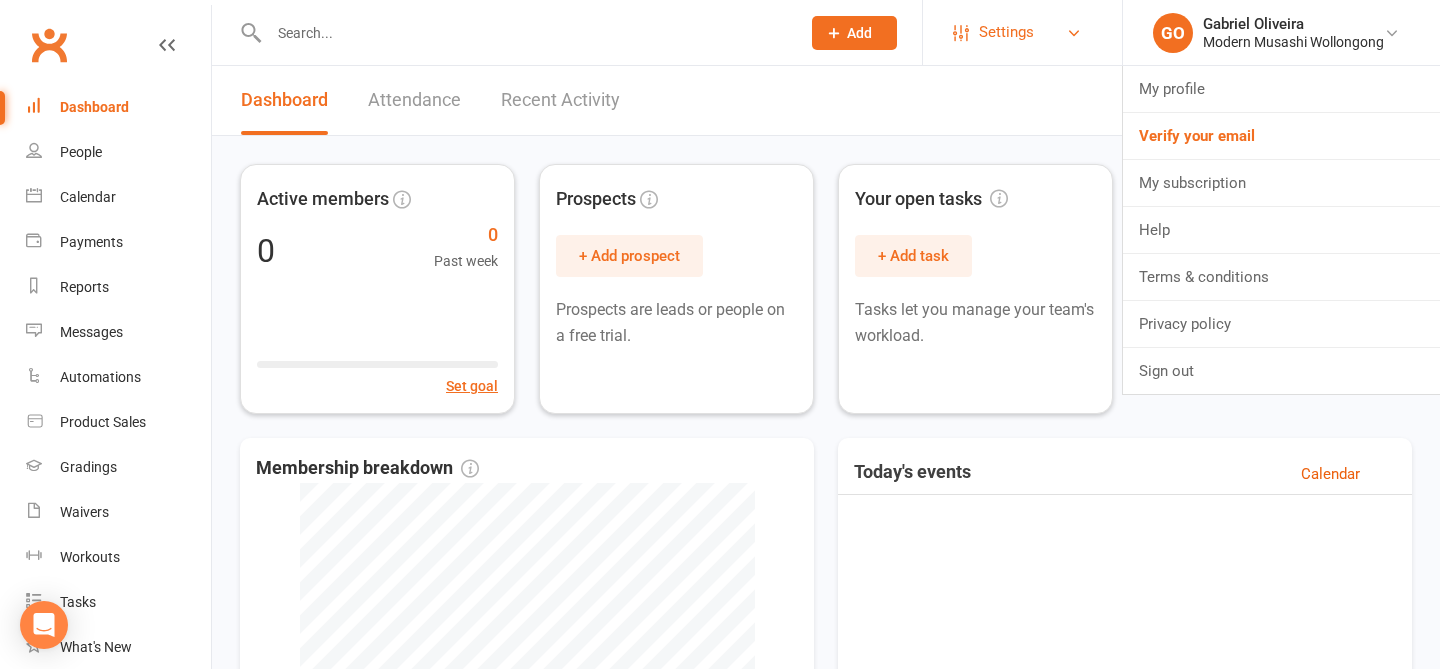 click on "Settings" at bounding box center (1006, 32) 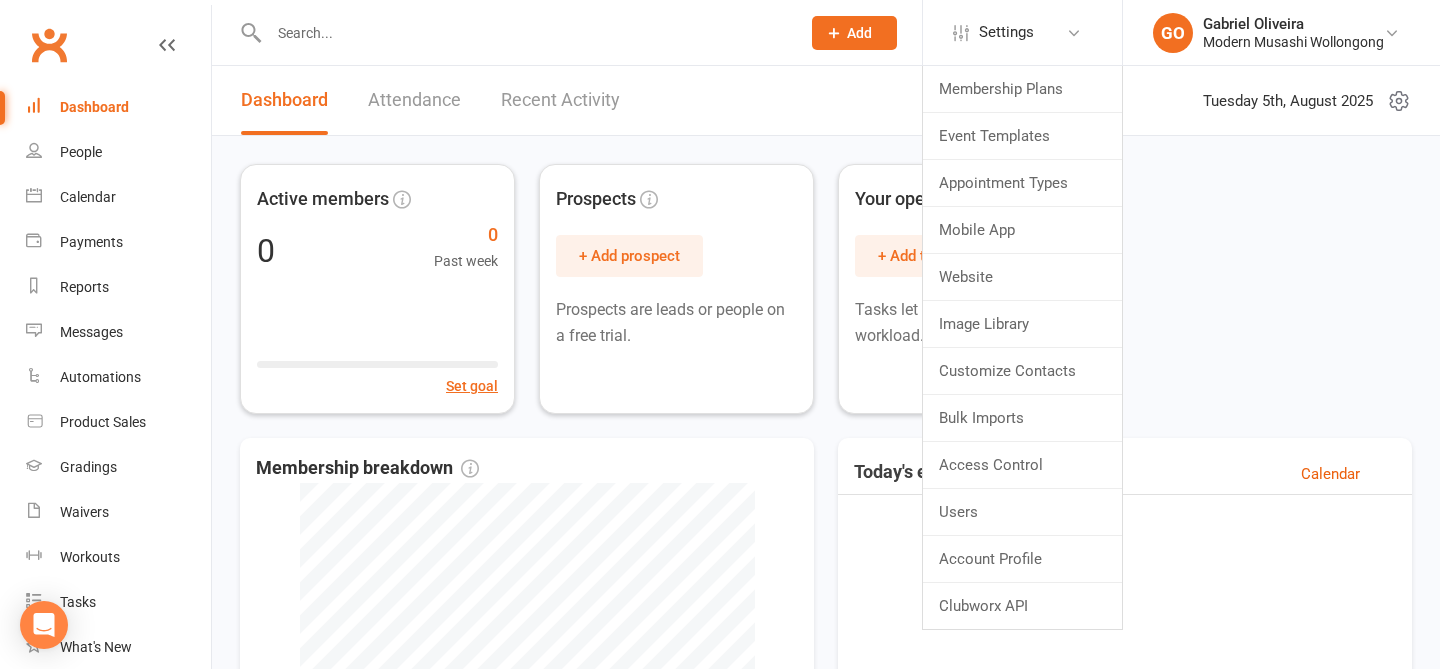 click on "GO Gabriel Oliveira Modern Musashi Wollongong My profile Verify your email My subscription Help Terms & conditions  Privacy policy  Sign out" at bounding box center [1281, 32] 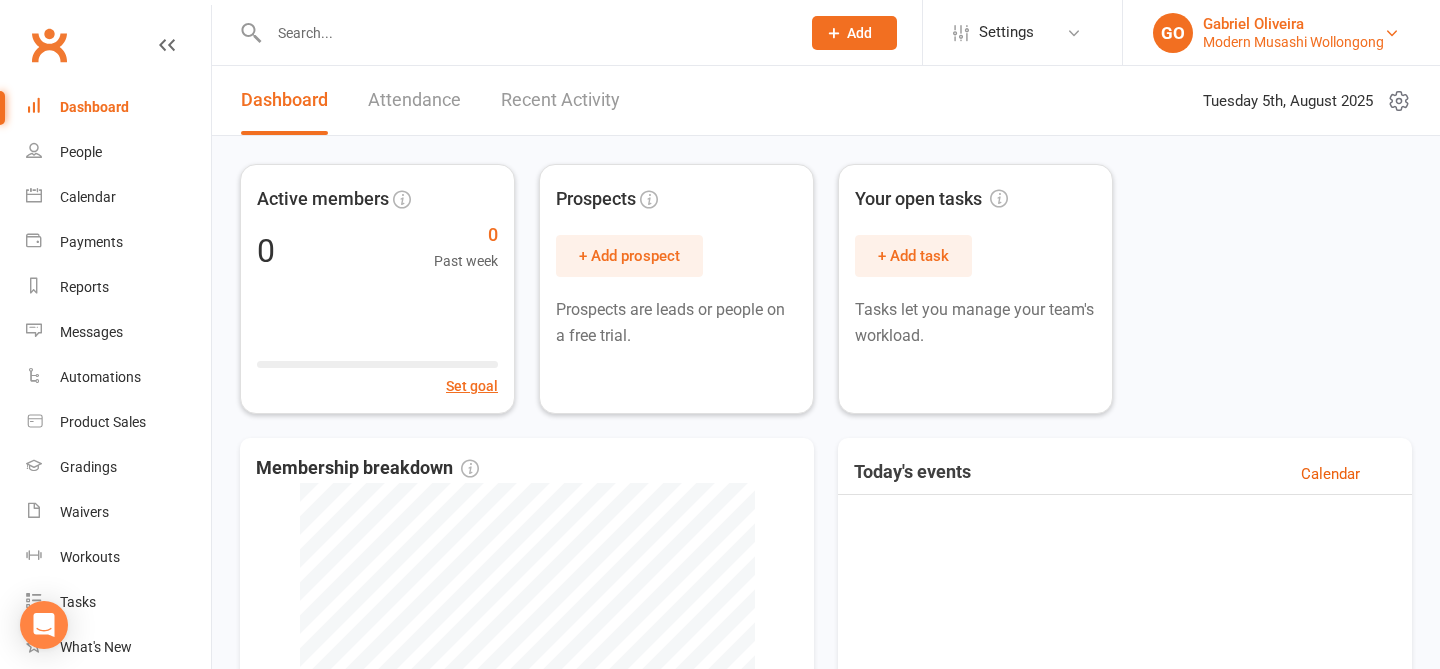 click on "Modern Musashi Wollongong" at bounding box center [1293, 42] 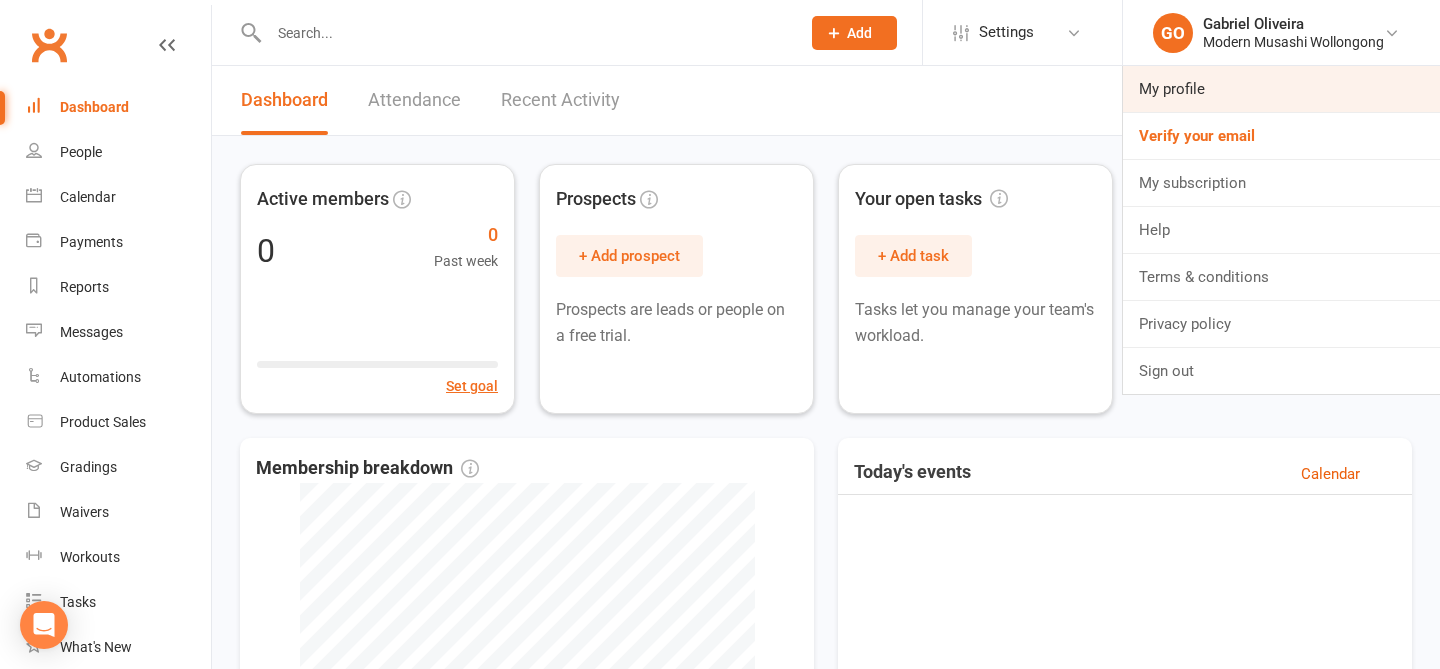 click on "My profile" at bounding box center [1281, 89] 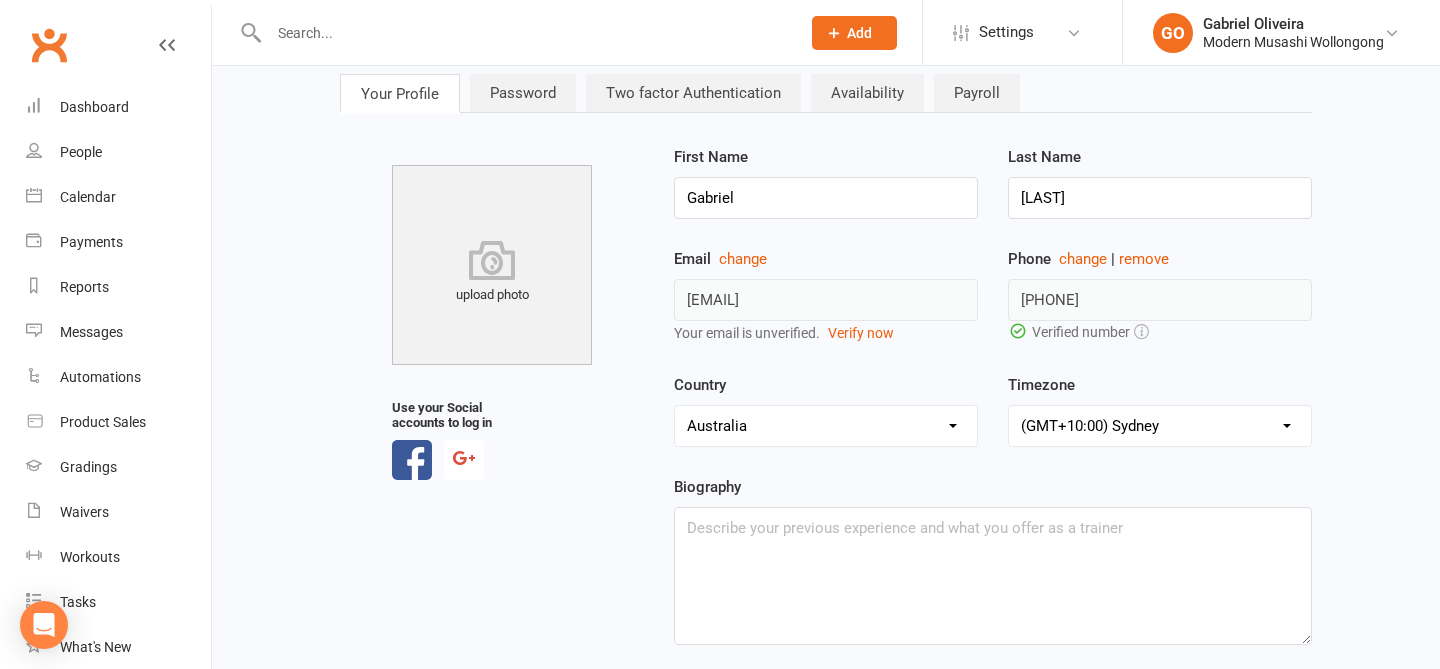 scroll, scrollTop: 0, scrollLeft: 0, axis: both 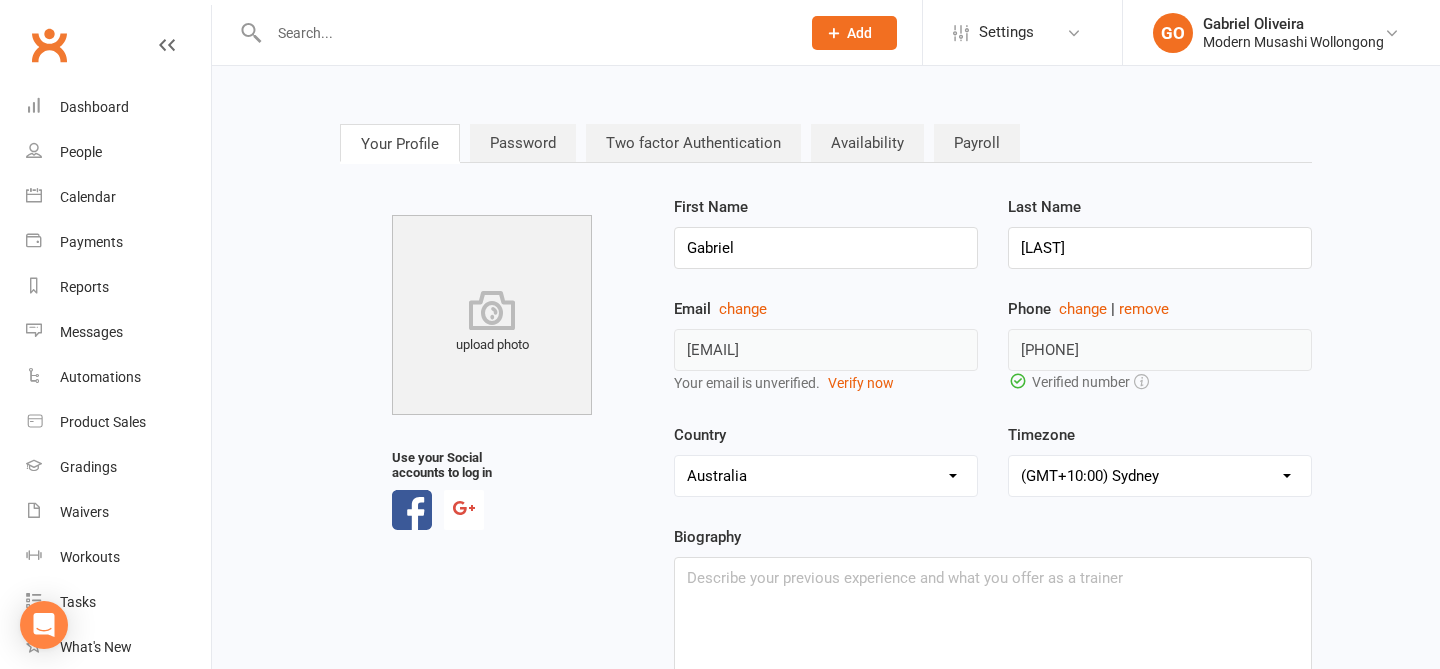 click on "Password" at bounding box center (523, 143) 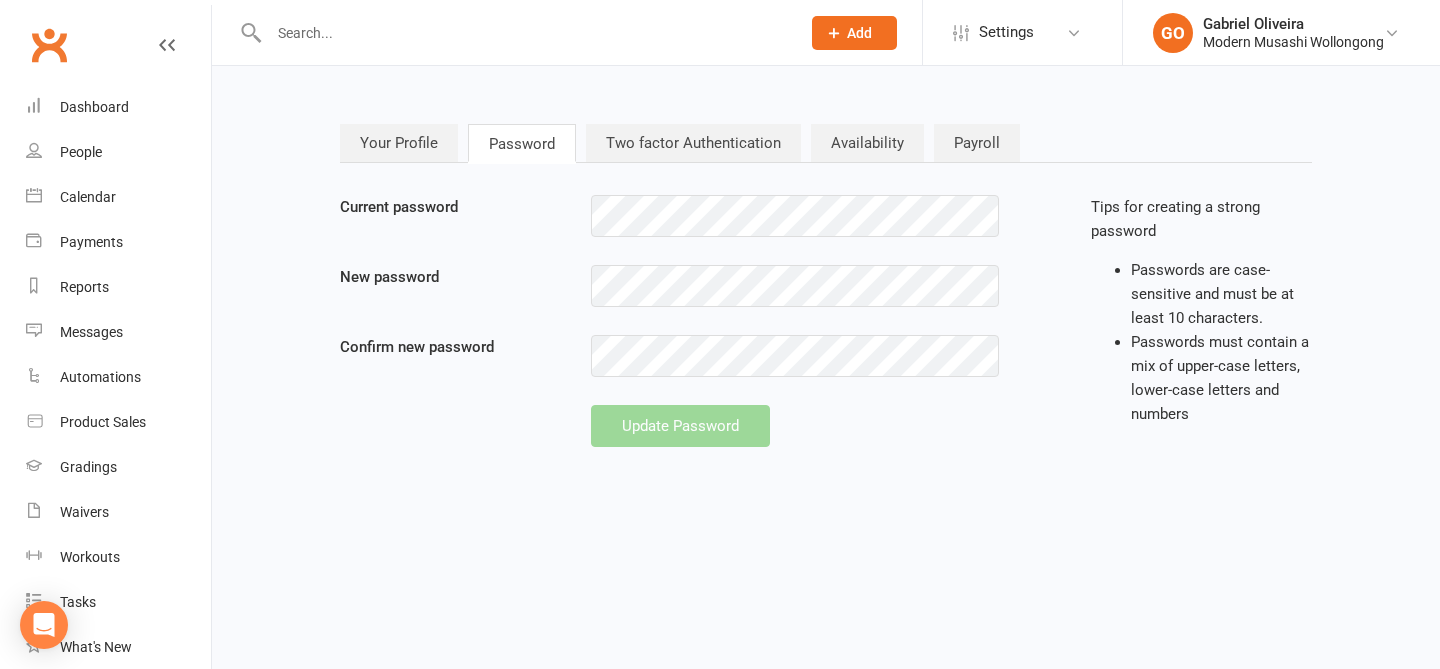 click on "Your Profile" at bounding box center [399, 143] 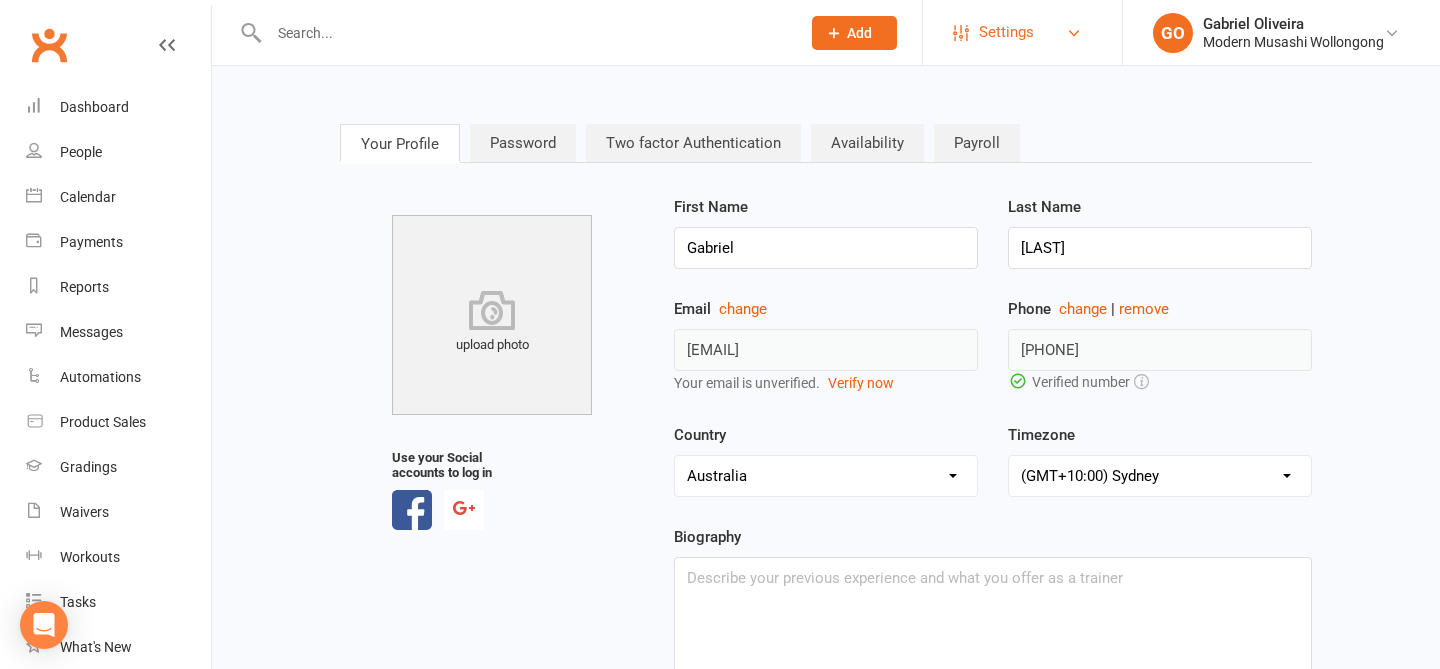 click on "Settings" at bounding box center [1022, 32] 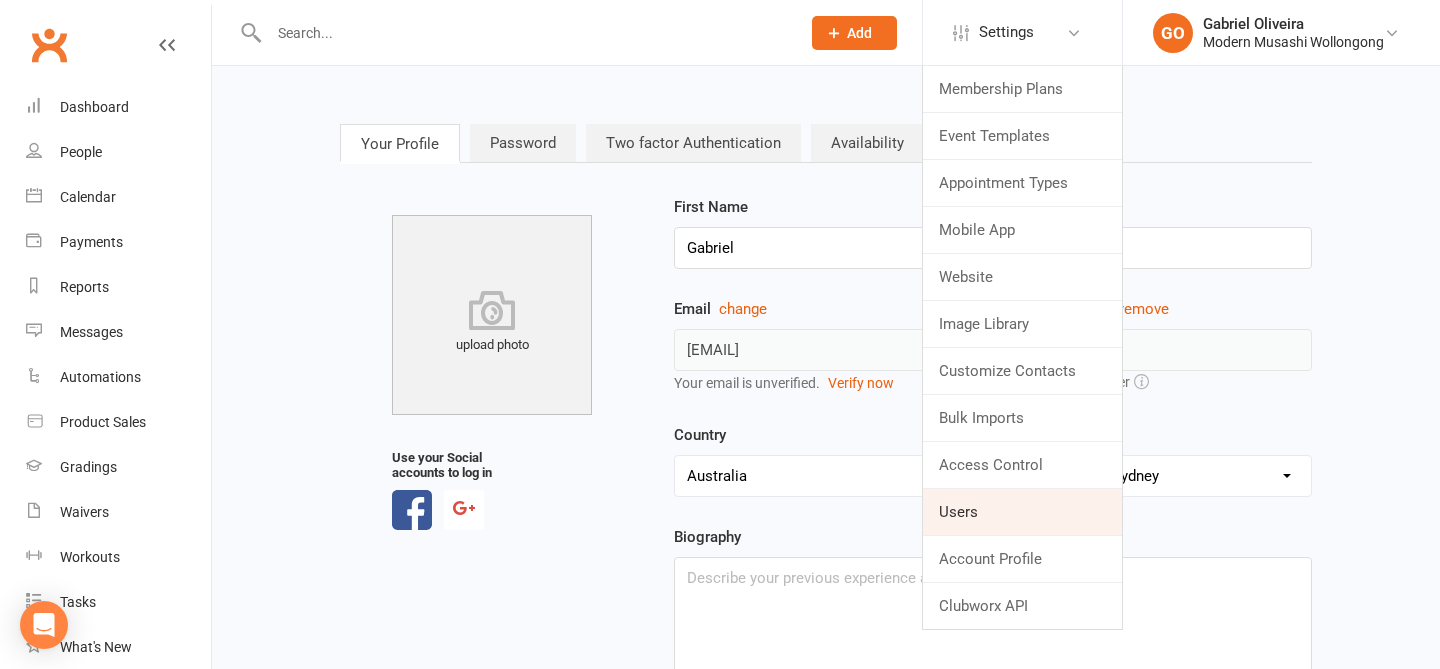 click on "Users" at bounding box center (1022, 512) 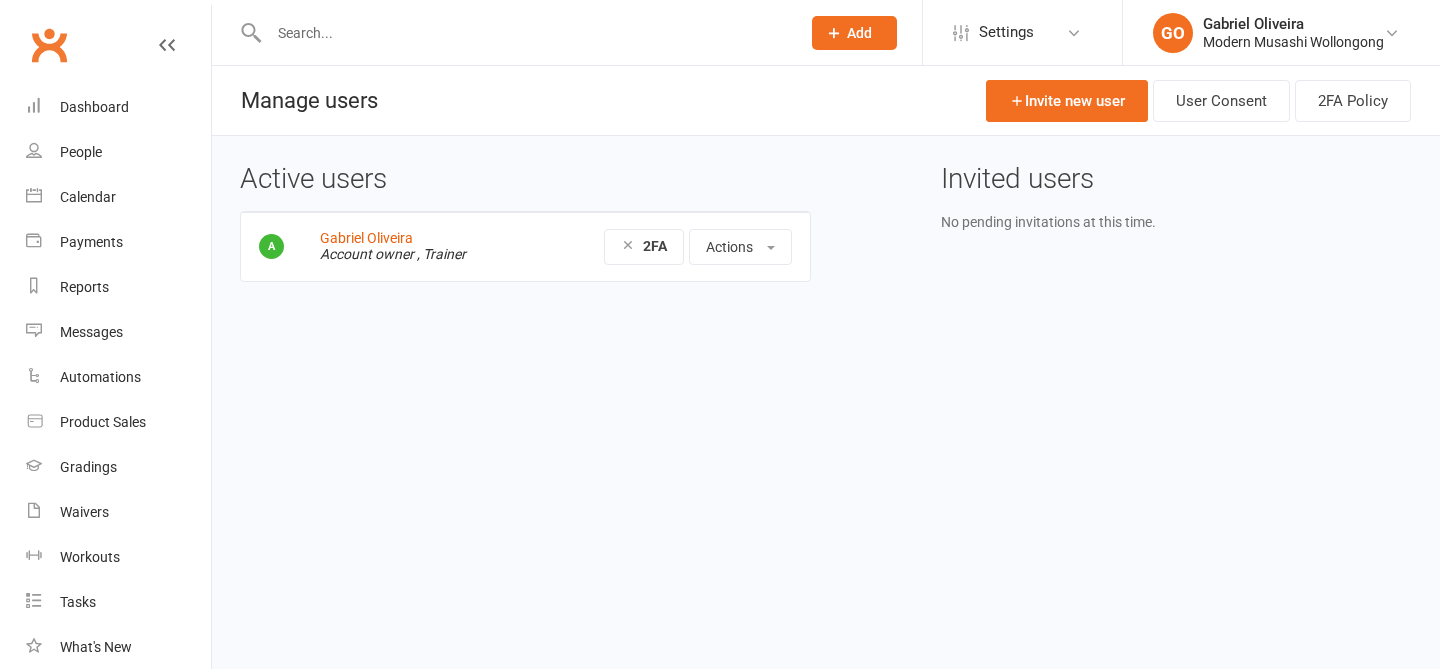 scroll, scrollTop: 0, scrollLeft: 0, axis: both 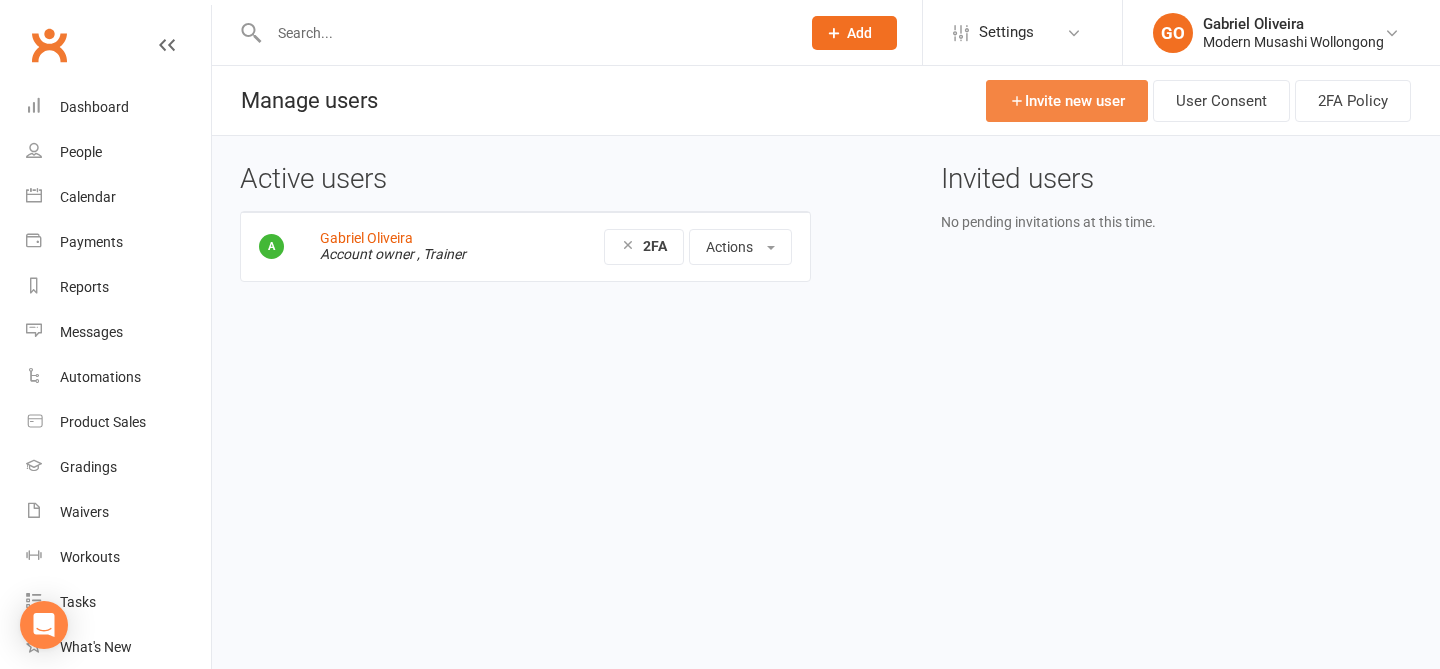 click on "Invite new user" at bounding box center (1067, 101) 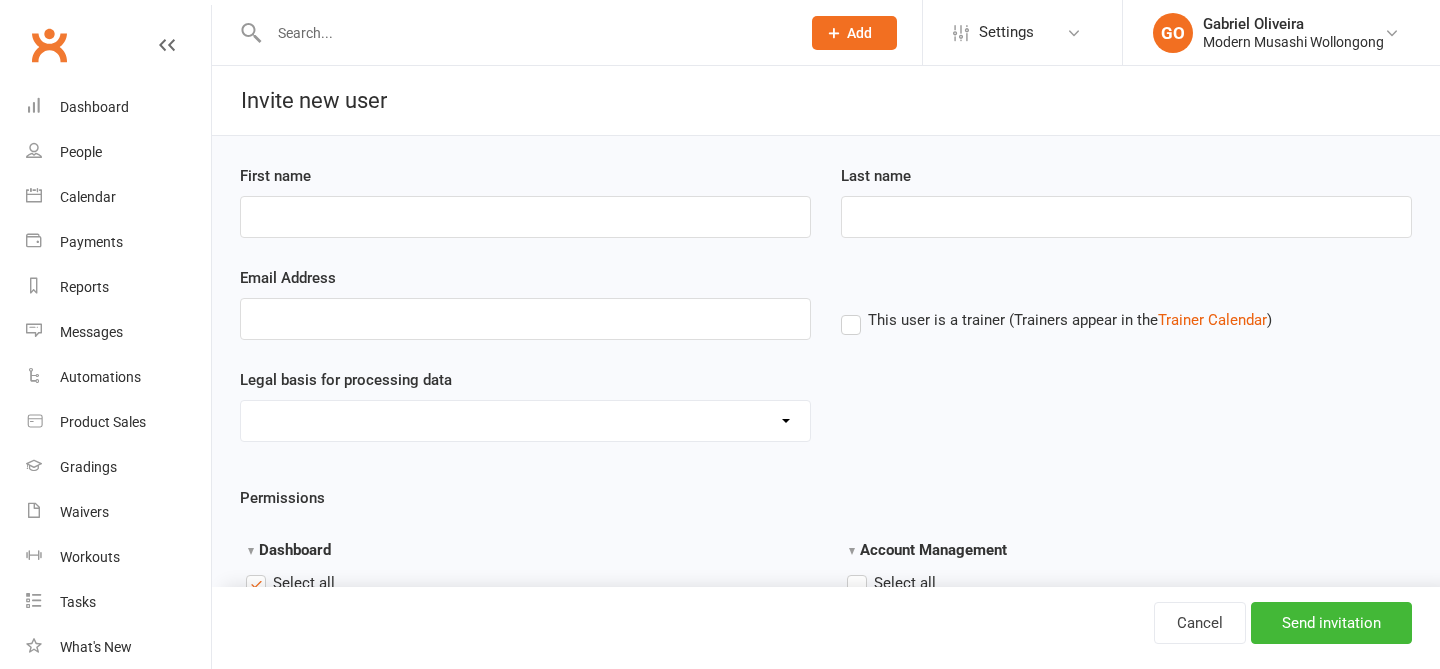 scroll, scrollTop: 0, scrollLeft: 0, axis: both 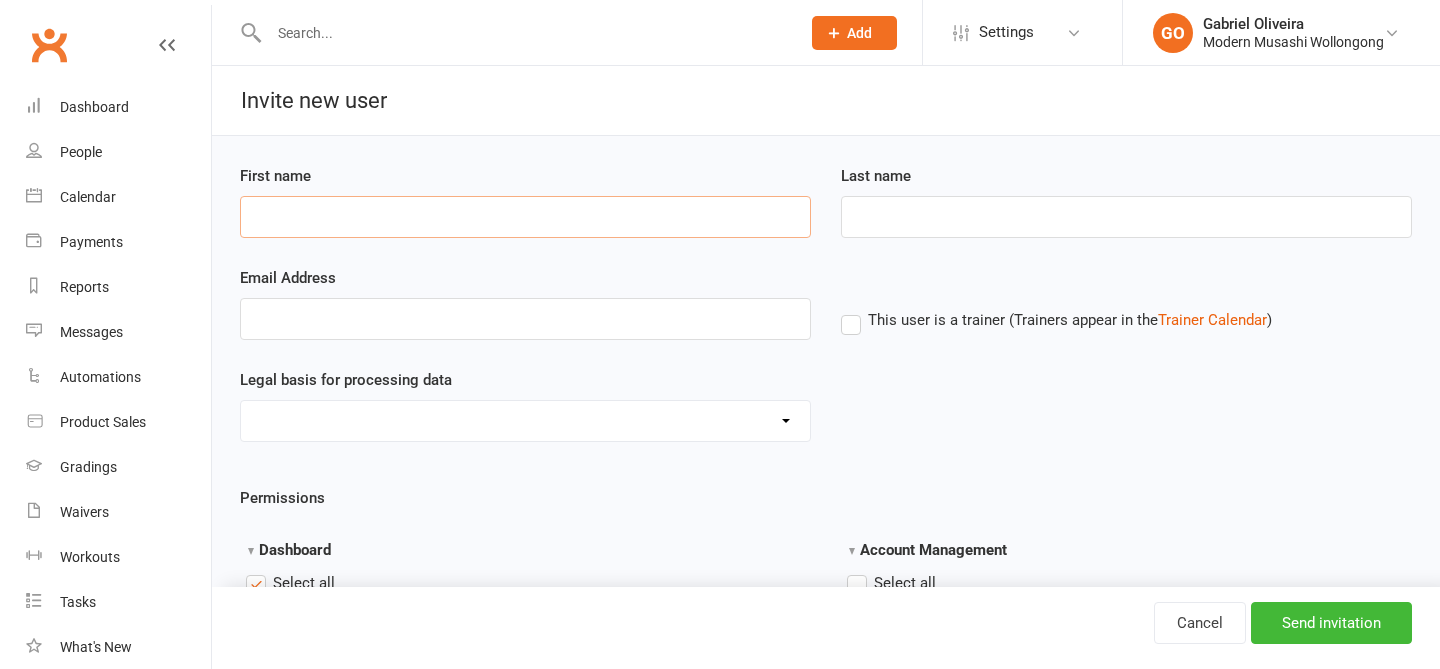 click on "First name" at bounding box center (525, 217) 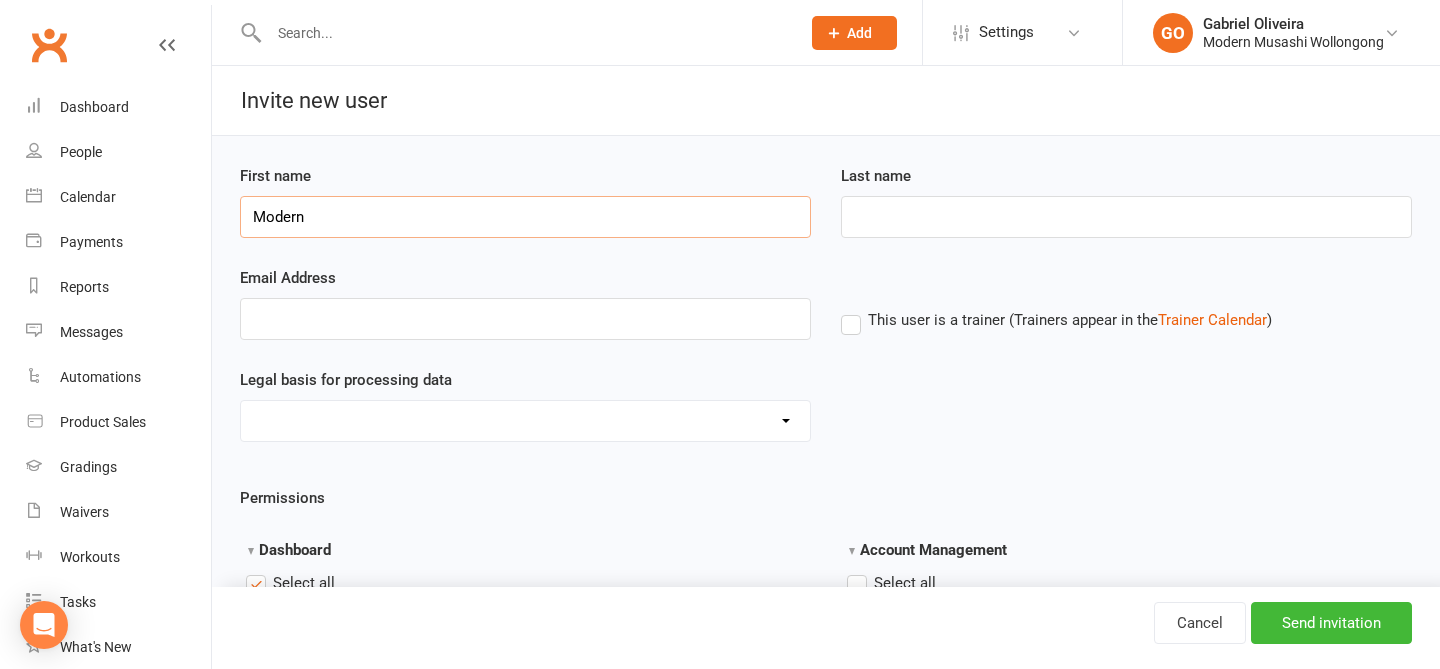 type on "Modern" 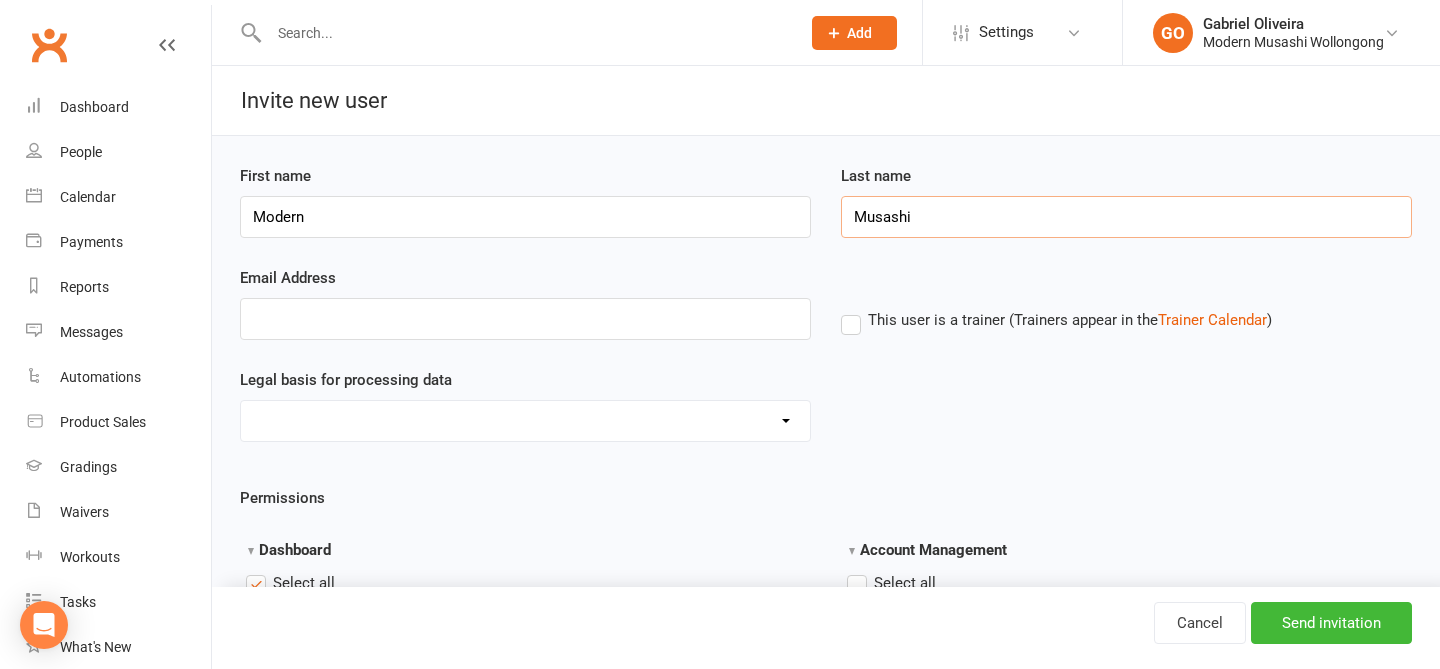 type on "Musashi" 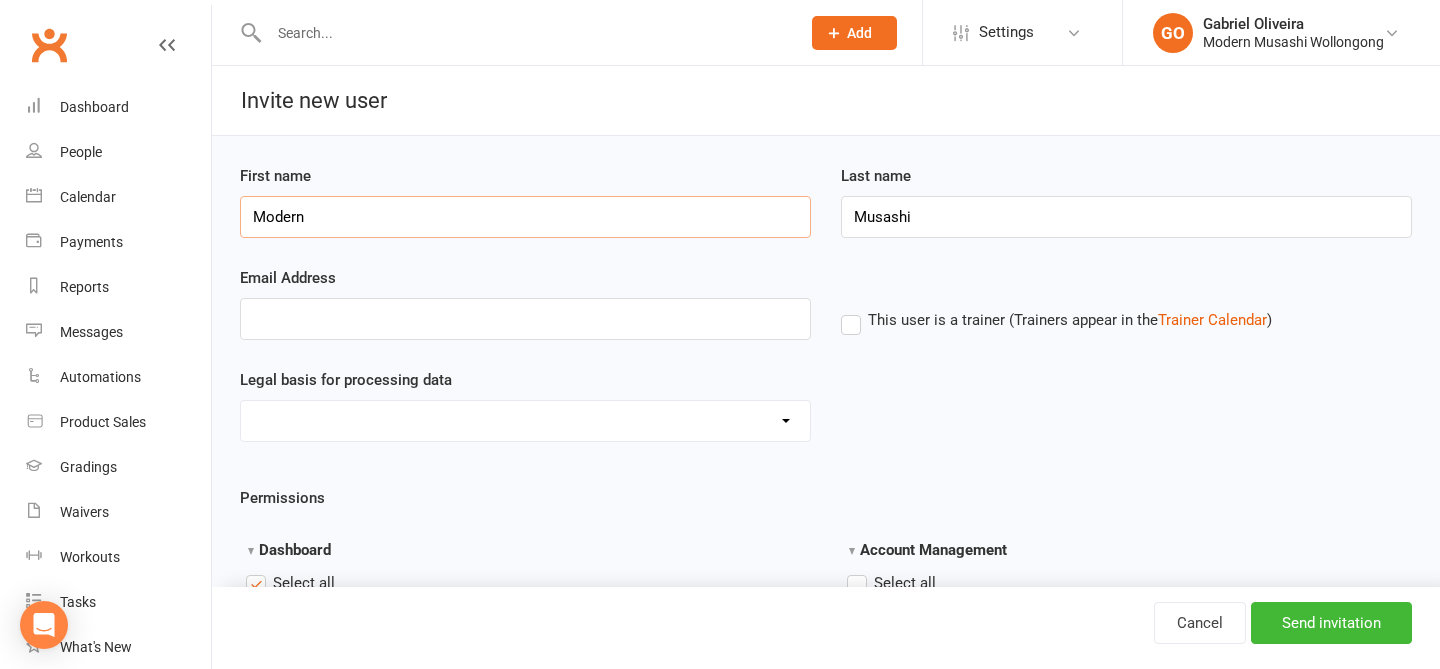 drag, startPoint x: 662, startPoint y: 213, endPoint x: 344, endPoint y: 171, distance: 320.7616 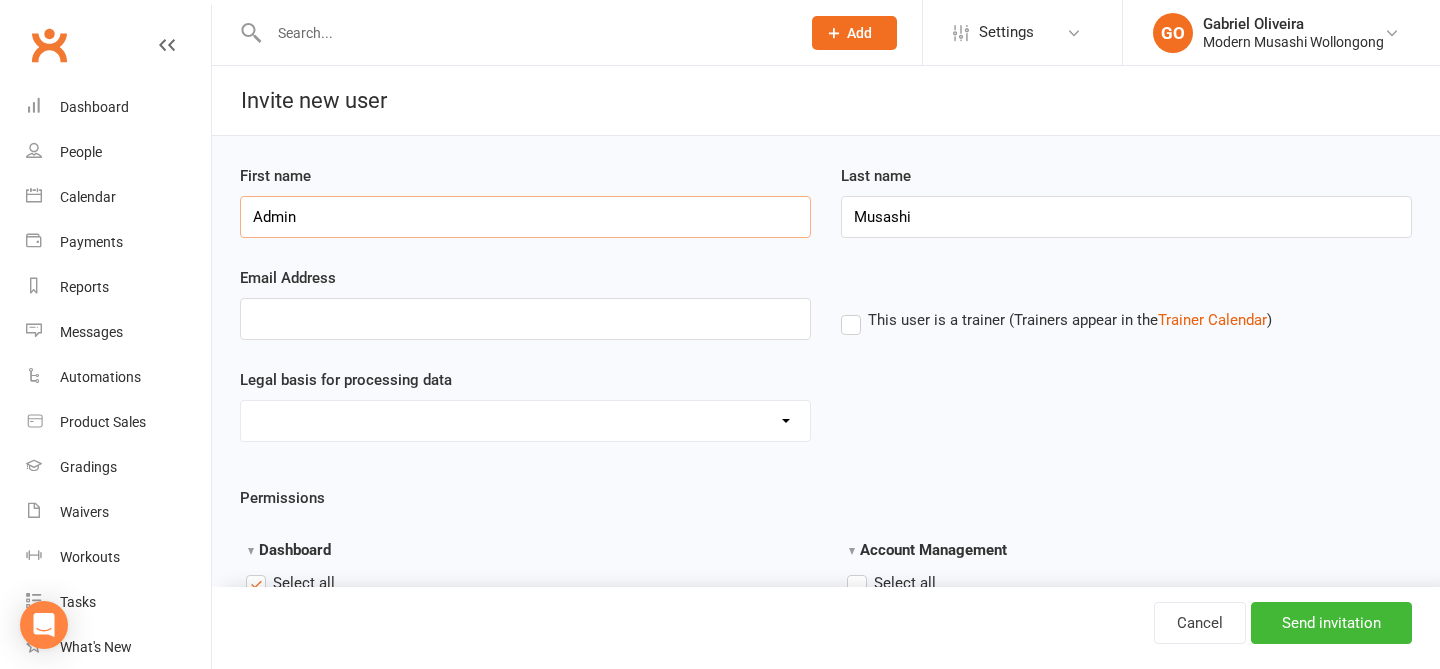 type on "Admin" 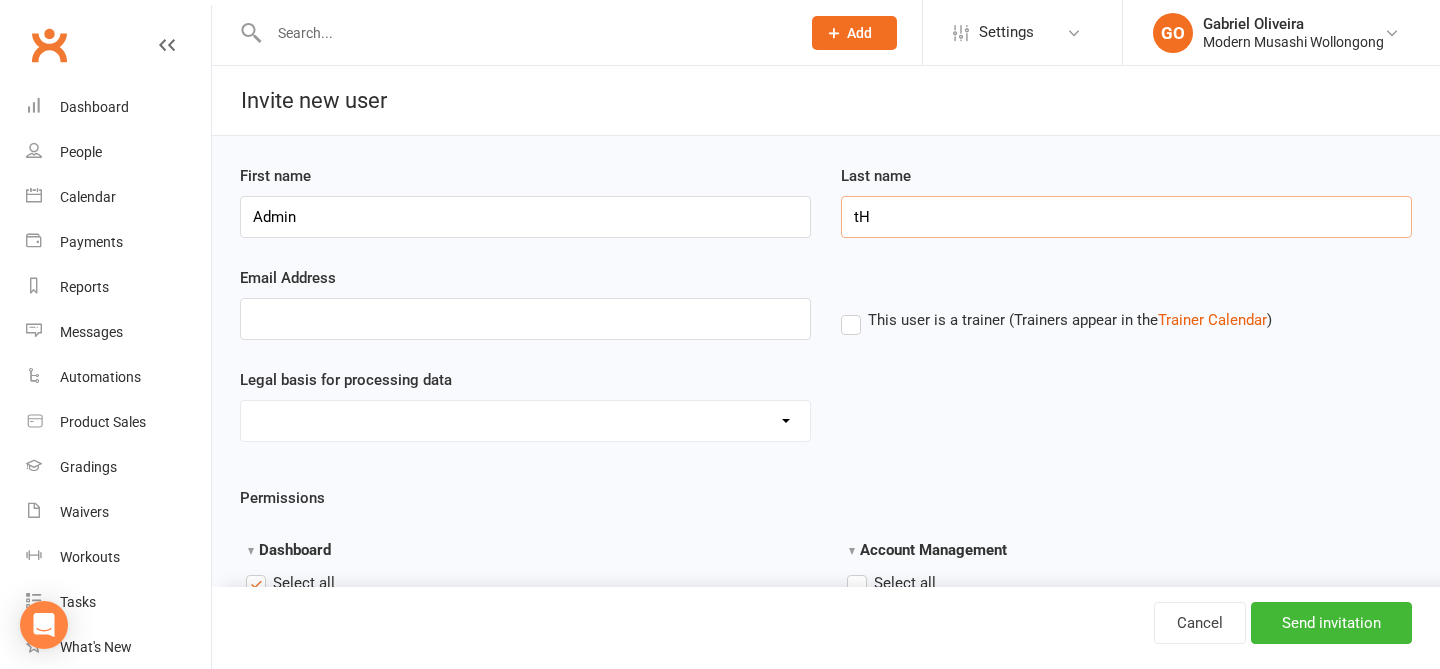 type on "t" 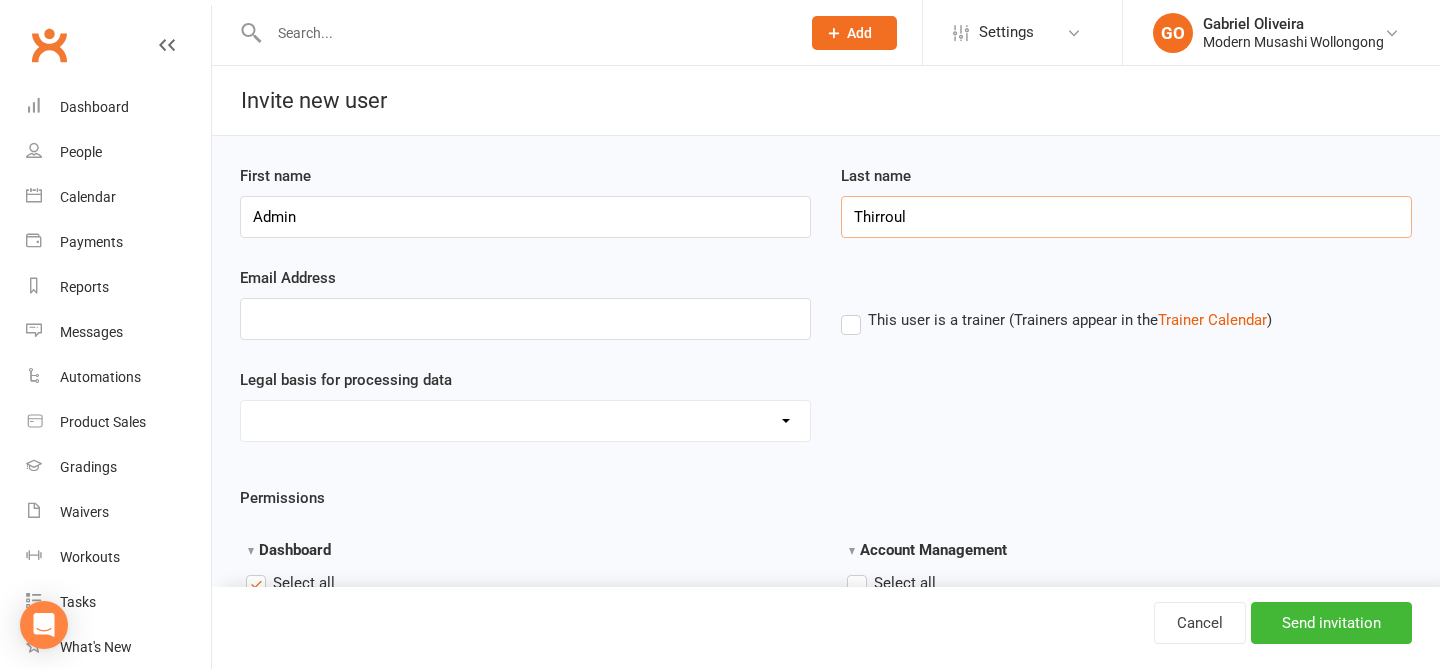type on "Thirroul" 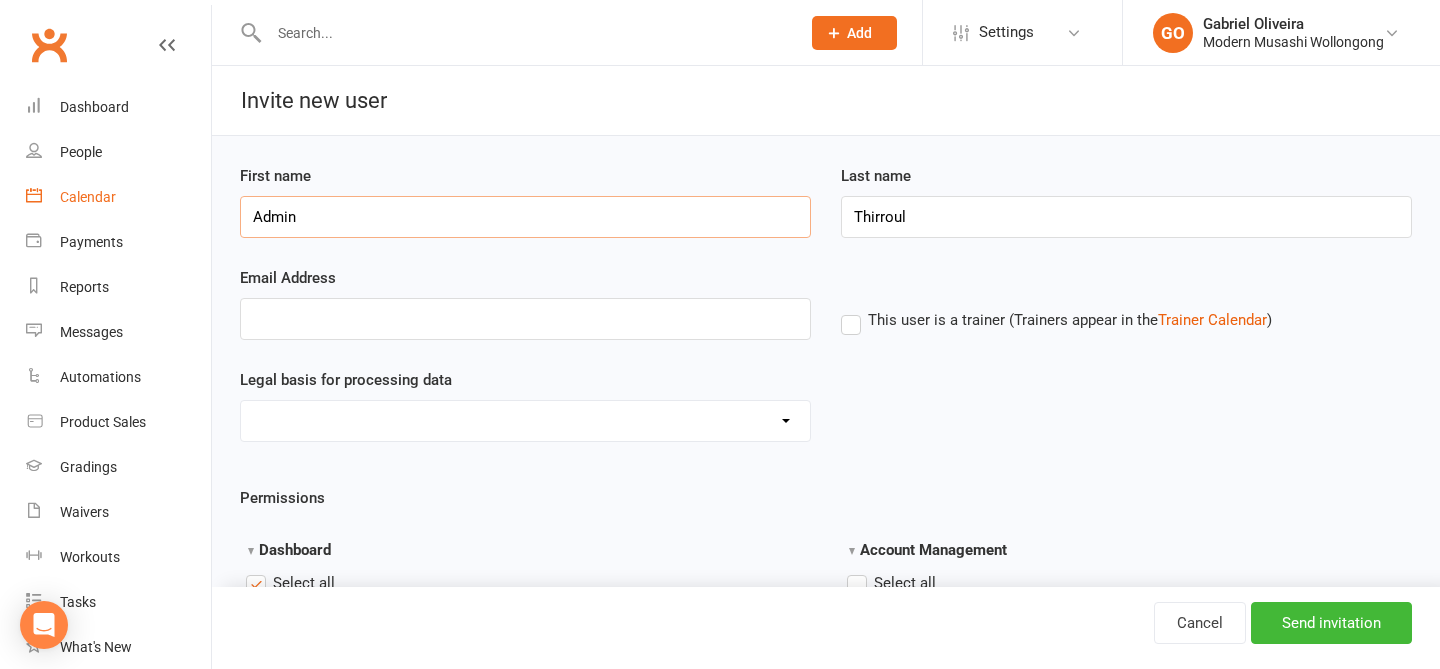 drag, startPoint x: 454, startPoint y: 219, endPoint x: 158, endPoint y: 191, distance: 297.32138 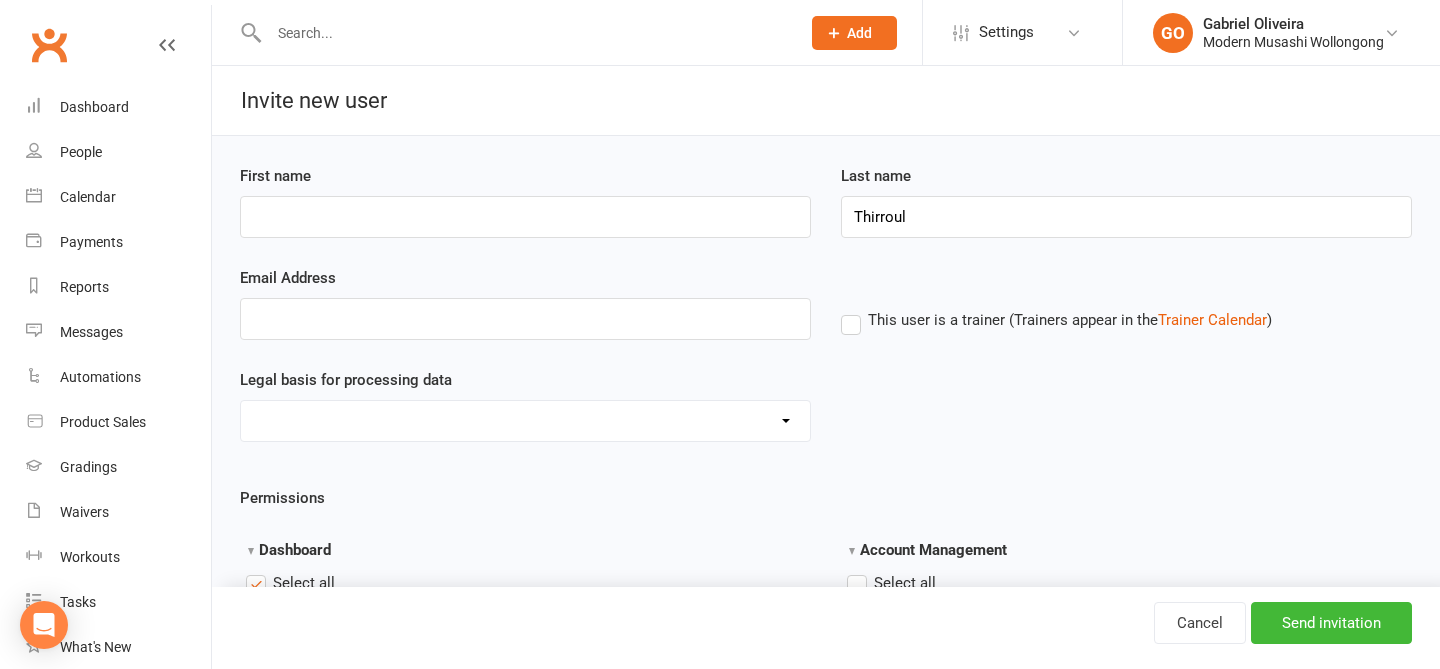 click on "First name" at bounding box center [525, 201] 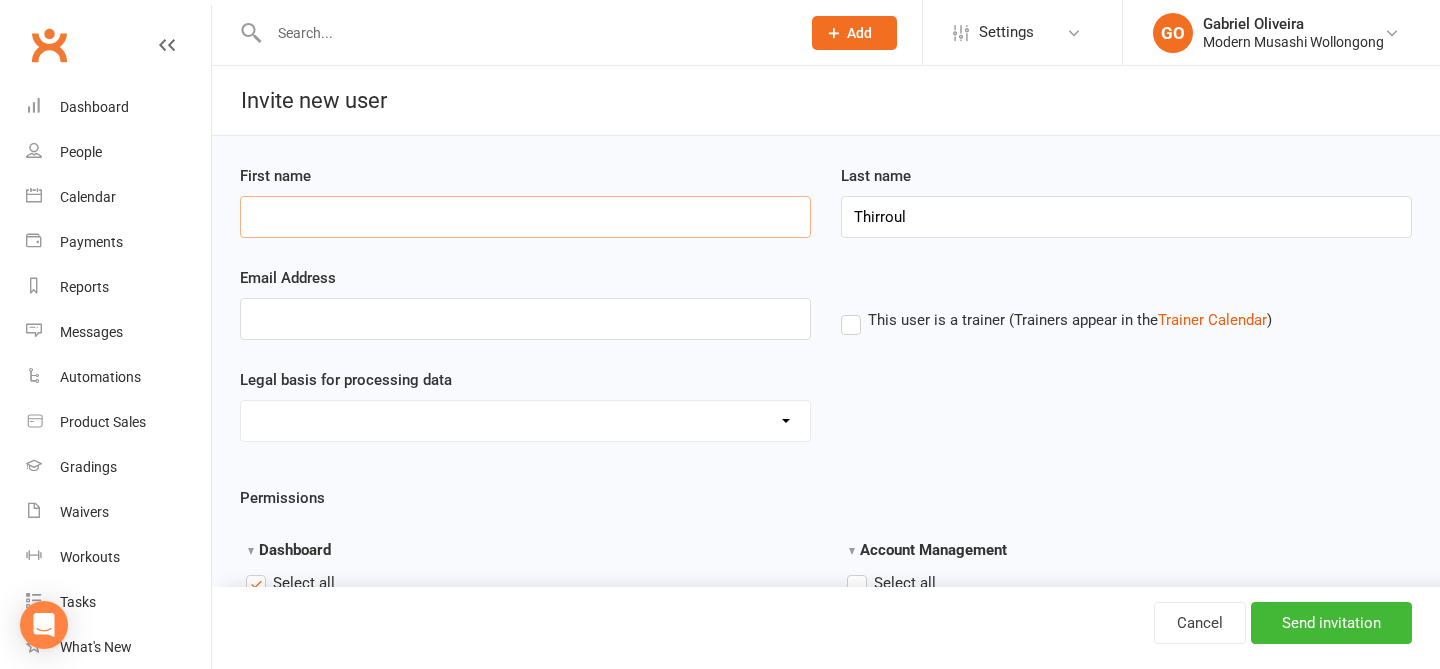 click on "First name" at bounding box center (525, 217) 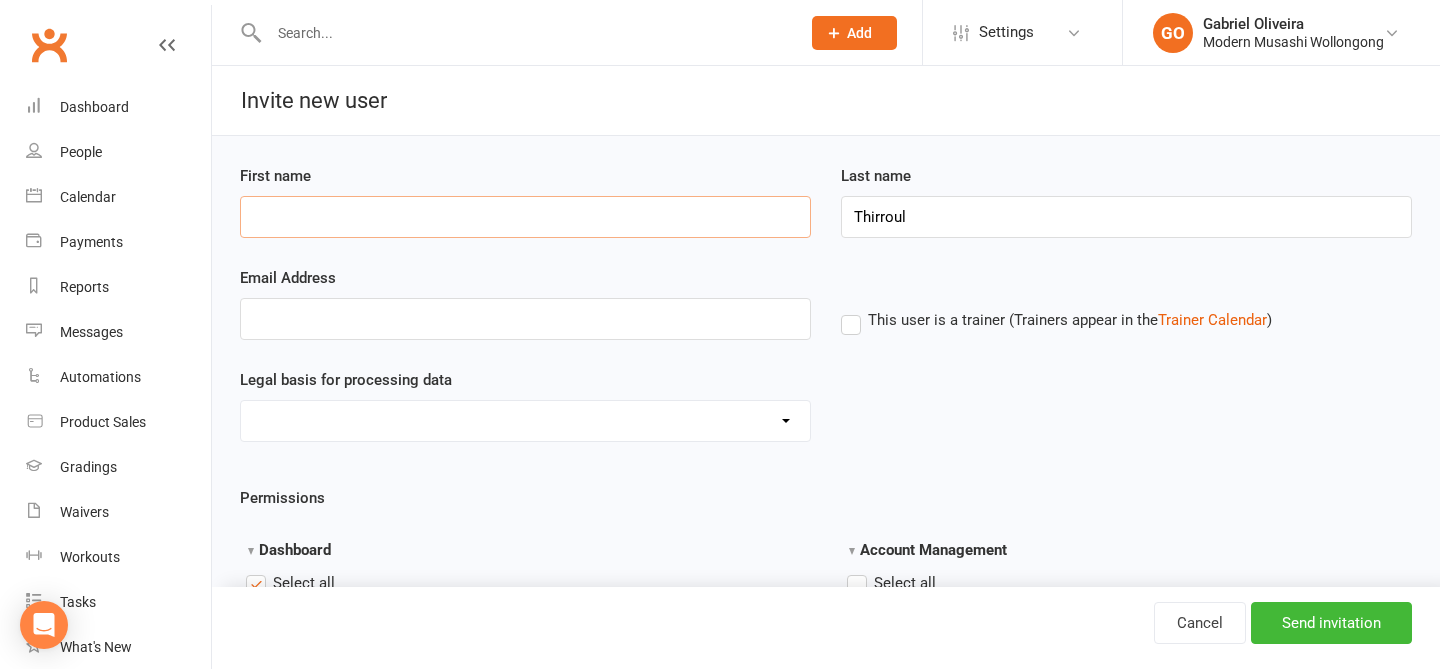 type on "T" 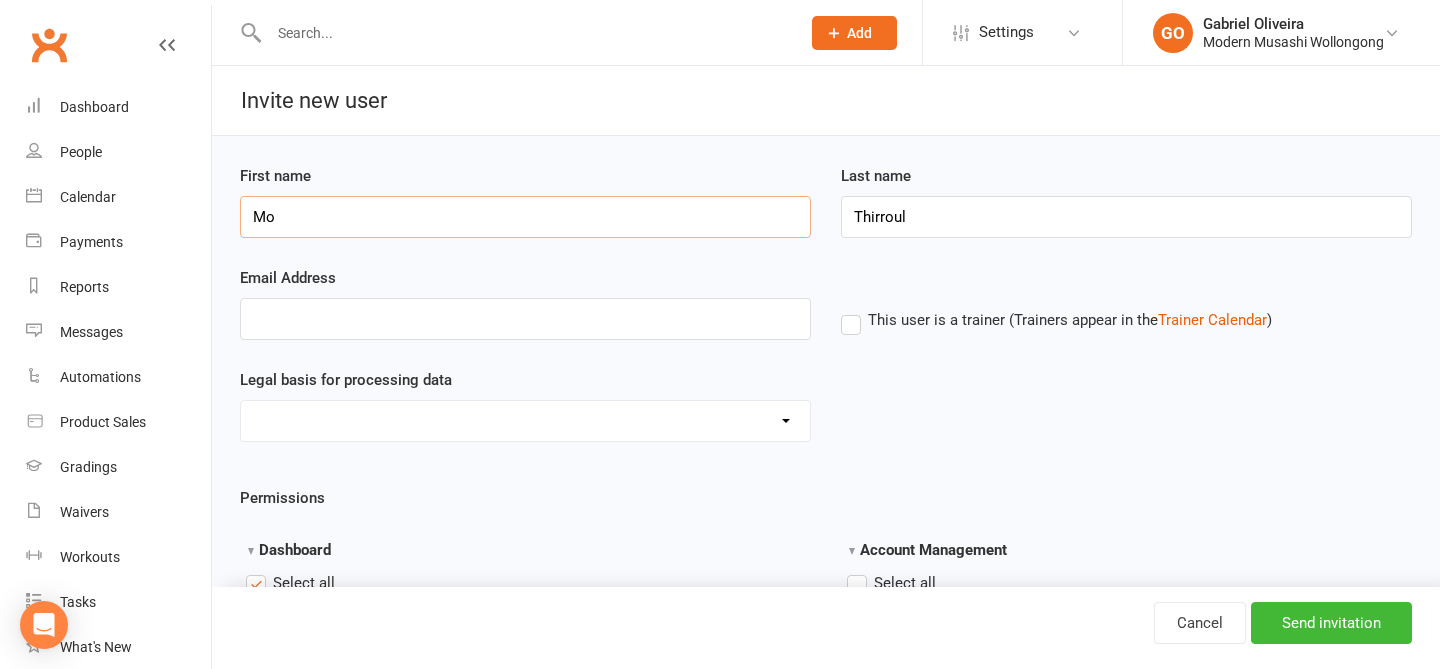 type on "M" 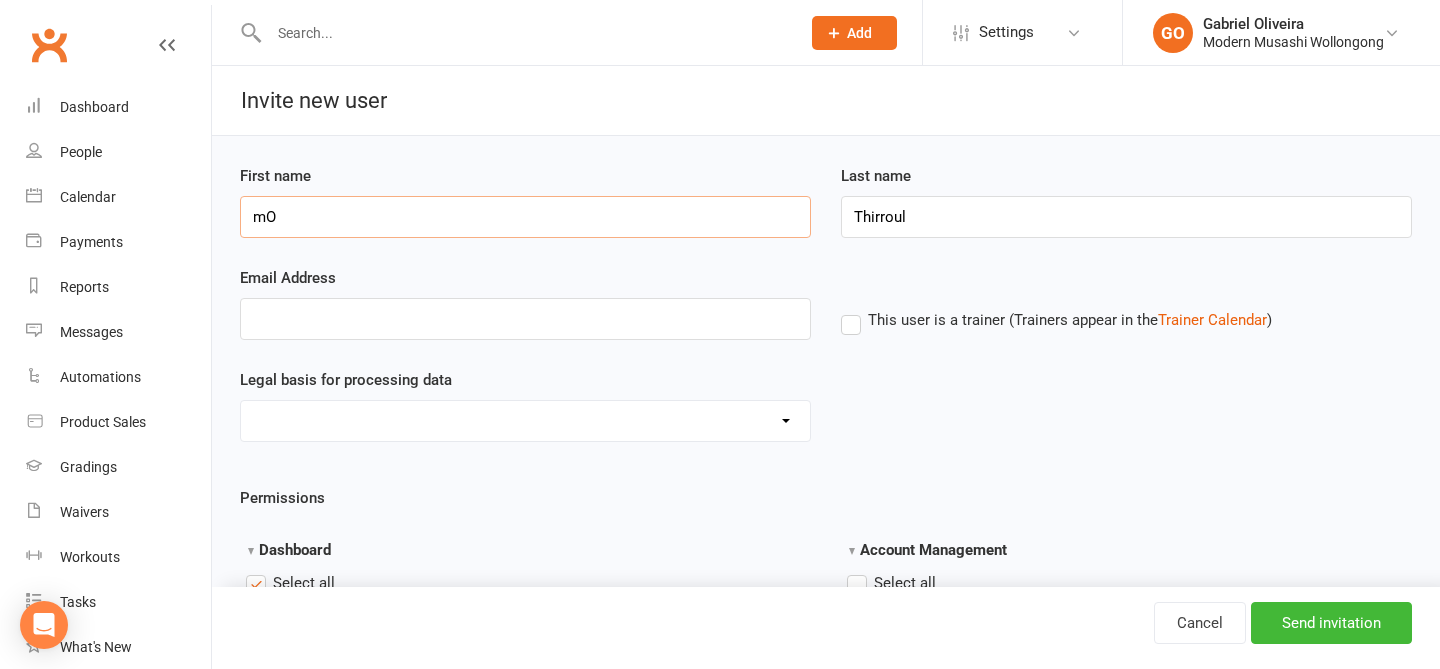 type on "m" 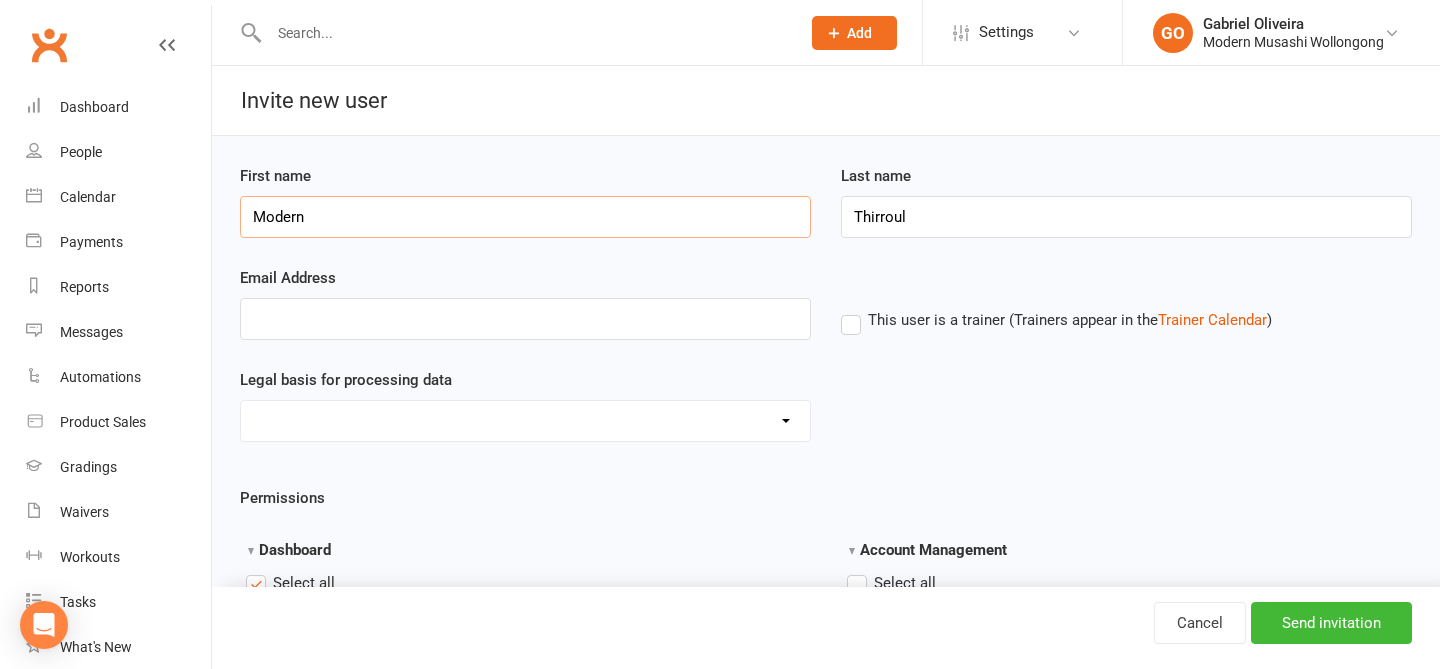 type on "Modern" 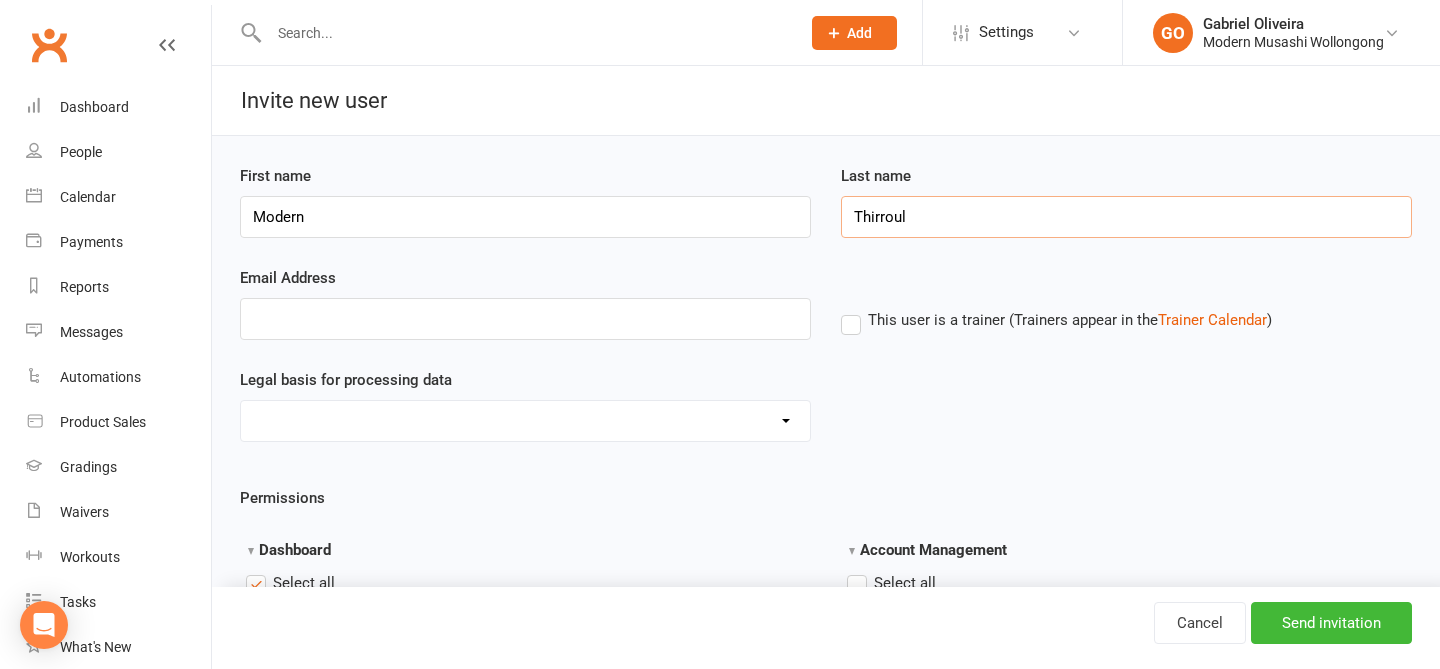 type on "M" 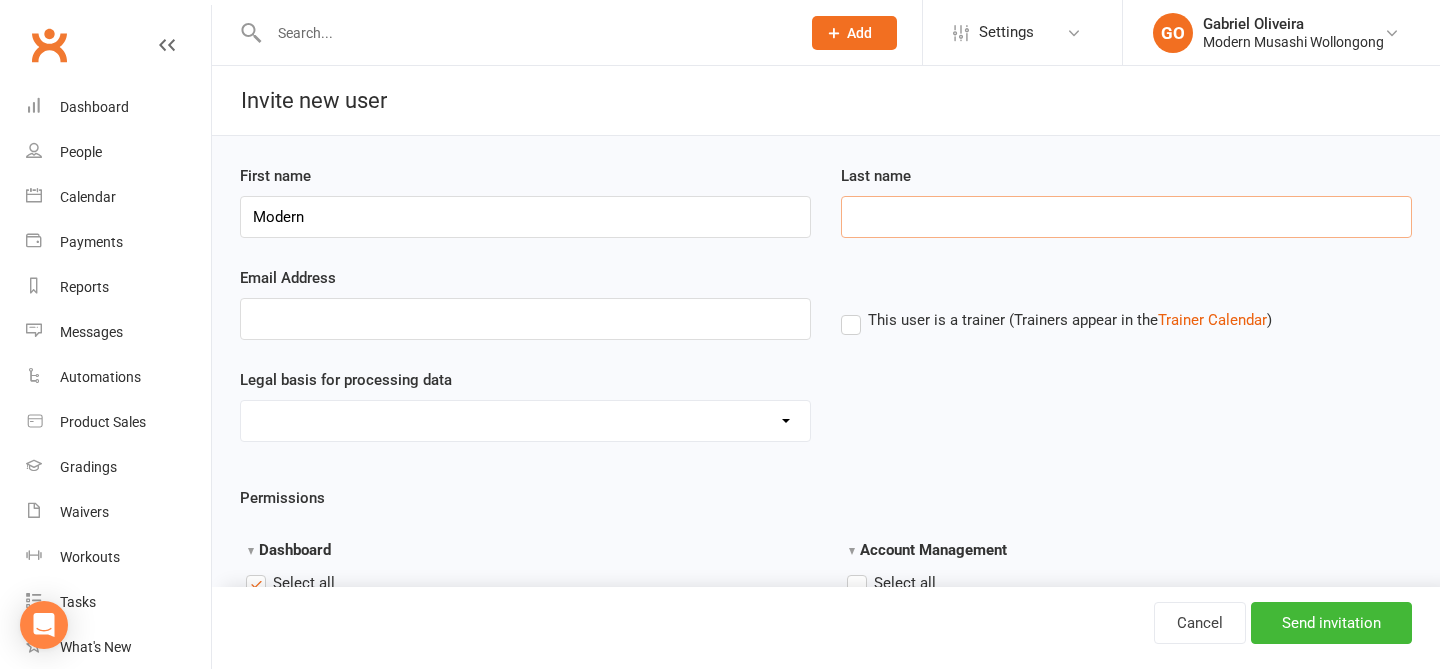 type 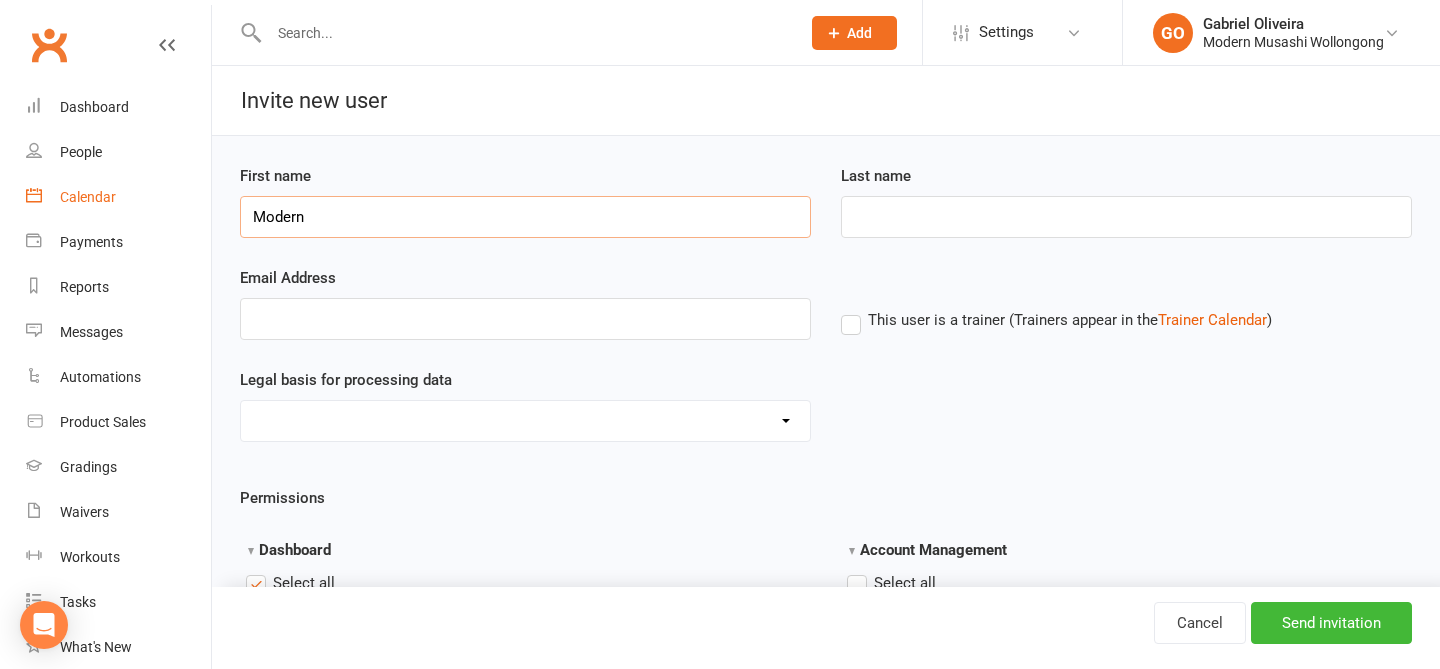 drag, startPoint x: 384, startPoint y: 209, endPoint x: 93, endPoint y: 175, distance: 292.97952 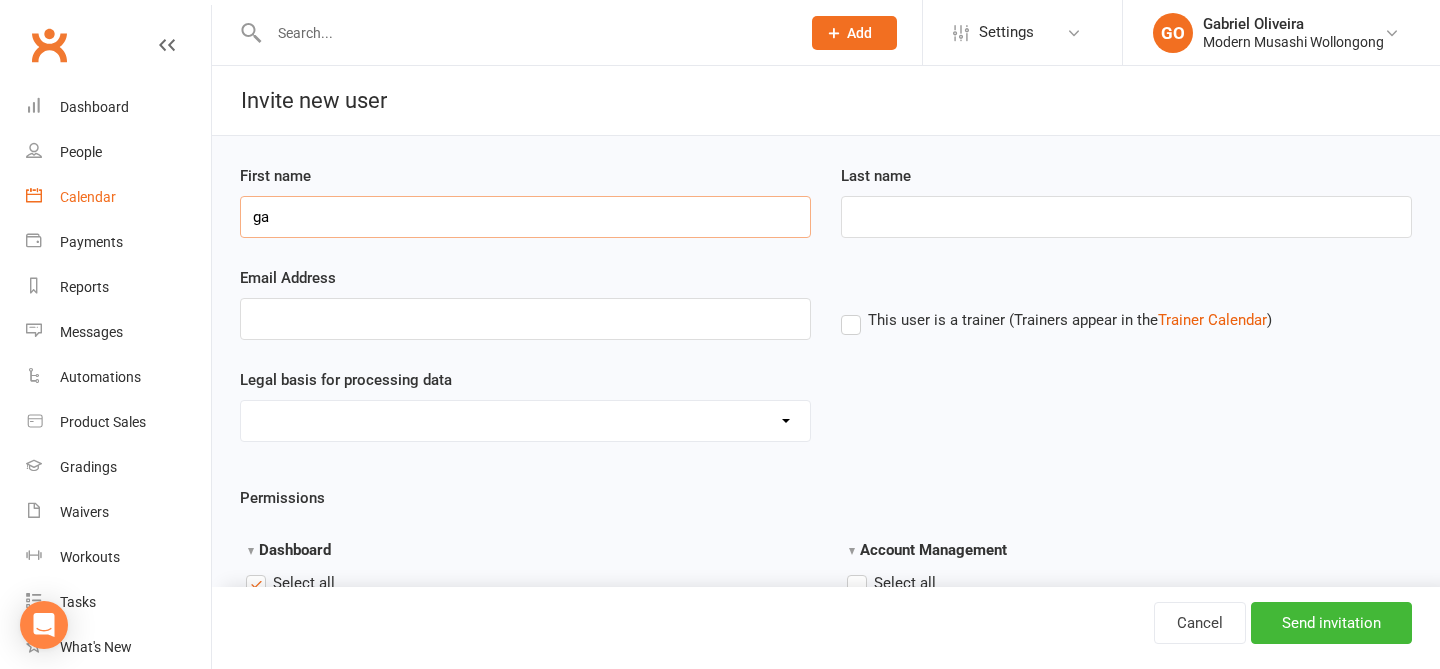 type on "g" 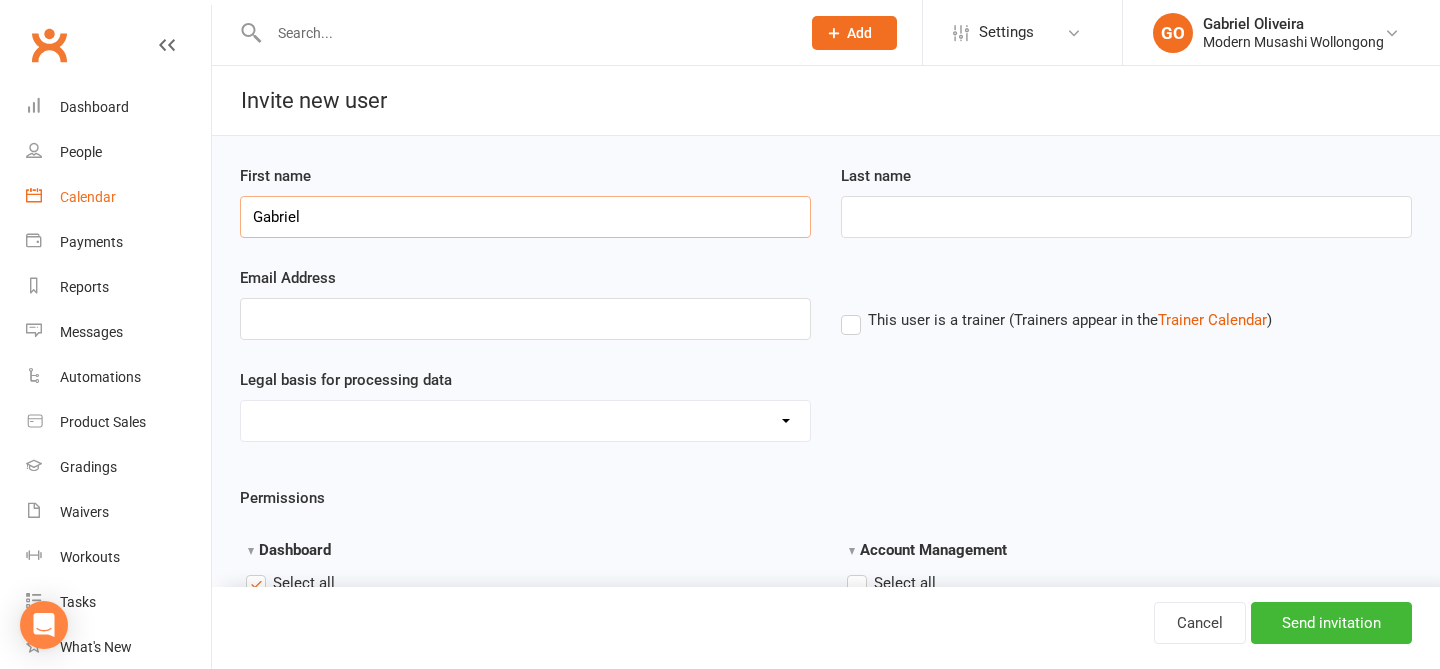 type on "Gabriel" 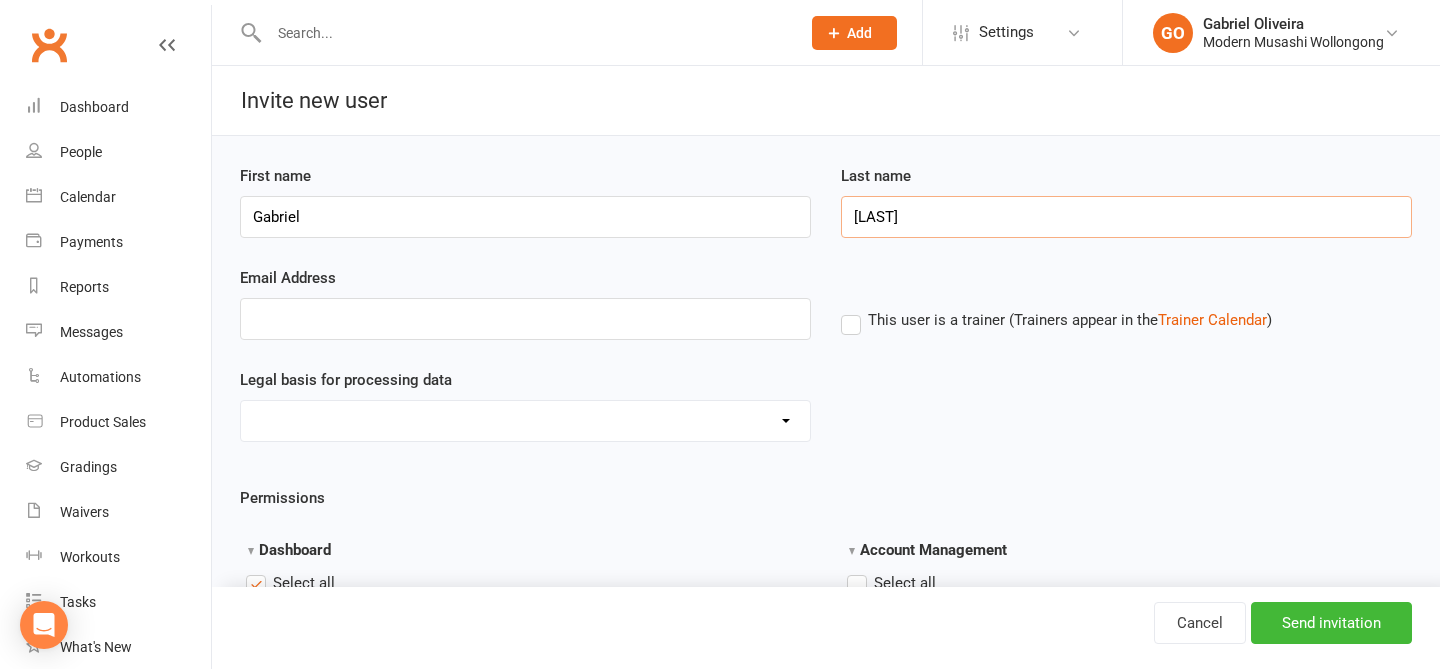 type on "Oliveira" 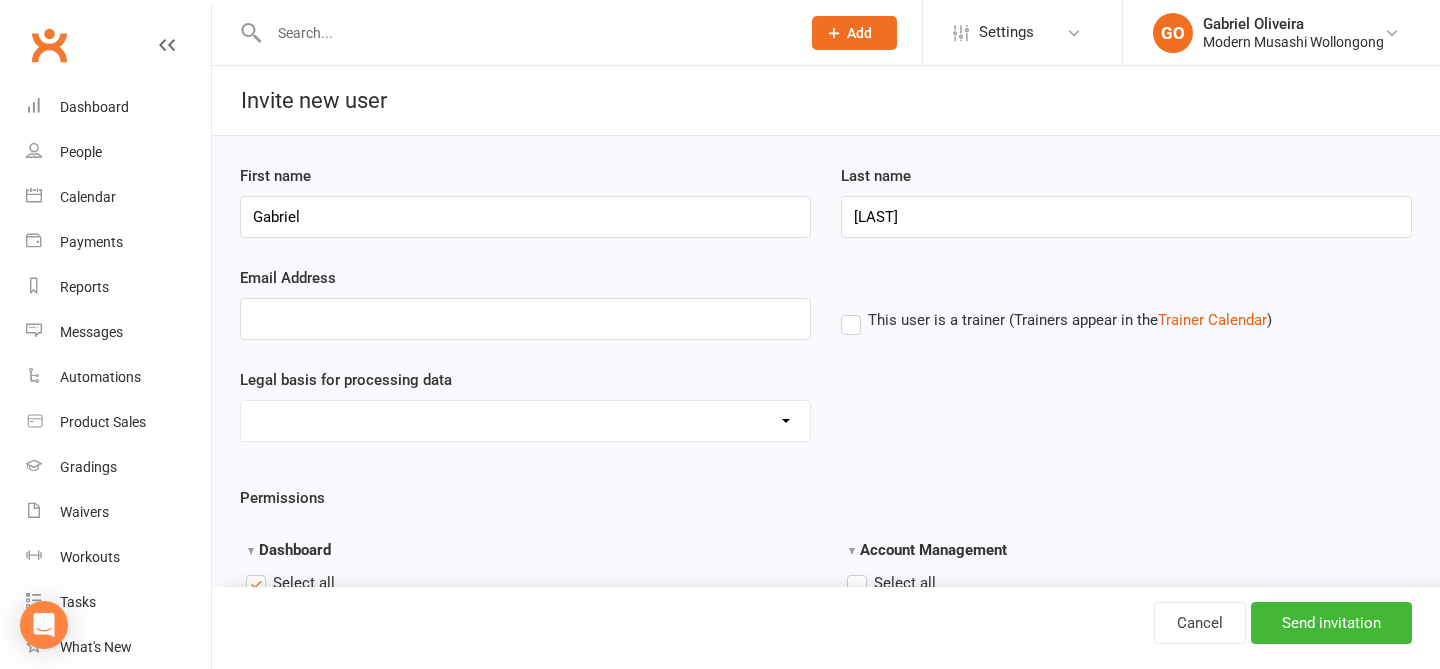 click at bounding box center [525, 333] 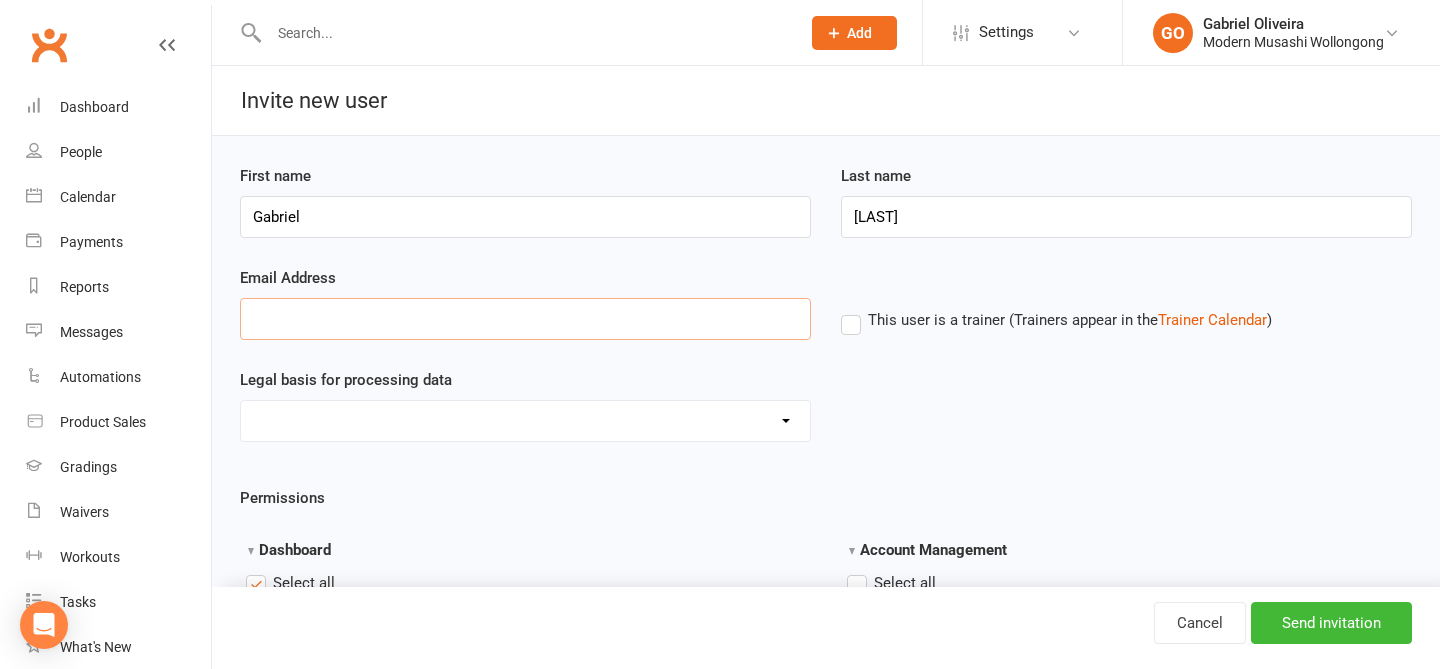 click on "Email Address" at bounding box center (525, 319) 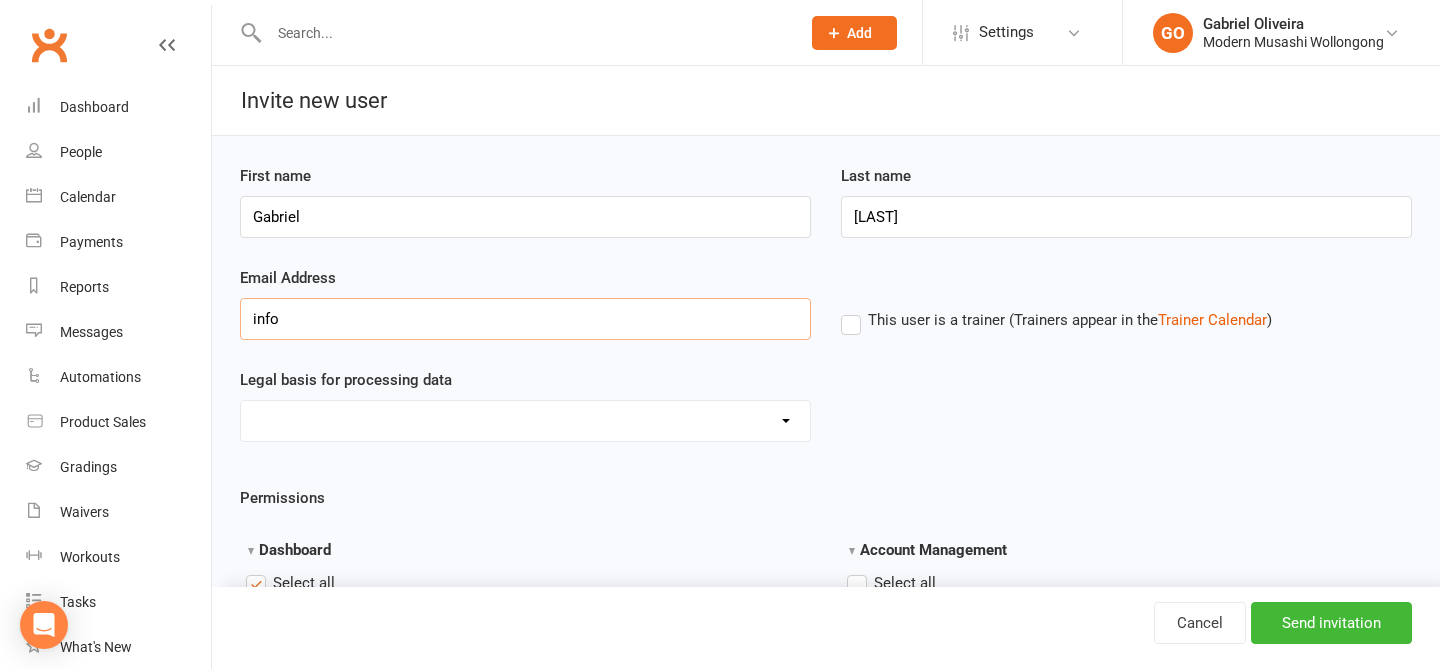 click on "Send invitation" at bounding box center [1331, 623] 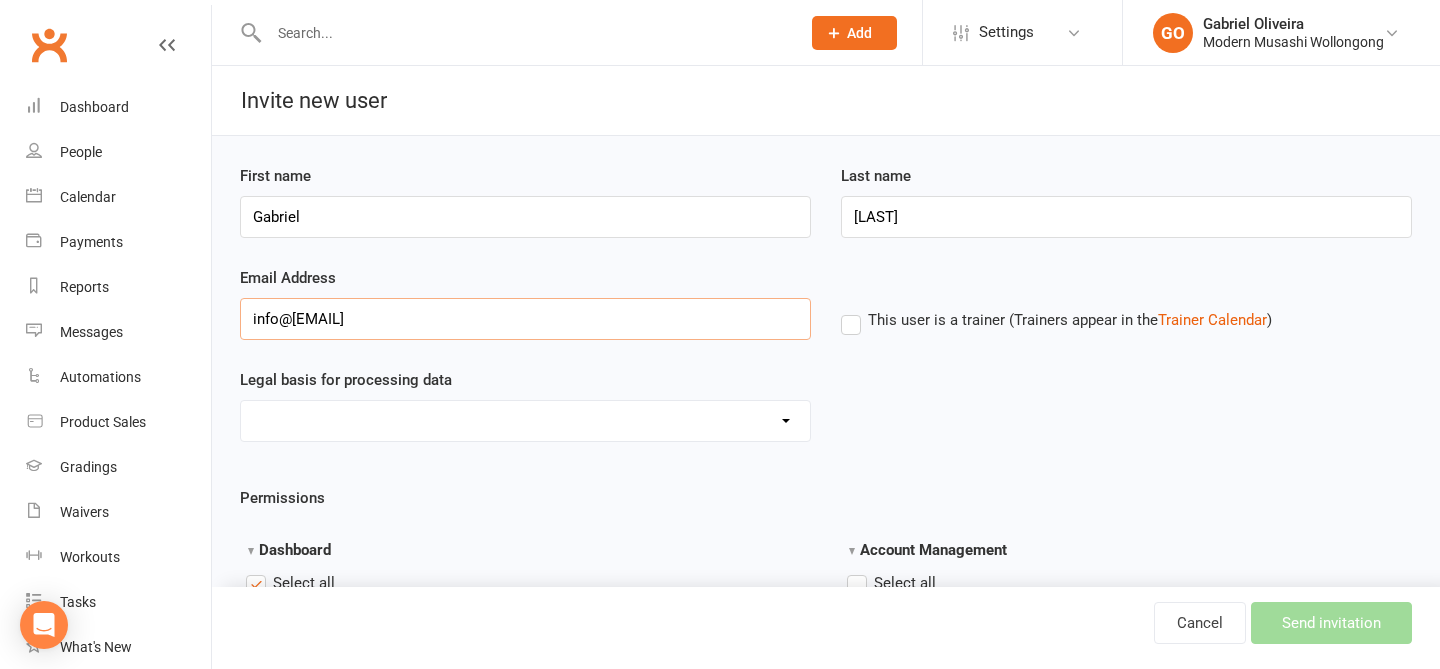 type on "info@gbwo" 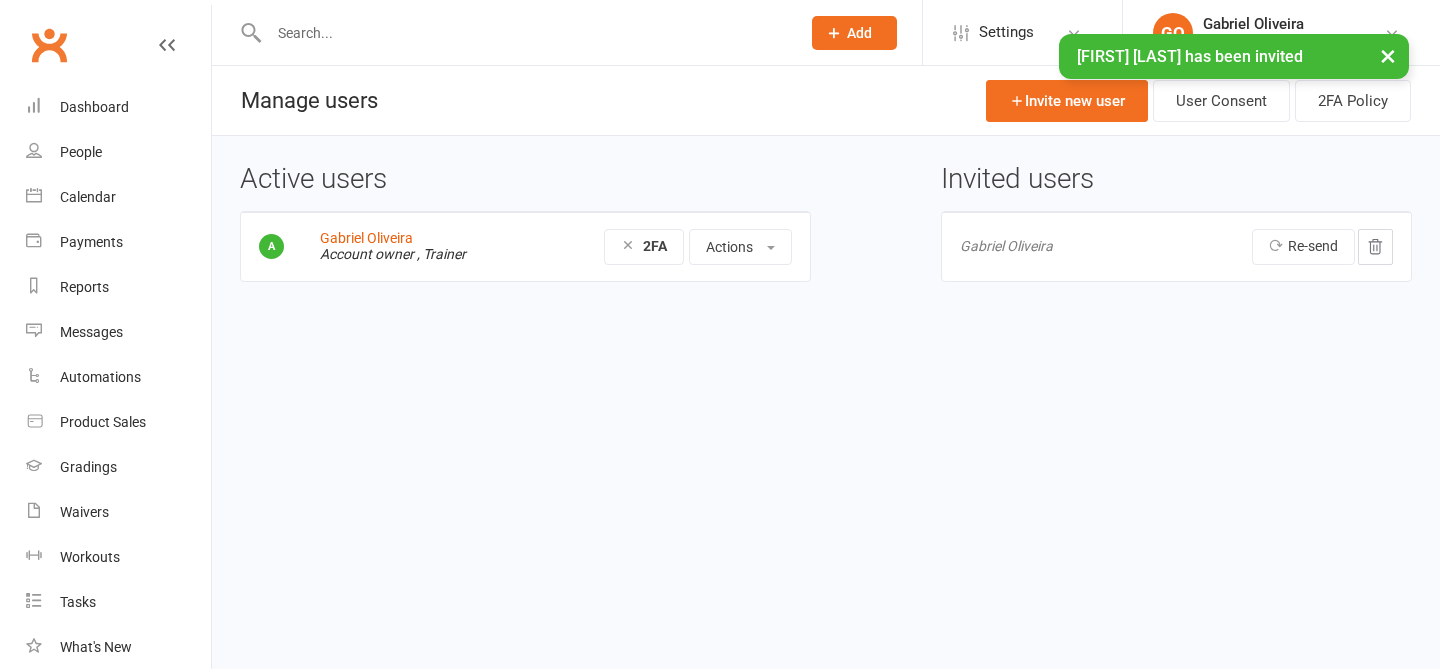 scroll, scrollTop: 0, scrollLeft: 0, axis: both 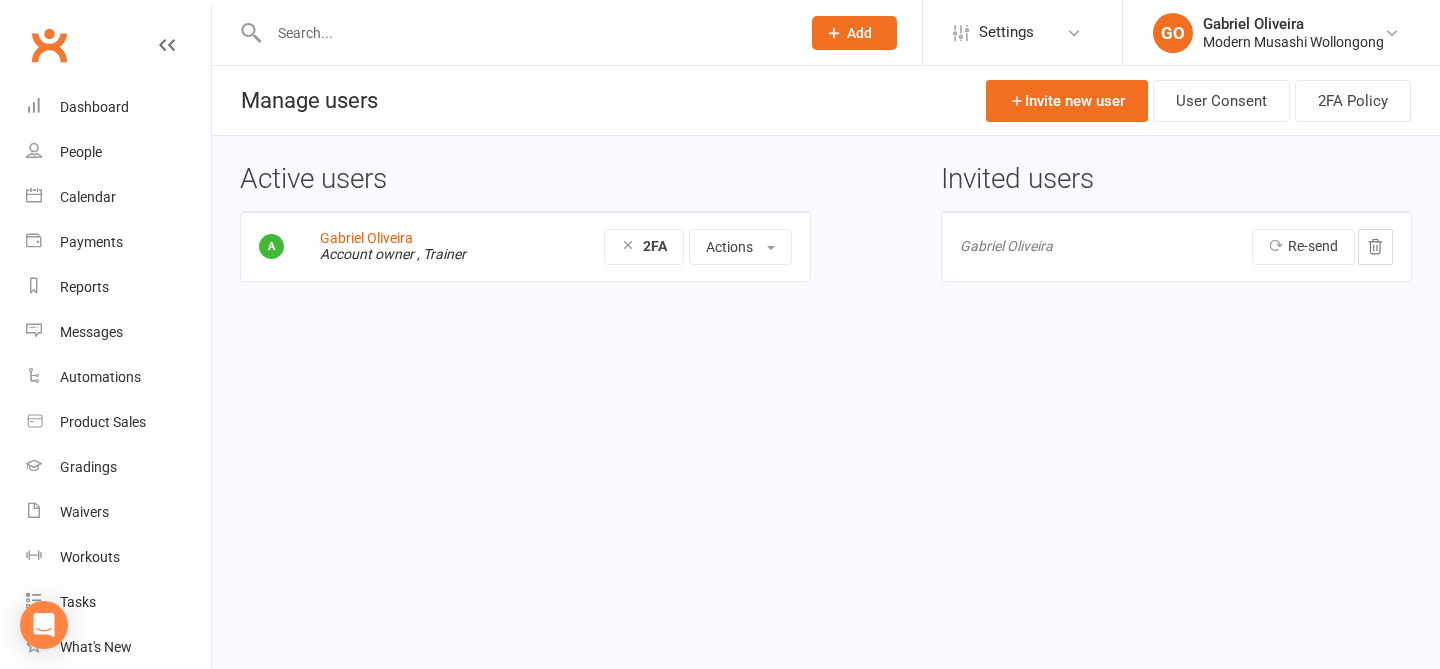 click on "Re-send
Cancel this invite" at bounding box center [1275, 247] 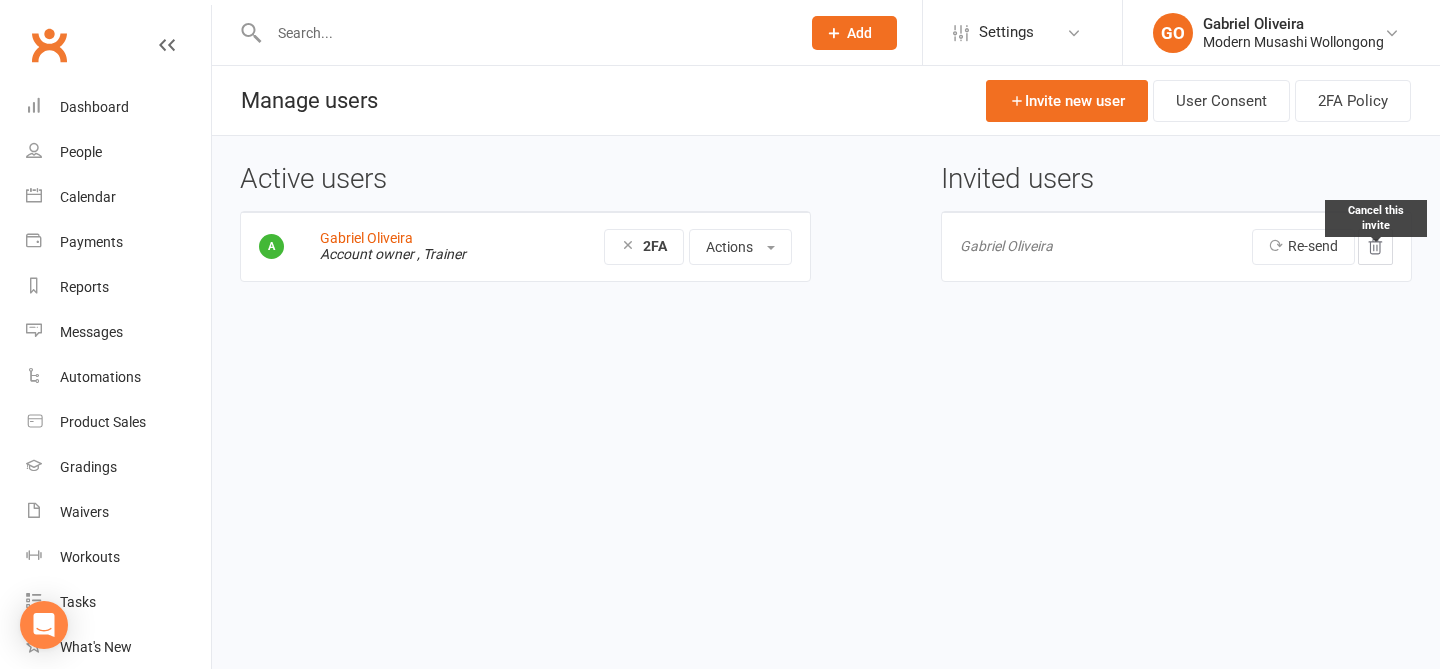 click 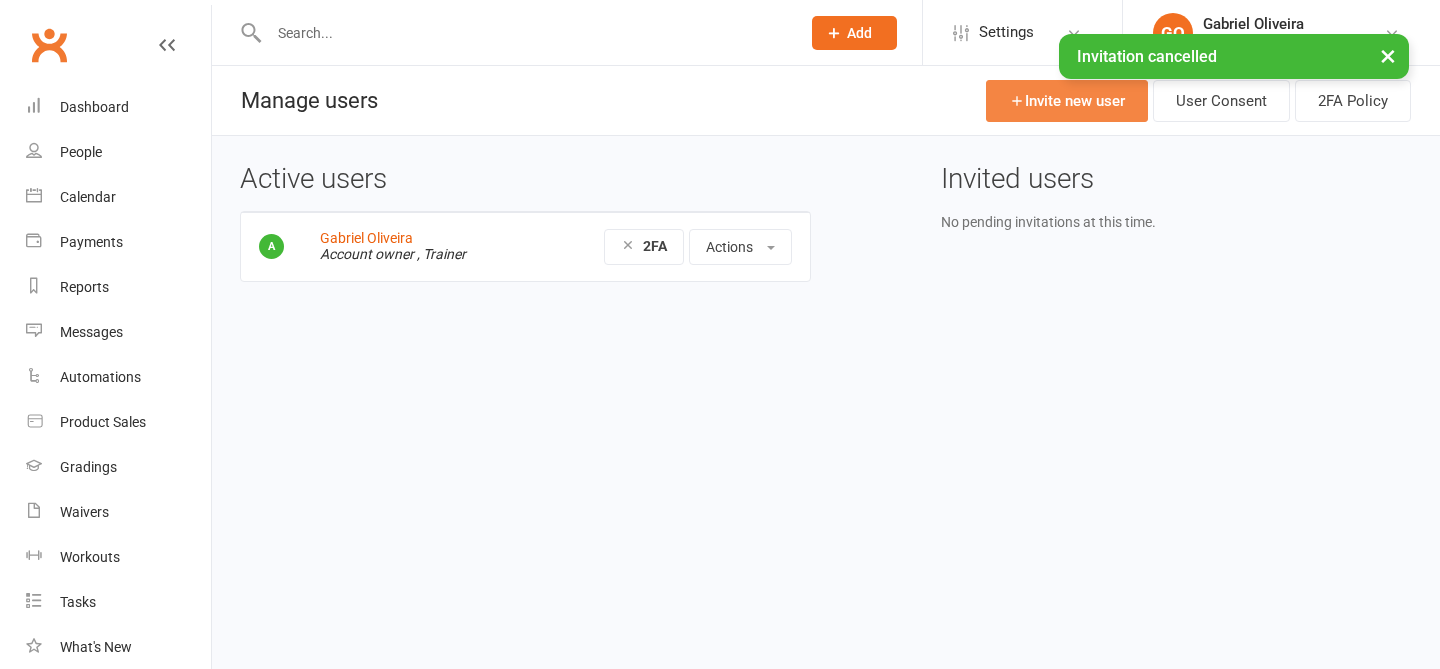 scroll, scrollTop: 0, scrollLeft: 0, axis: both 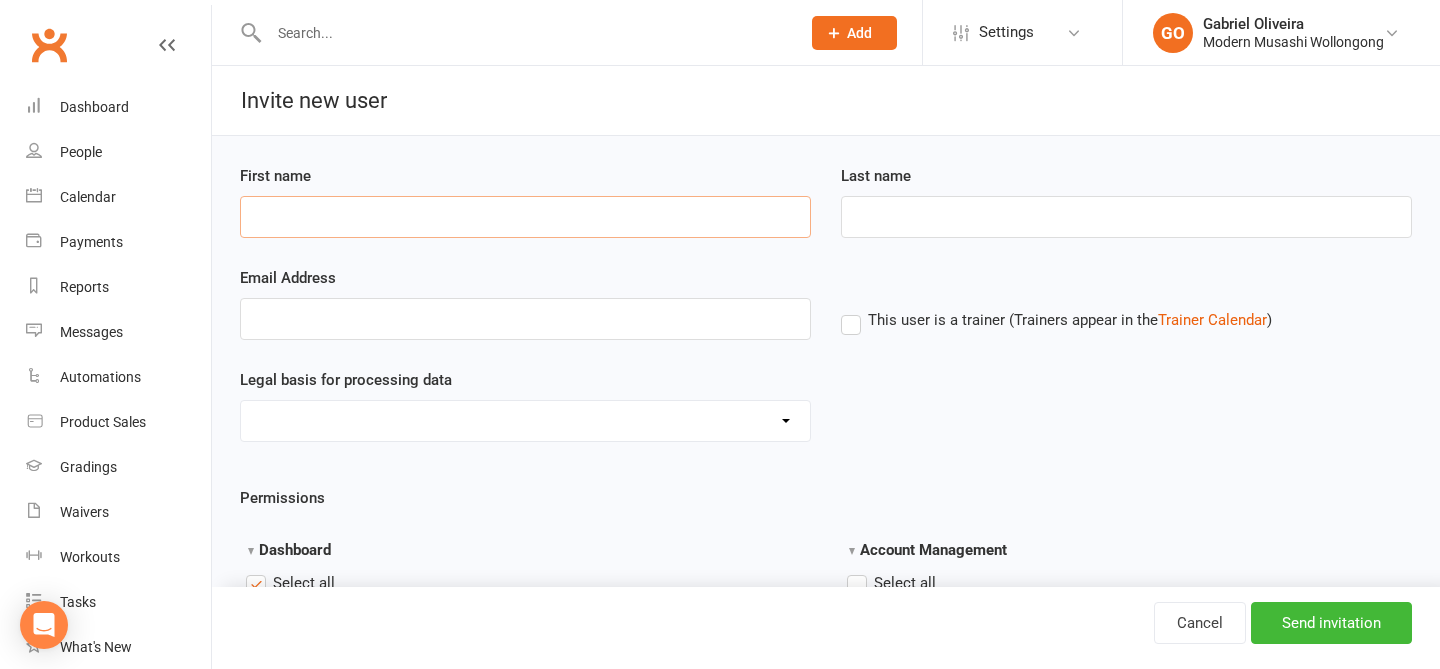 click on "First name" at bounding box center (525, 217) 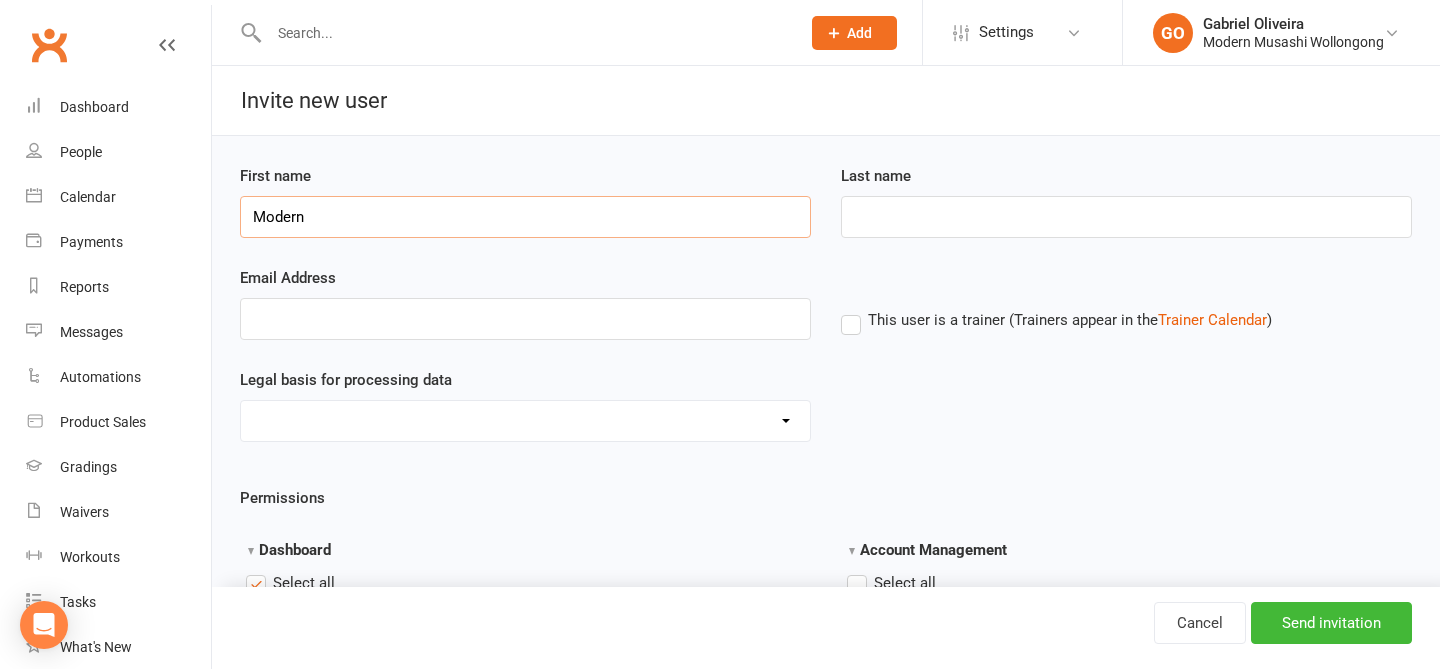 type on "Modern" 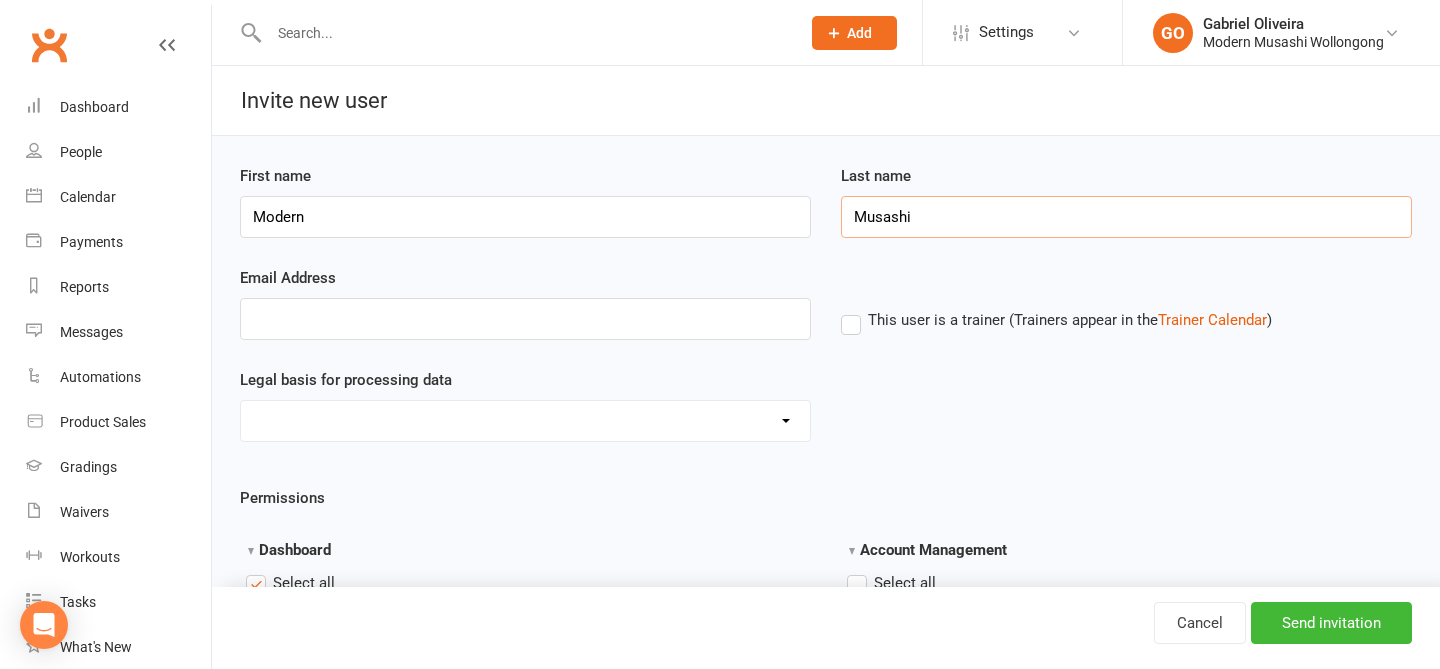 type on "Musashi" 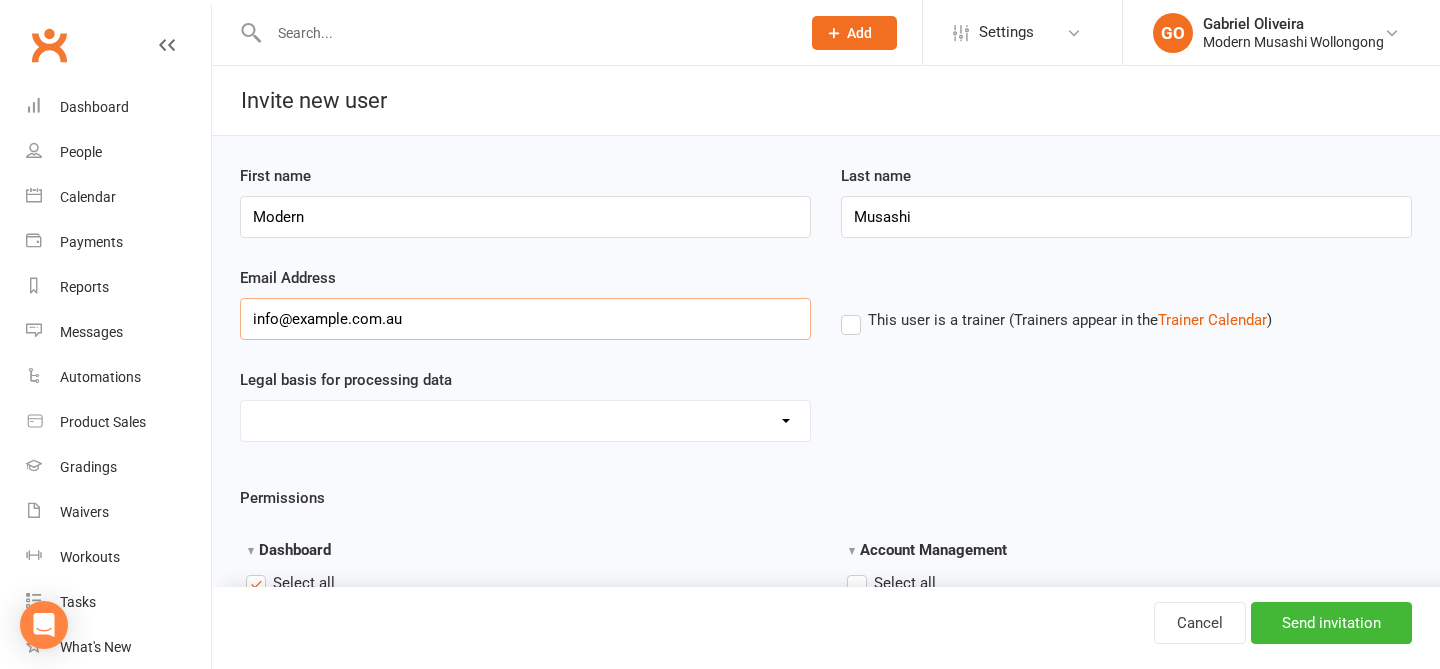 type on "info@example.com.au" 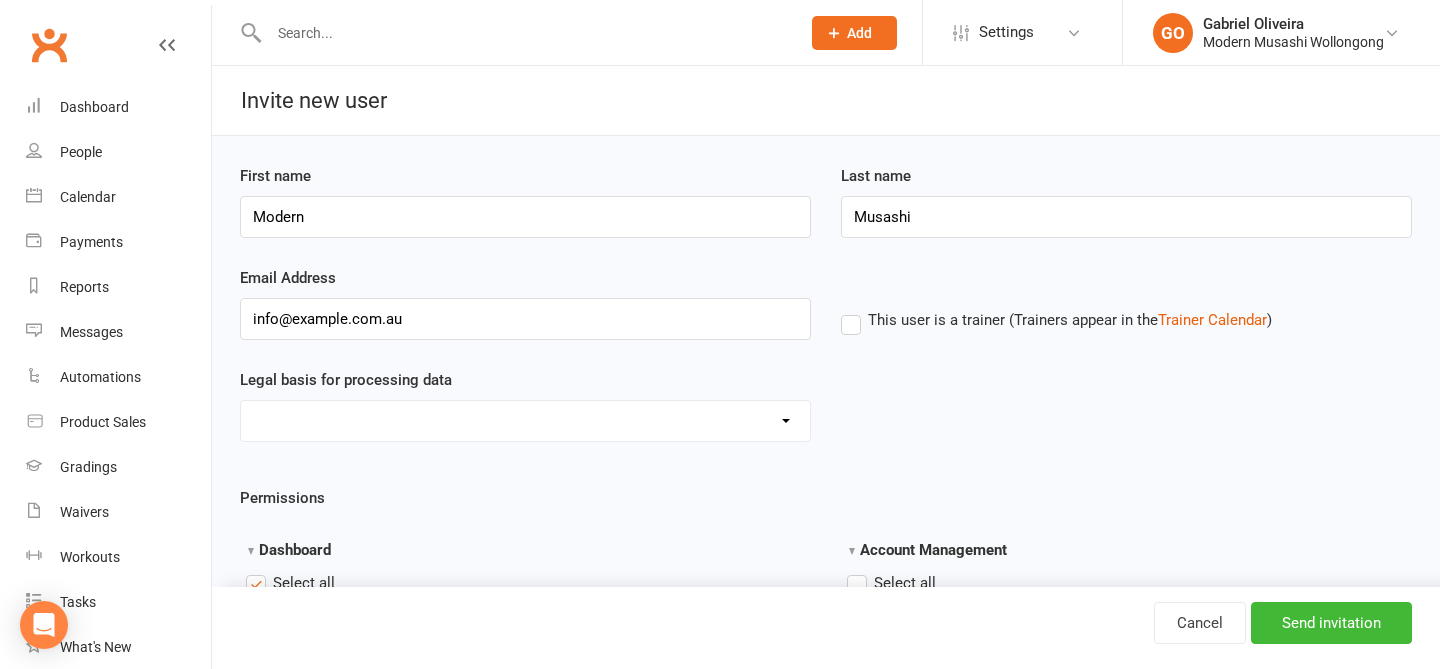 click on "Consent provided by contact
Legitimate Interest - Existing Customer
Legitimate Interest - Prospect
Performing of a Contract
Not Applicable" at bounding box center (525, 421) 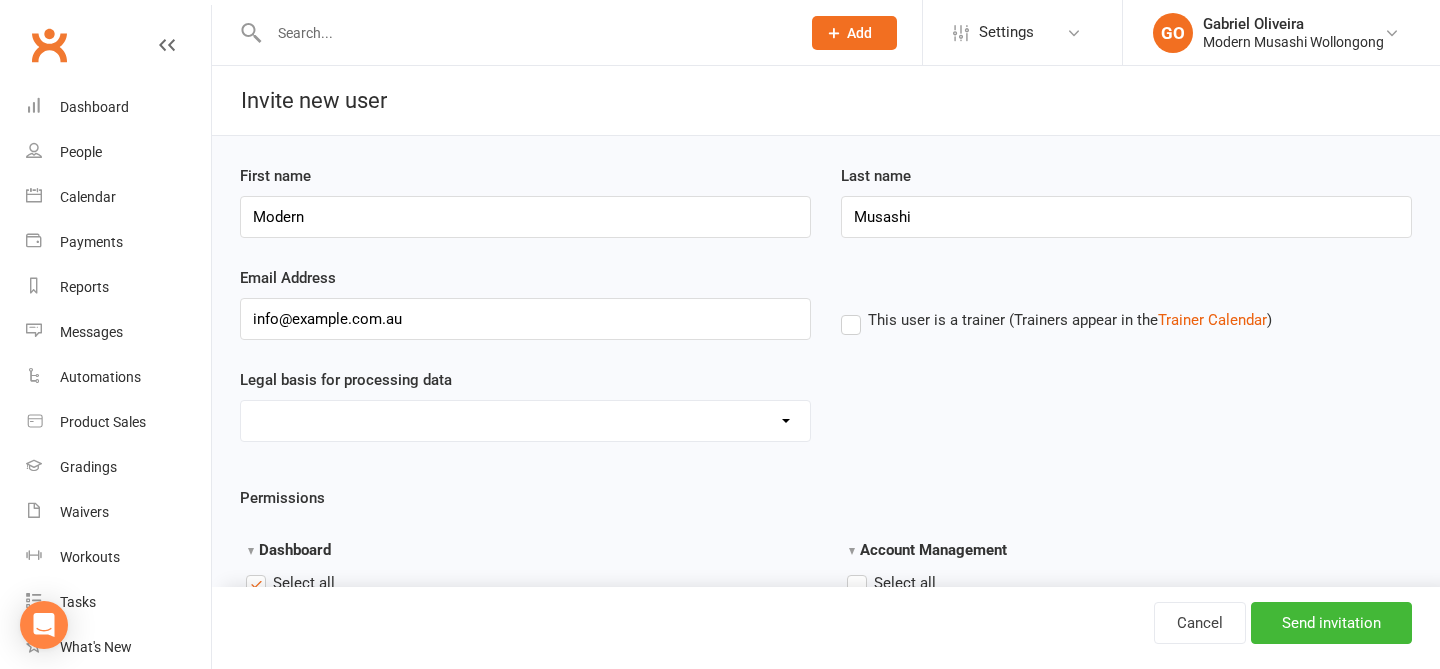 select on "Consent provided by contact" 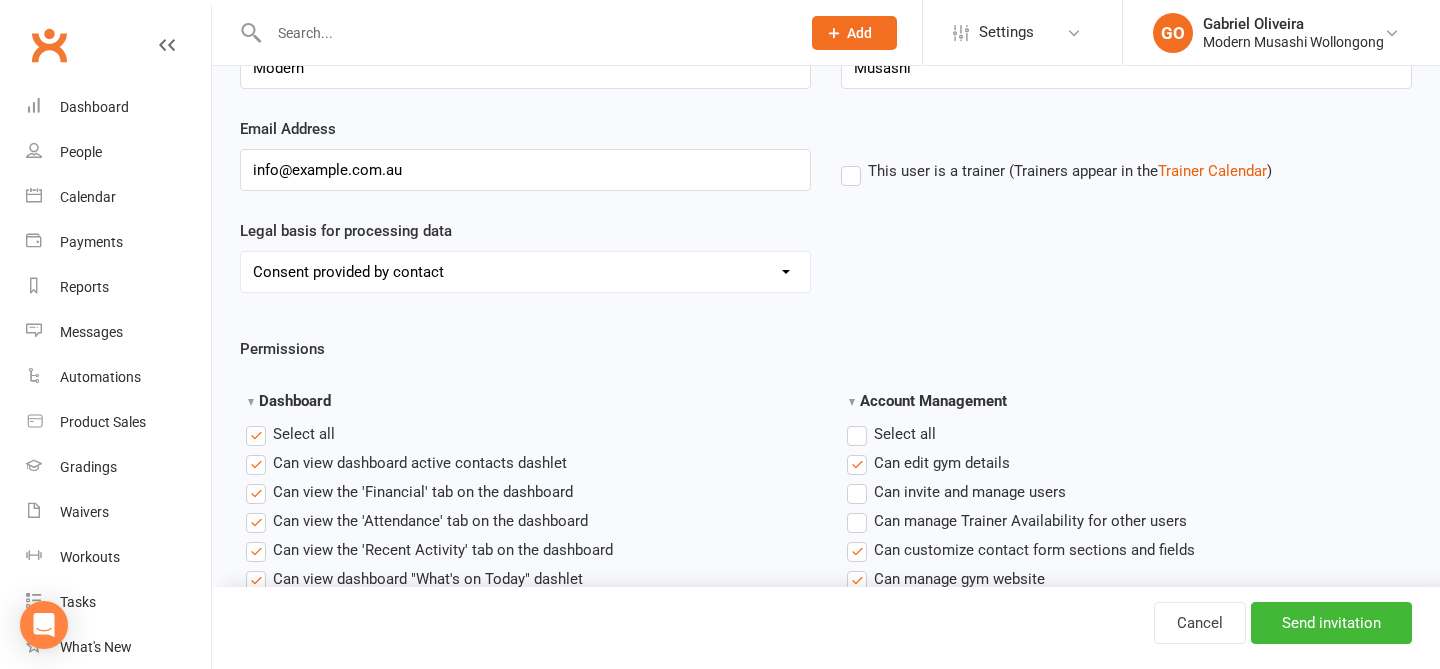 scroll, scrollTop: 362, scrollLeft: 0, axis: vertical 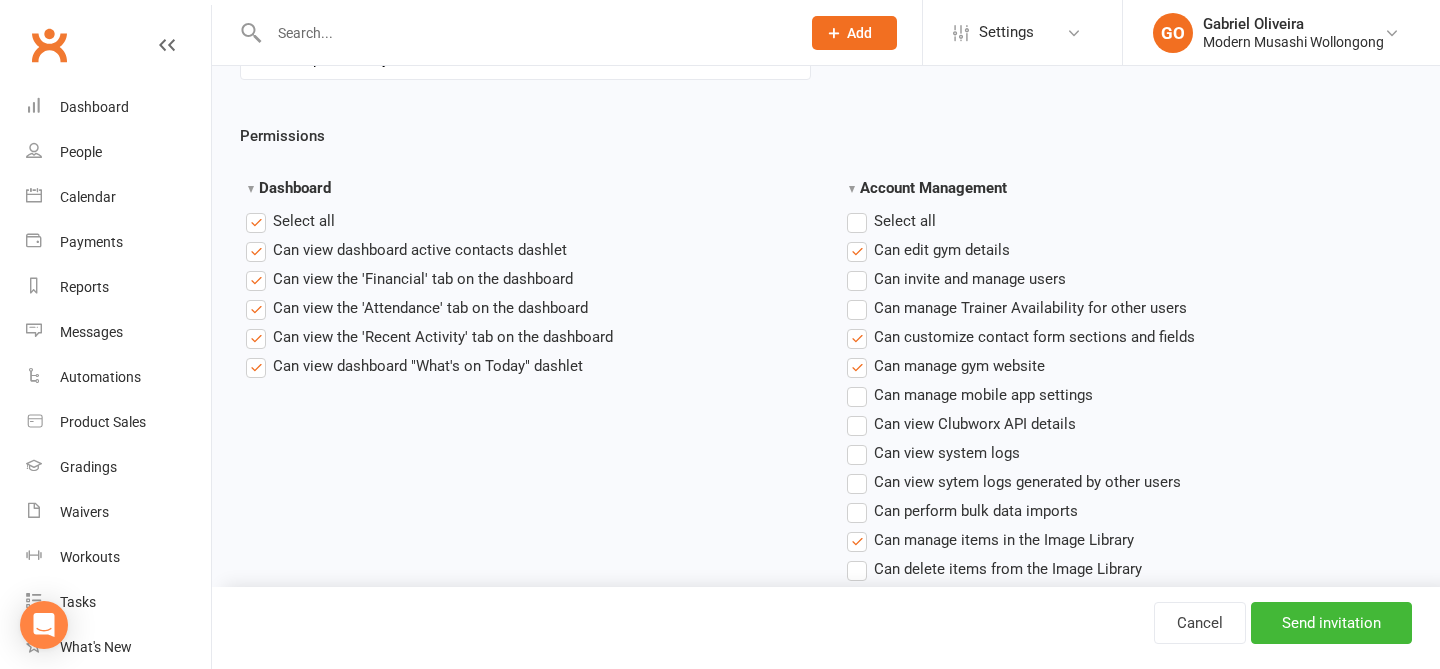 click on "Account Management Select all Can edit gym details Can invite and manage users Can manage Trainer Availability for other users Can customize contact form sections and fields Can manage gym website Can manage mobile app settings Can view Clubworx API details Can view system logs Can view sytem logs generated by other users Can perform bulk data imports Can manage items in the Image Library Can delete items from the Image Library" at bounding box center (1126, 390) 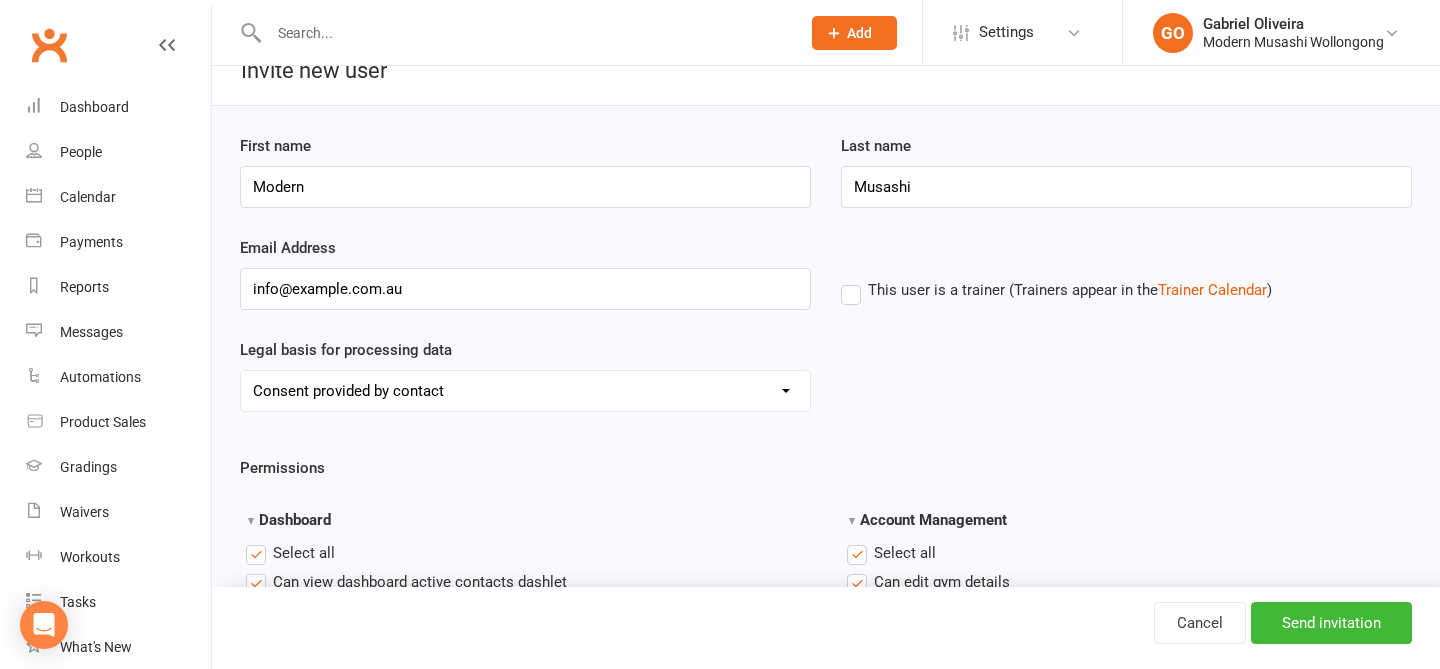 scroll, scrollTop: 0, scrollLeft: 0, axis: both 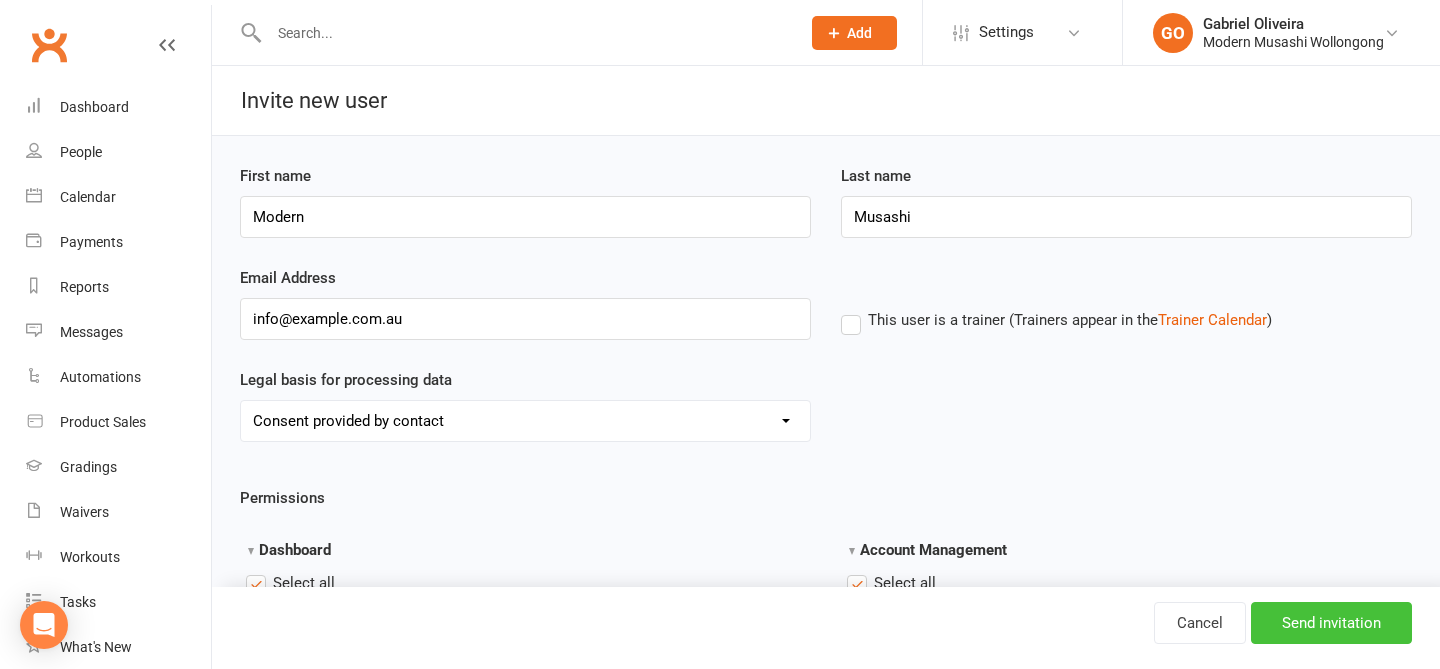 click on "Send invitation" at bounding box center (1331, 623) 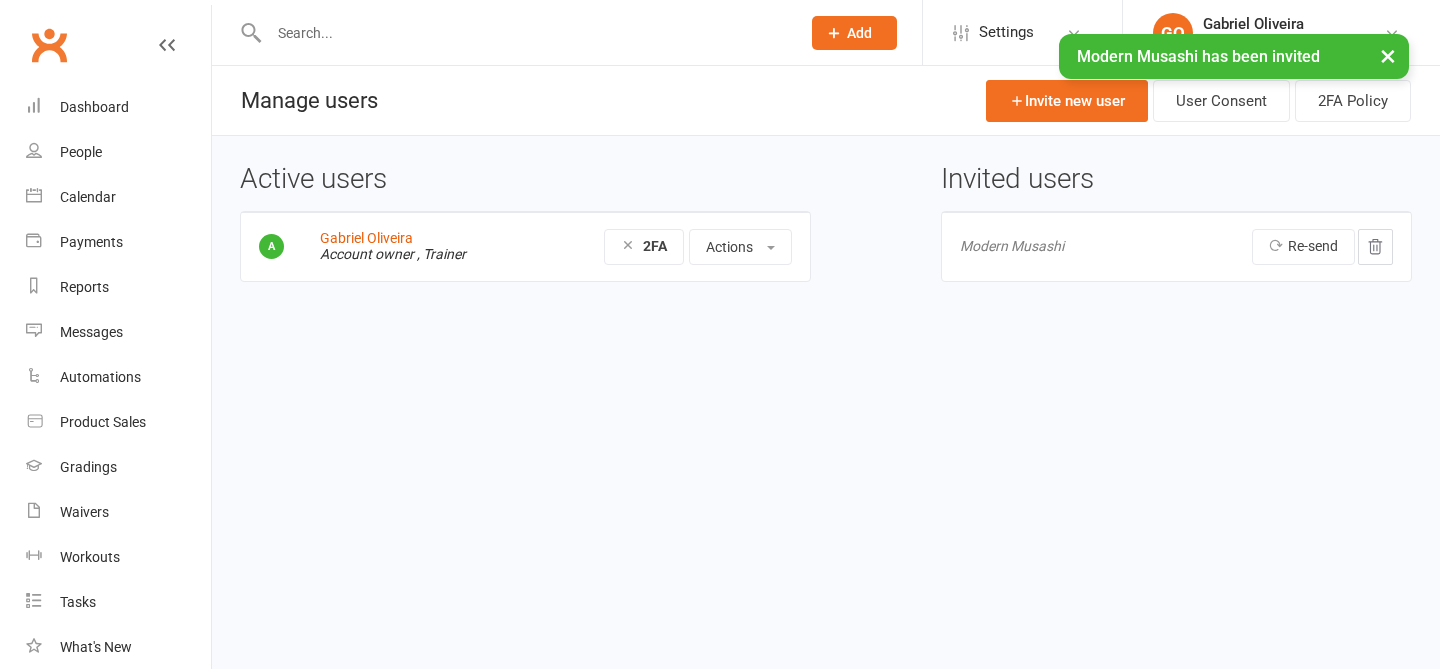 scroll, scrollTop: 0, scrollLeft: 0, axis: both 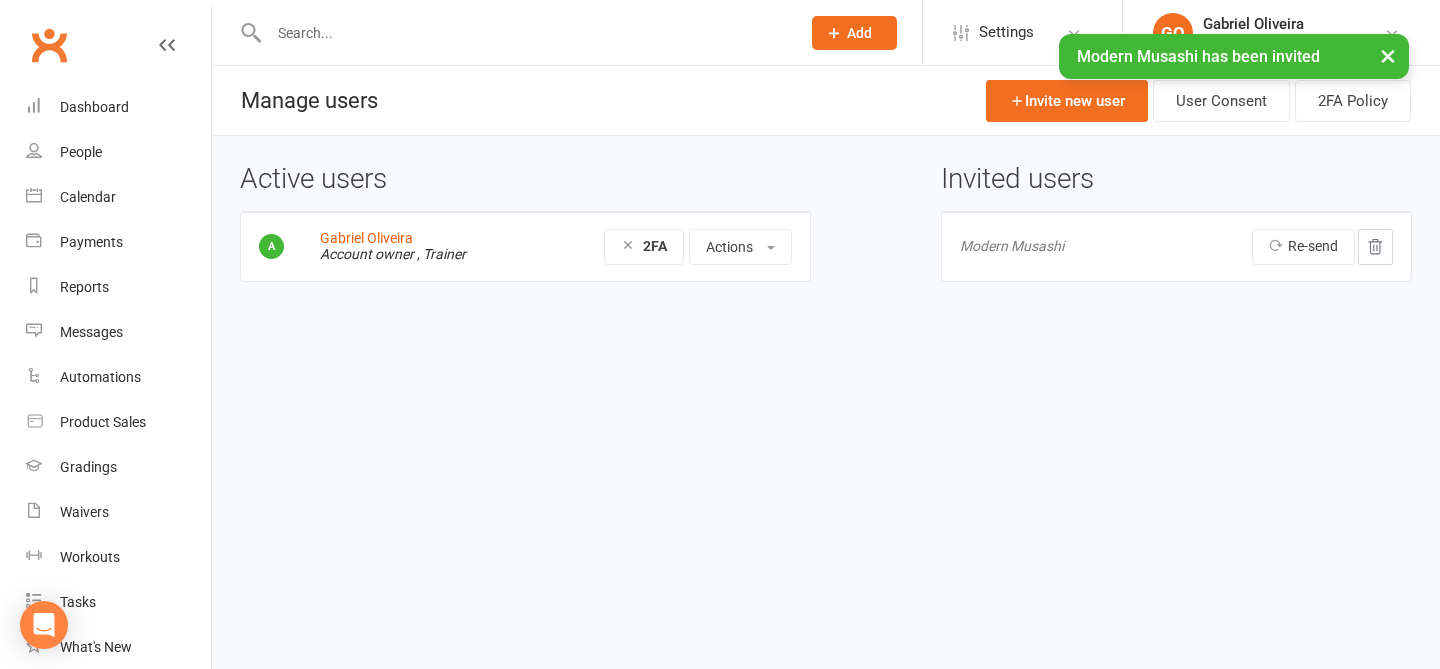 click on "Prospect
Member
Non-attending contact
Class / event
Appointment
Grading event
Task
Membership plan
Bulk message
Add
Settings Membership Plans Event Templates Appointment Types Mobile App  Website Image Library Customize Contacts Bulk Imports Access Control Users Account Profile Clubworx API GO Gabriel Oliveira Modern Musashi Wollongong My profile Verify your email My subscription Help Terms & conditions  Privacy policy  Sign out Clubworx Dashboard People Calendar Payments Reports Messages   Automations   Product Sales Gradings   Waivers   Workouts   Tasks   What's New Modern Musashi has been invited × × × × Manage users  Invite new user User Consent 2FA Policy Active users Gabriel Oliveira Account owner   , Trainer   2FA Actions" at bounding box center [720, 183] 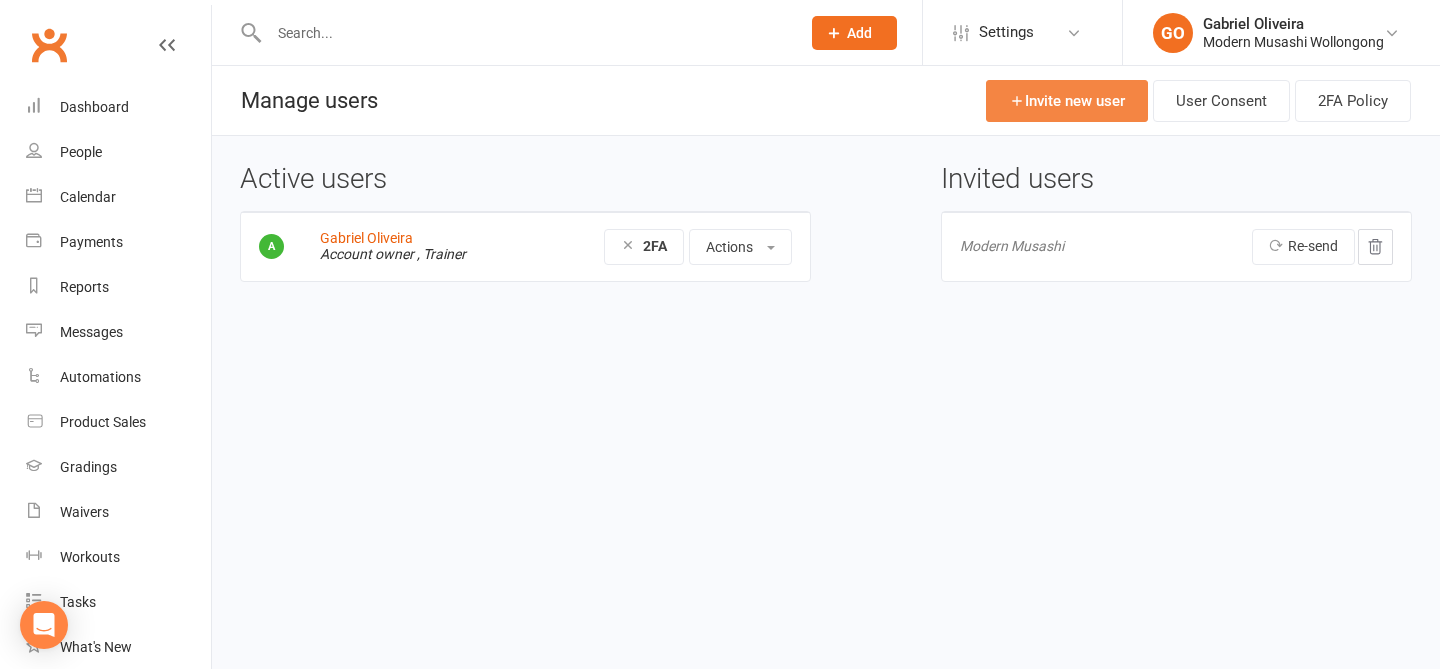 click on "Invite new user" at bounding box center (1067, 101) 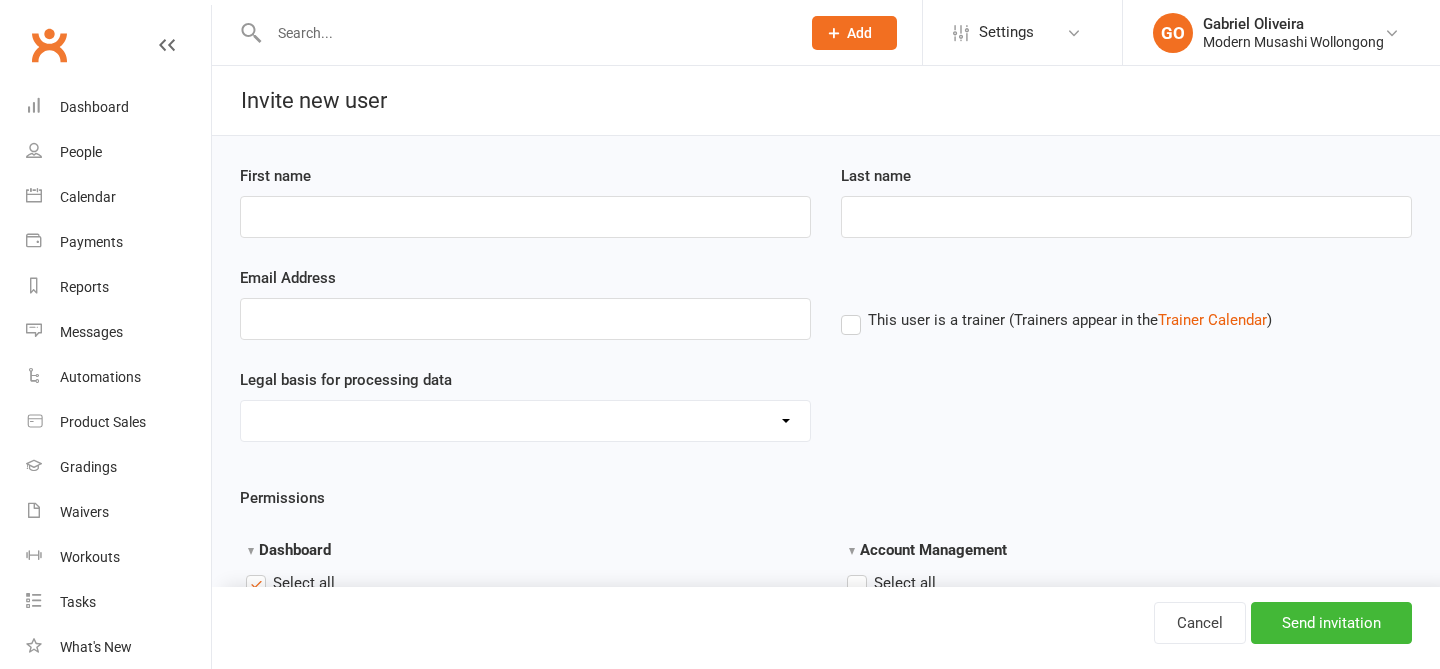 scroll, scrollTop: 0, scrollLeft: 0, axis: both 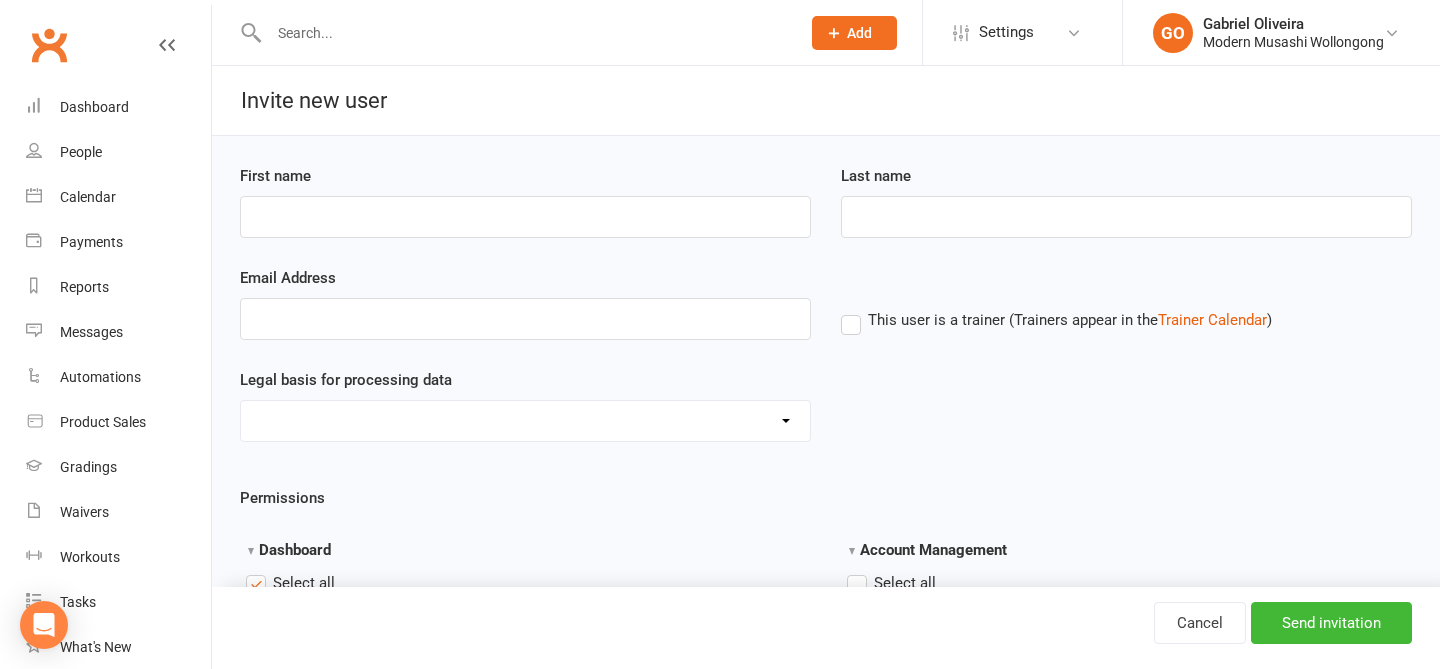 click on "First name" at bounding box center (525, 201) 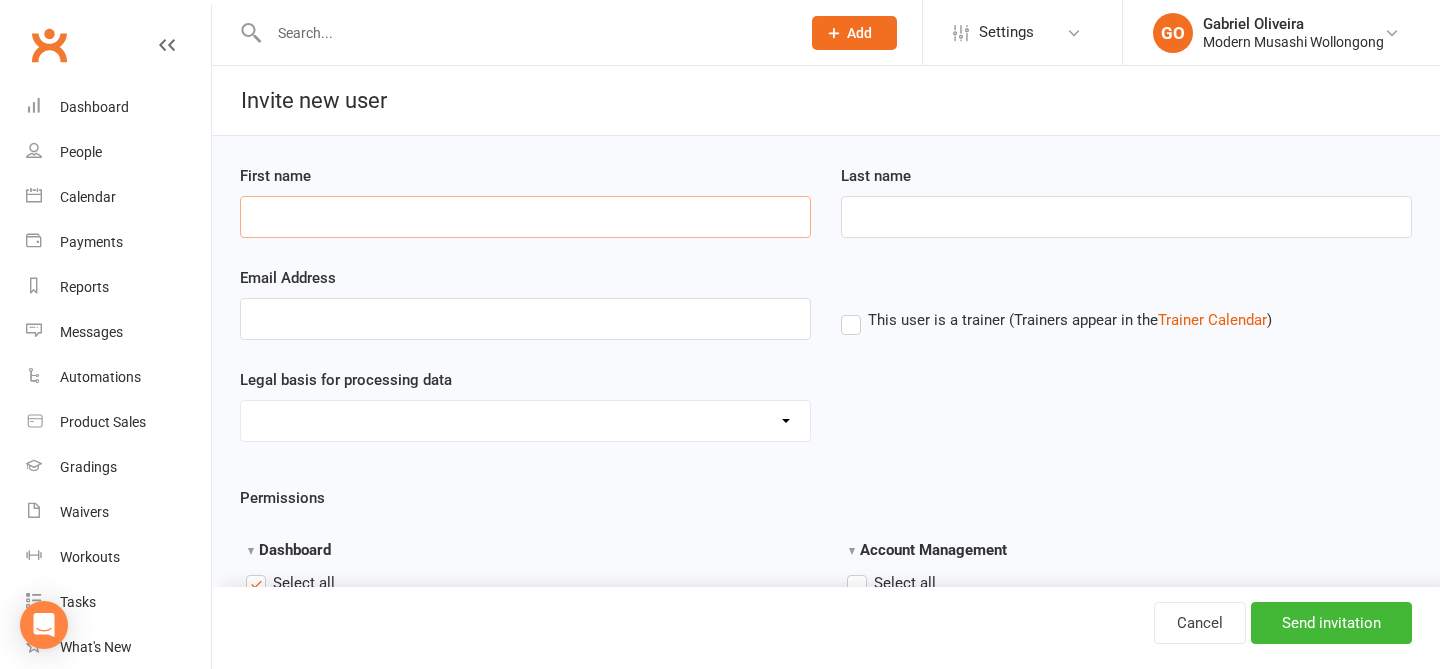 click on "First name" at bounding box center [525, 217] 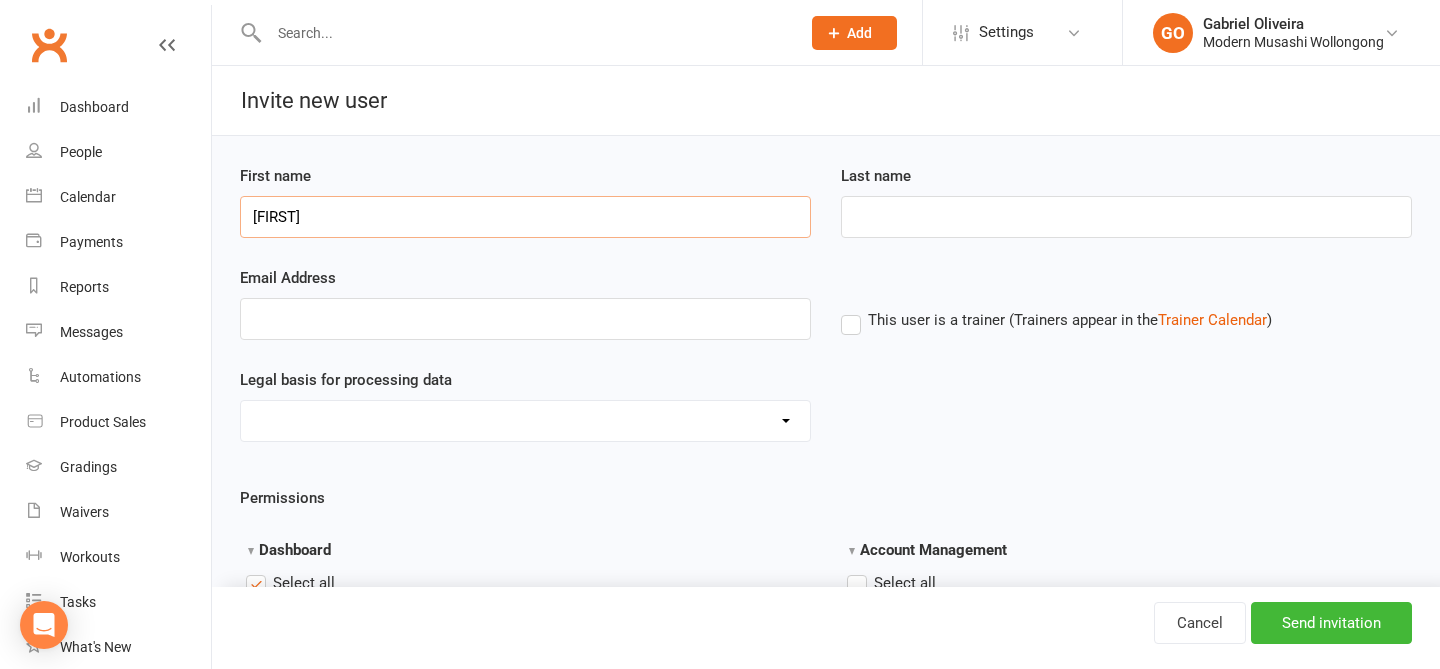 type on "[FIRST]" 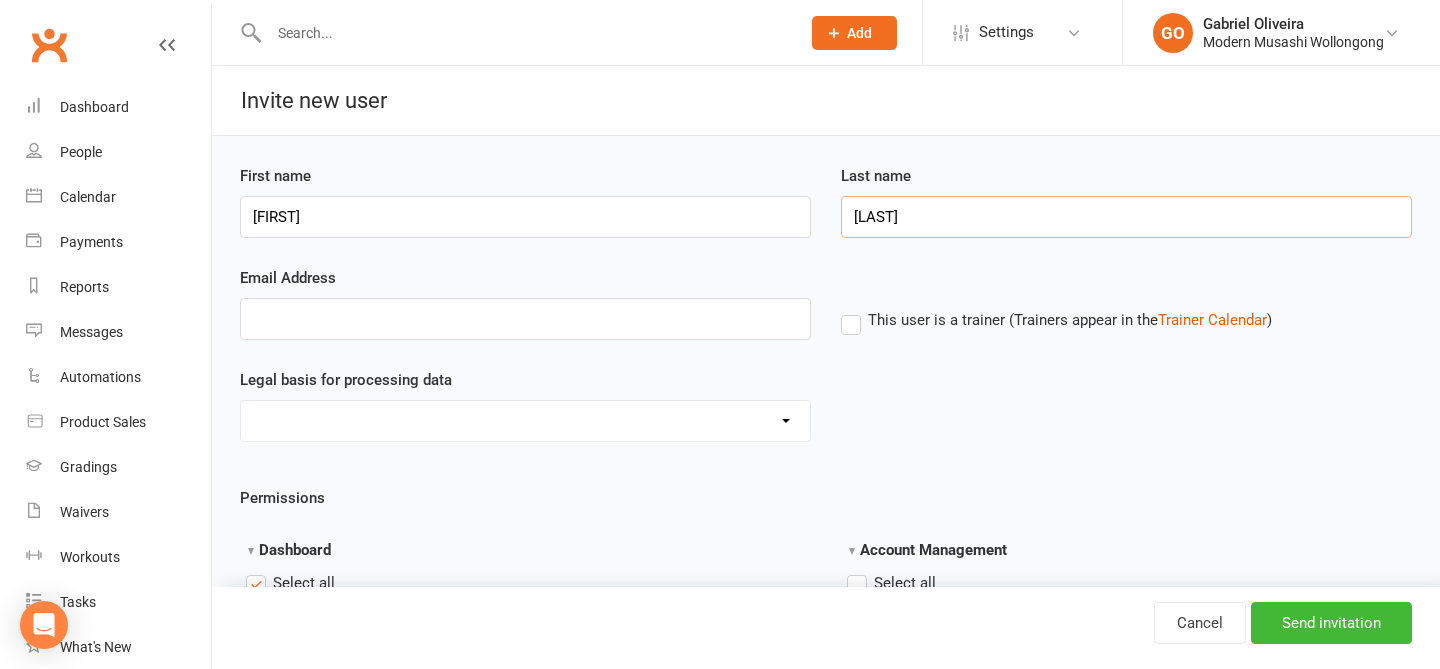 type on "[LAST]" 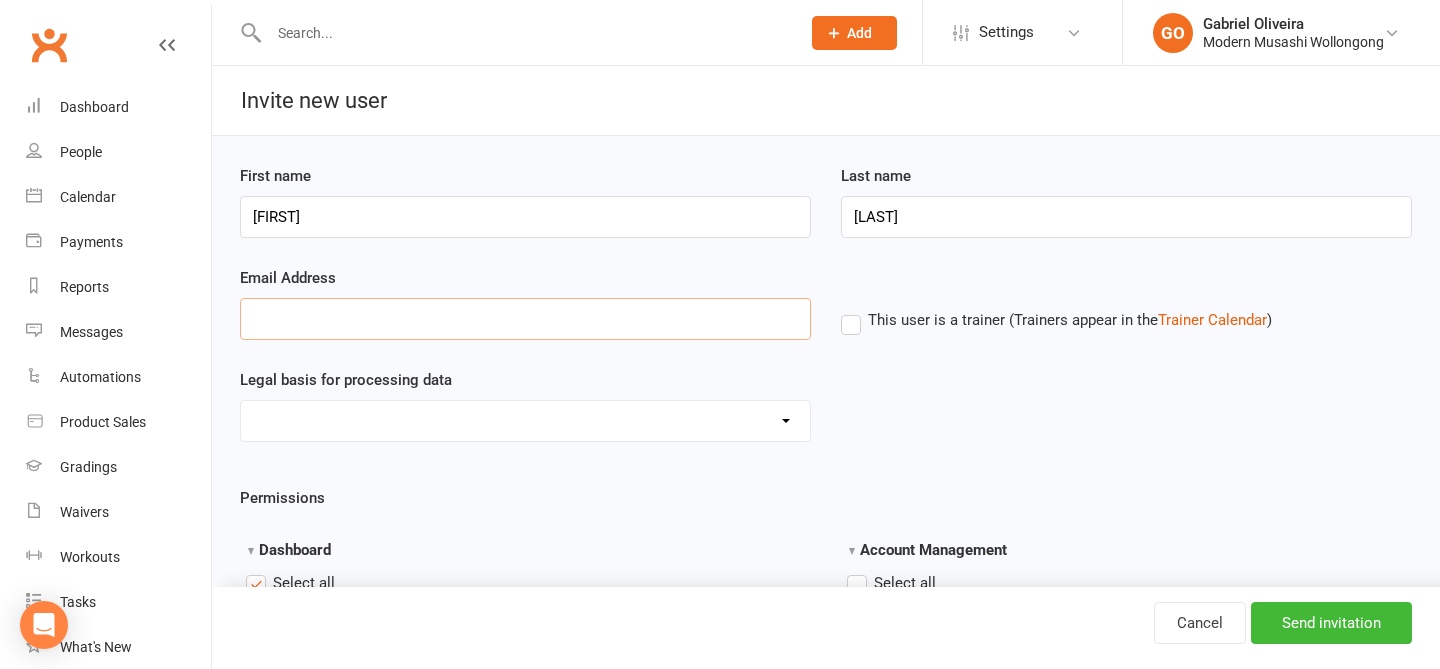 click on "Email Address" at bounding box center (525, 319) 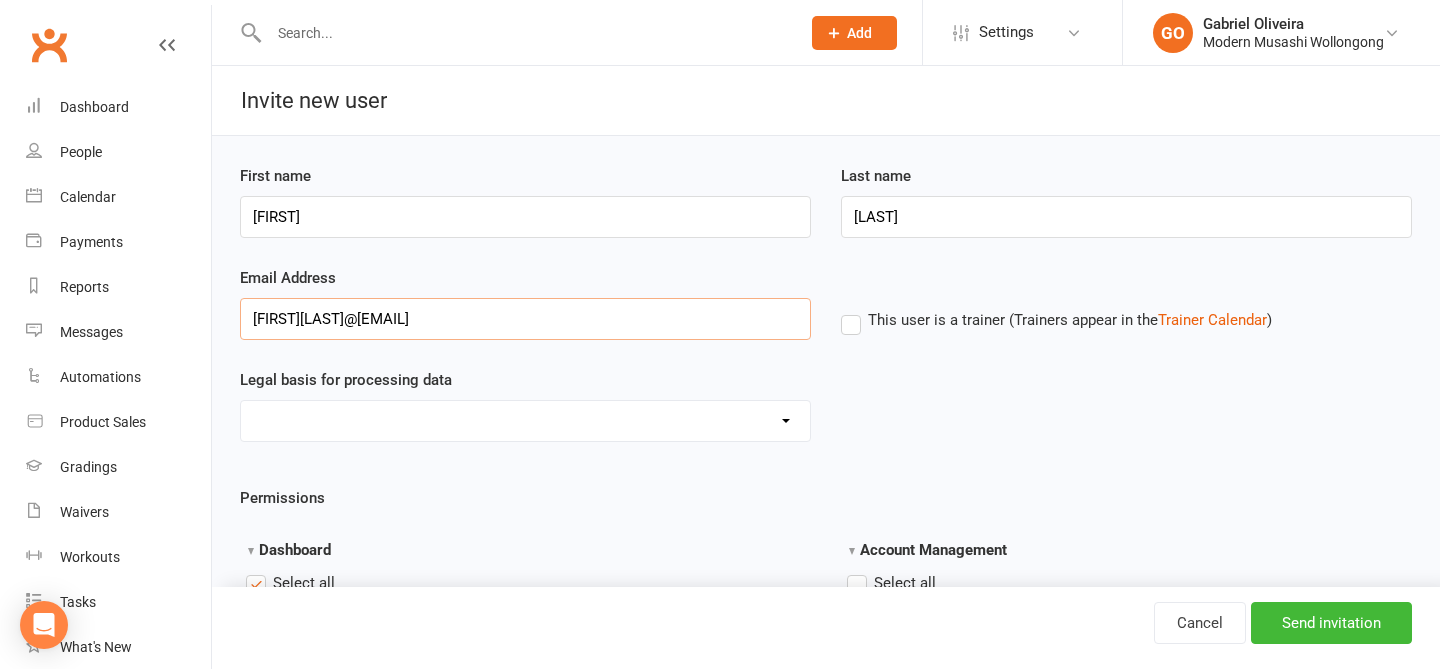 type on "[FIRST][LAST]@[EMAIL]" 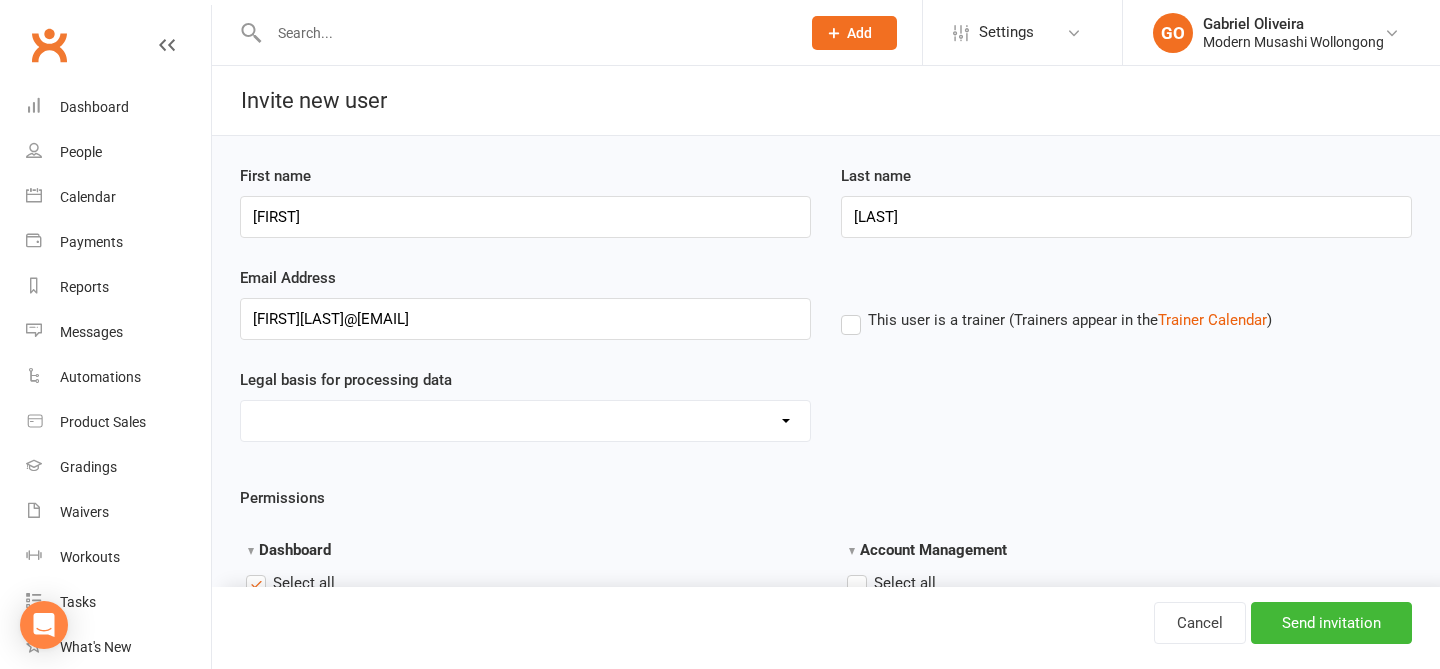click on "Permissions Dashboard Select all Can view dashboard active contacts dashlet Can view the 'Financial' tab on the dashboard Can view the 'Attendance' tab on the dashboard Can view the 'Recent Activity' tab on the dashboard Can view dashboard "What's on Today" dashlet Account Management Select all Can edit gym details Can invite and manage users Can manage Trainer Availability for other users Can customize contact form sections and fields Can manage gym website Can manage mobile app settings Can view Clubworx API details Can view system logs Can view sytem logs generated by other users Can perform bulk data imports Can manage items in the Image Library Can delete items from the Image Library Contacts Select all Can view a contact's profile page Can see contact notes inside activity stream Can add/edit prospects and members Can export contact data Can add/edit prospects and members added by other users Can set a contact's owner Can delete prospects and members Can add/edit a member's membership details Calendar" at bounding box center (826, 2034) 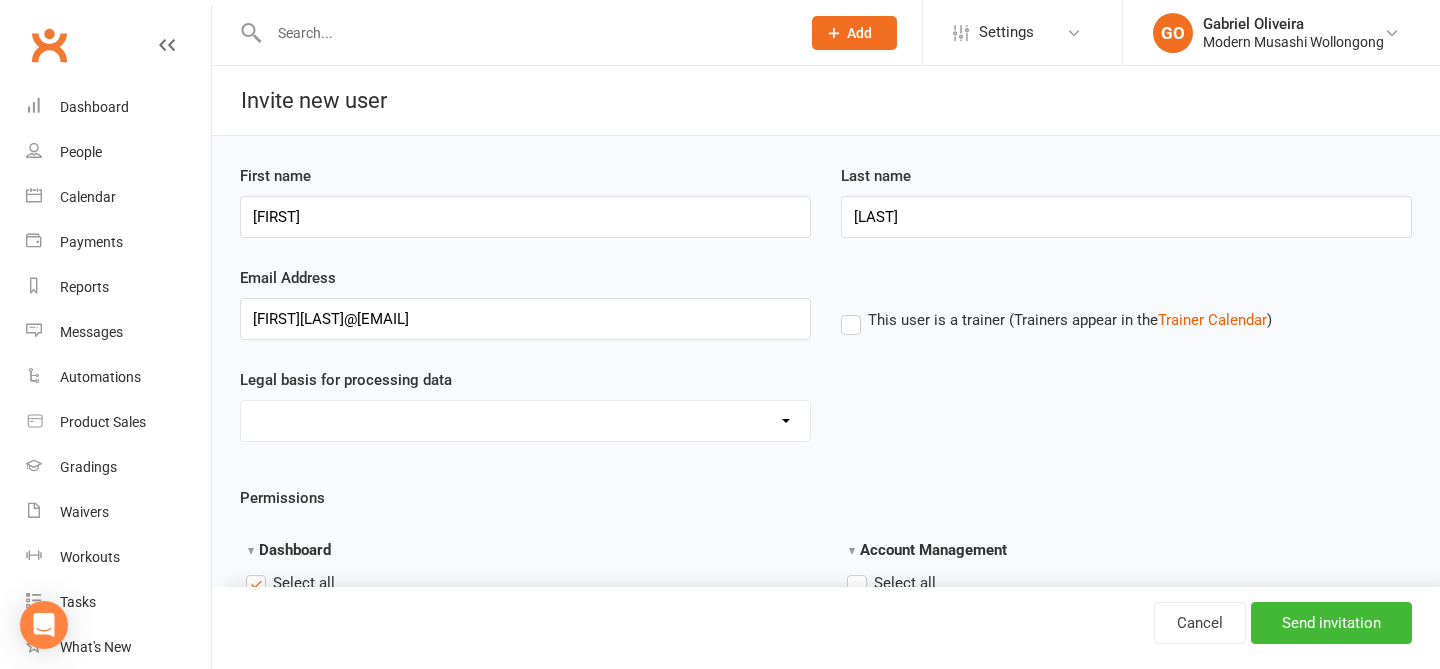 select on "Consent provided by contact" 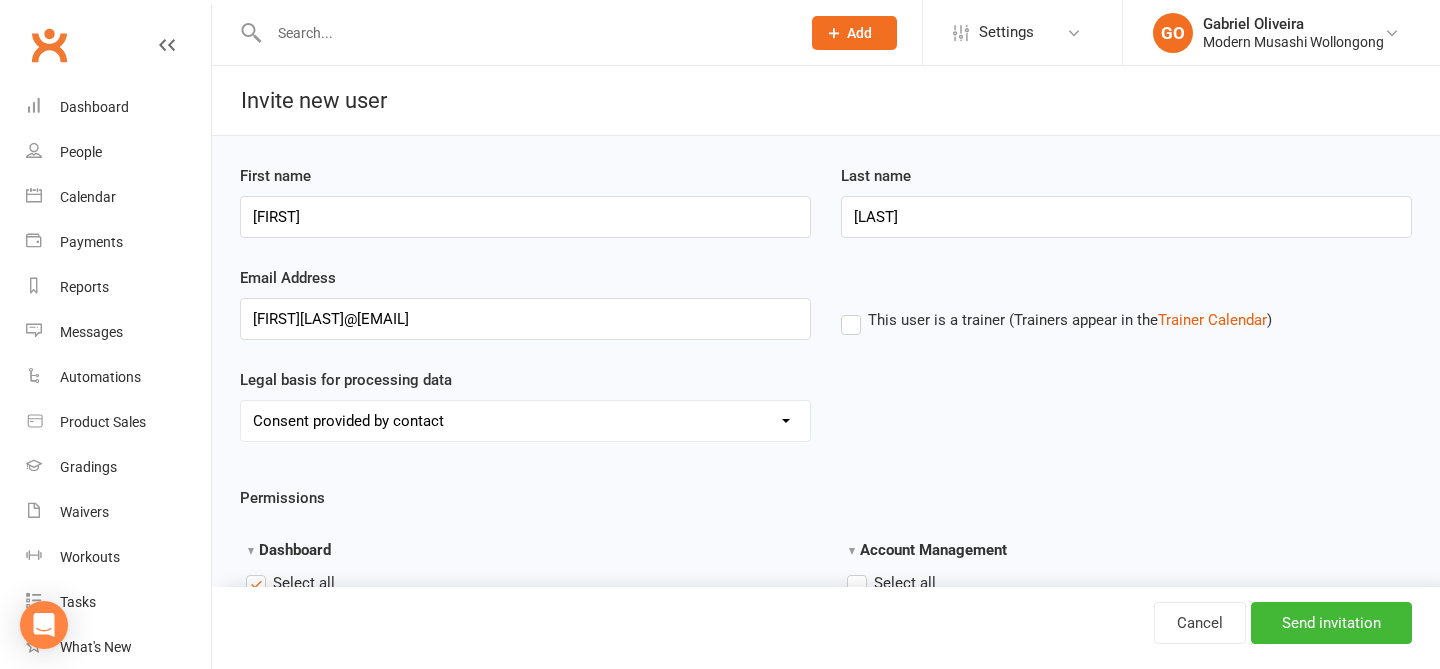 click on "First name Taylah Last name Murphy Email Address taylahmurphy@icloud.com This user is a trainer (Trainers appear in the  Trainer Calendar ) Legal basis for processing data
Consent provided by contact
Legitimate Interest - Existing Customer
Legitimate Interest - Prospect
Performing of a Contract
Not Applicable Permissions Dashboard Select all Can view dashboard active contacts dashlet Can view the 'Financial' tab on the dashboard Can view the 'Attendance' tab on the dashboard Can view the 'Recent Activity' tab on the dashboard Can view dashboard "What's on Today" dashlet Account Management Select all Can edit gym details Can invite and manage users Can manage Trainer Availability for other users Can customize contact form sections and fields Can manage gym website Can manage mobile app settings Can view Clubworx API details Can view system logs Can view sytem logs generated by other users Can perform bulk data imports Can manage items in the Image Library Can delete items from the Image Library POS" at bounding box center (826, 1935) 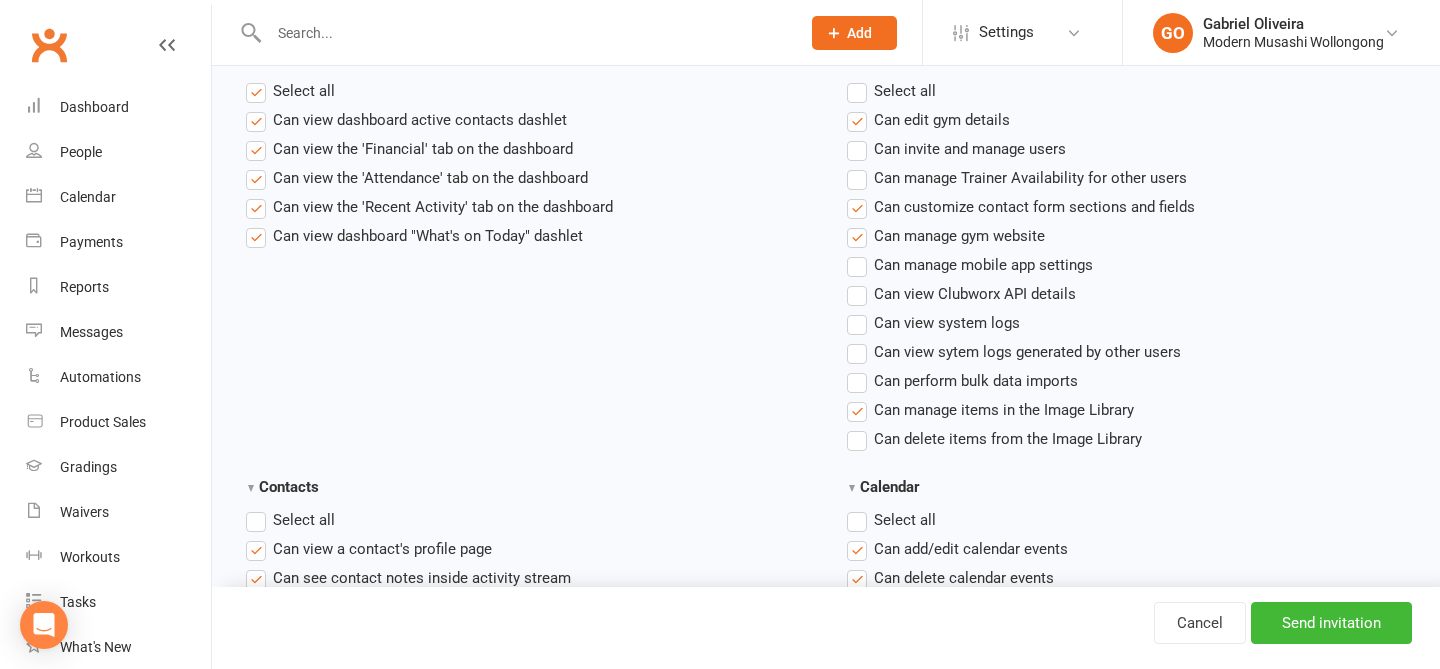 scroll, scrollTop: 506, scrollLeft: 0, axis: vertical 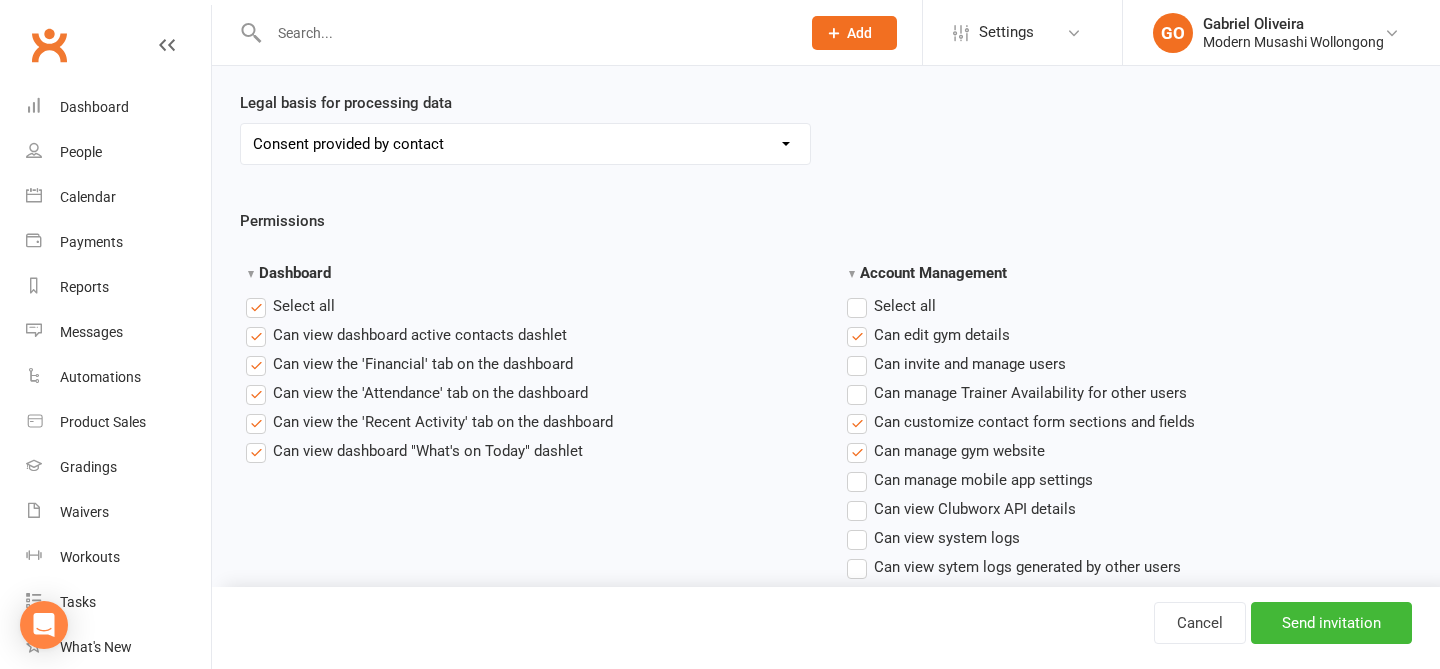 click on "Select all" at bounding box center (891, 306) 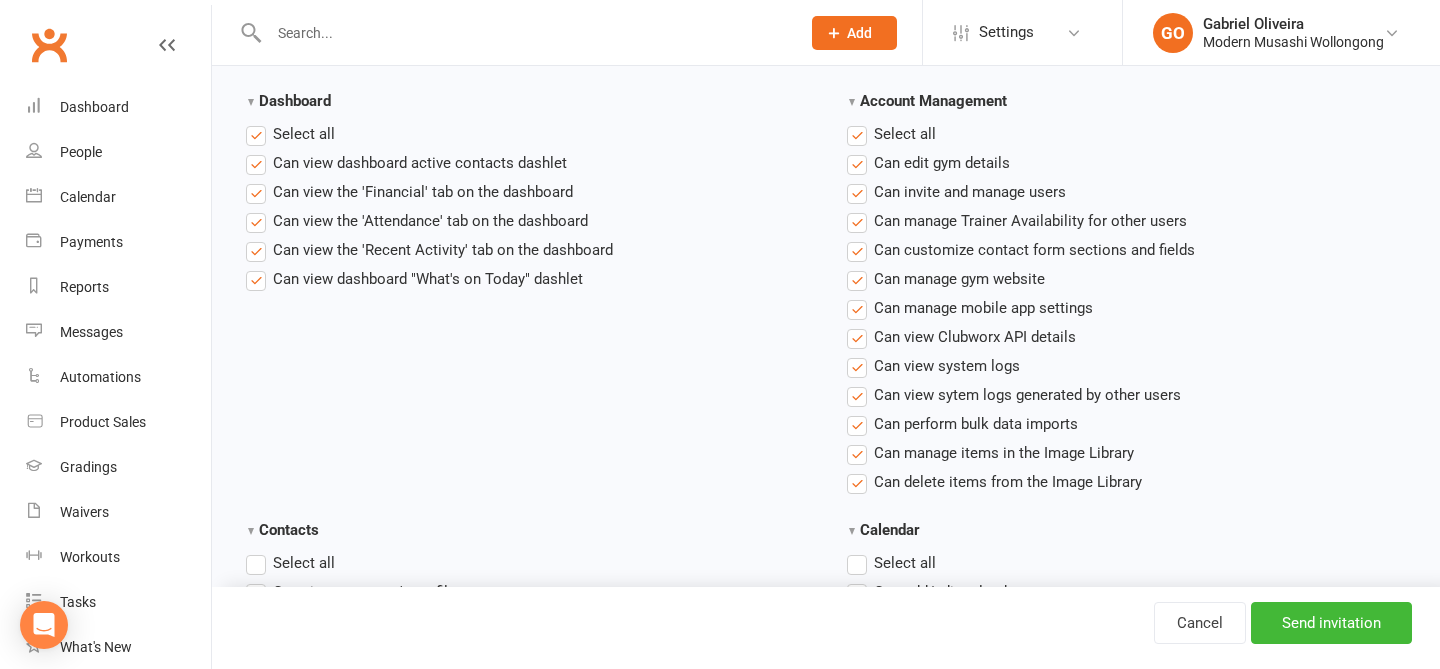 scroll, scrollTop: 500, scrollLeft: 0, axis: vertical 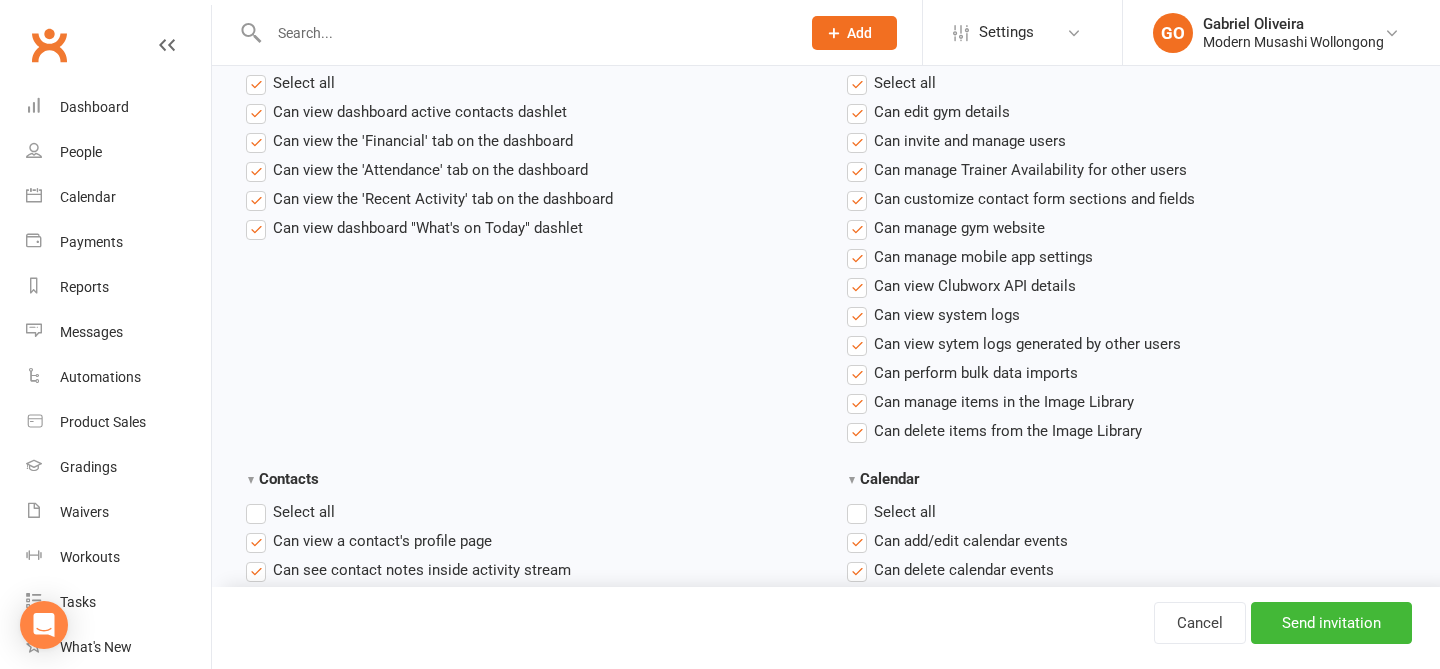 click on "Select all" at bounding box center (290, 512) 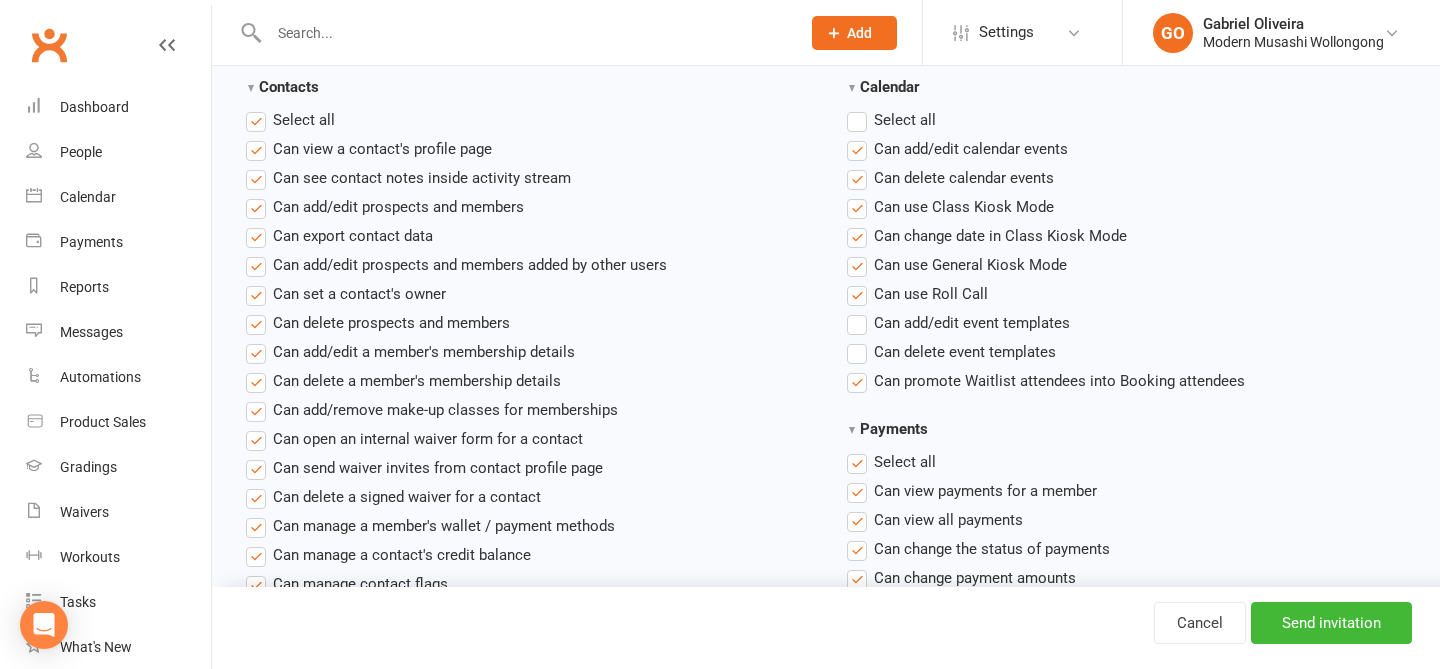 scroll, scrollTop: 911, scrollLeft: 0, axis: vertical 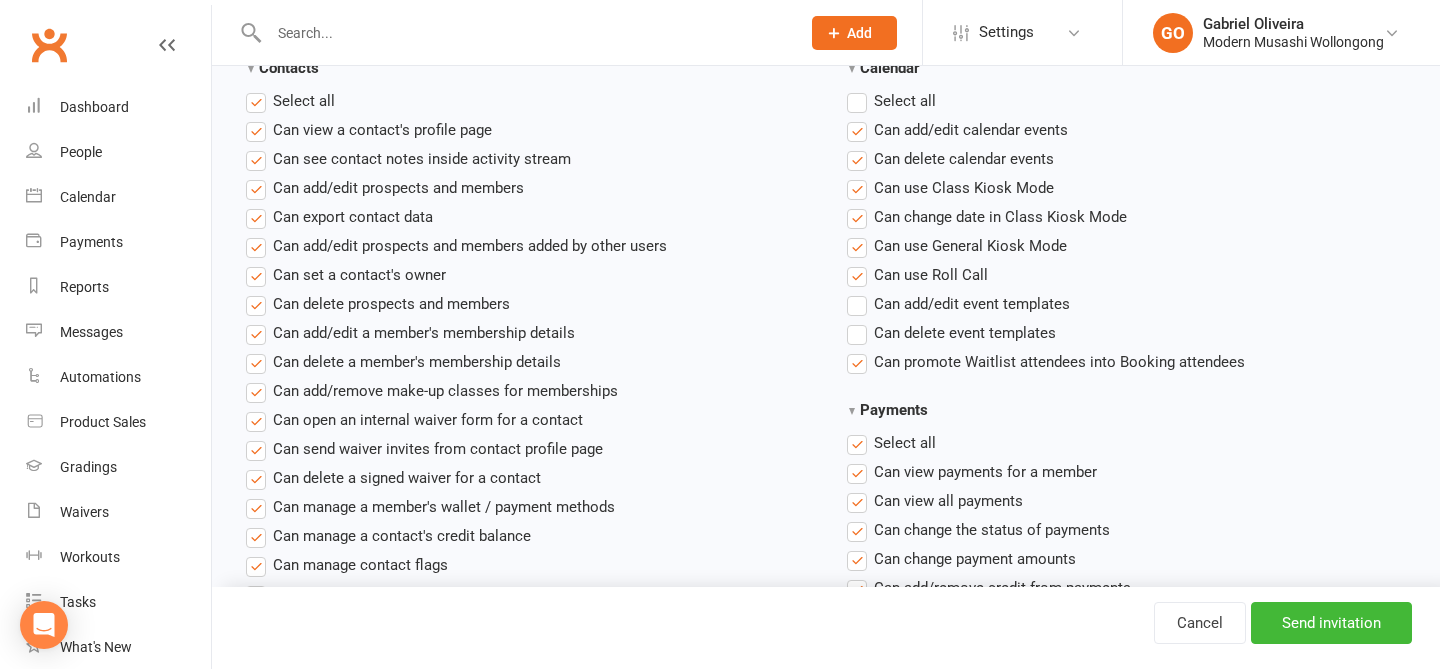 click on "Select all" at bounding box center [905, 99] 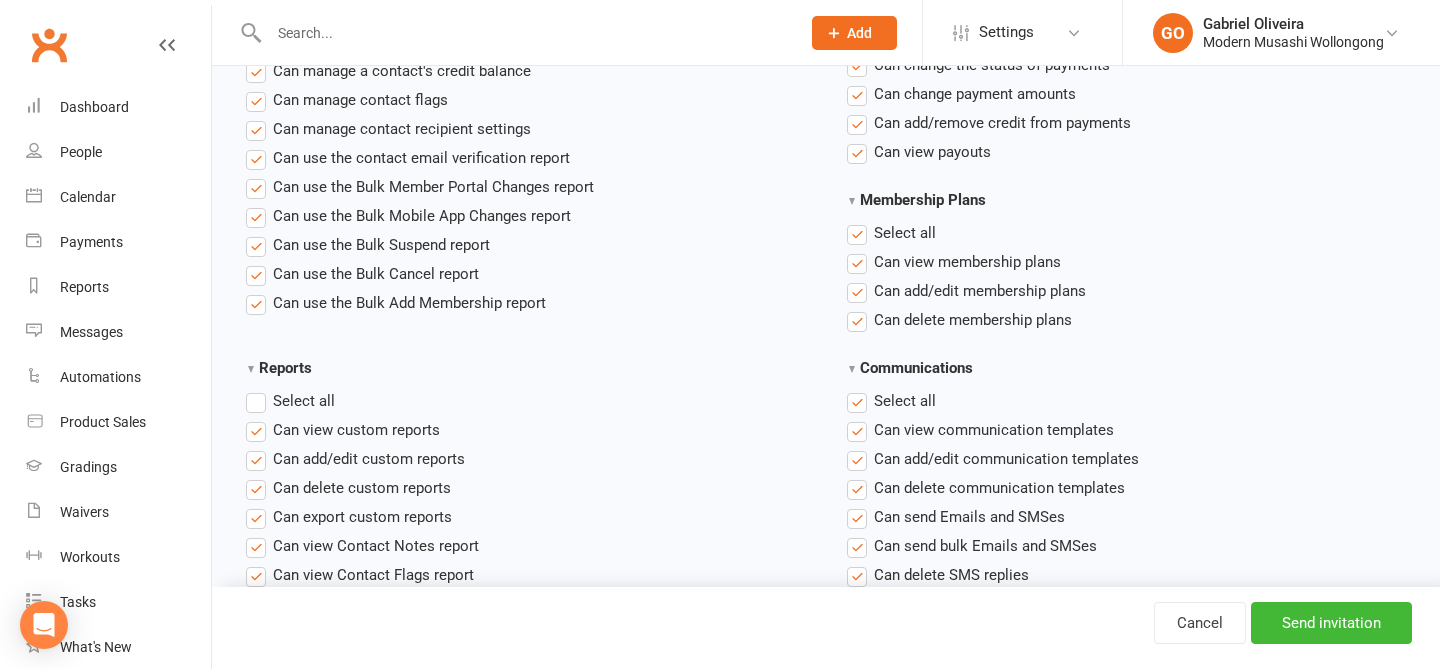 scroll, scrollTop: 1379, scrollLeft: 0, axis: vertical 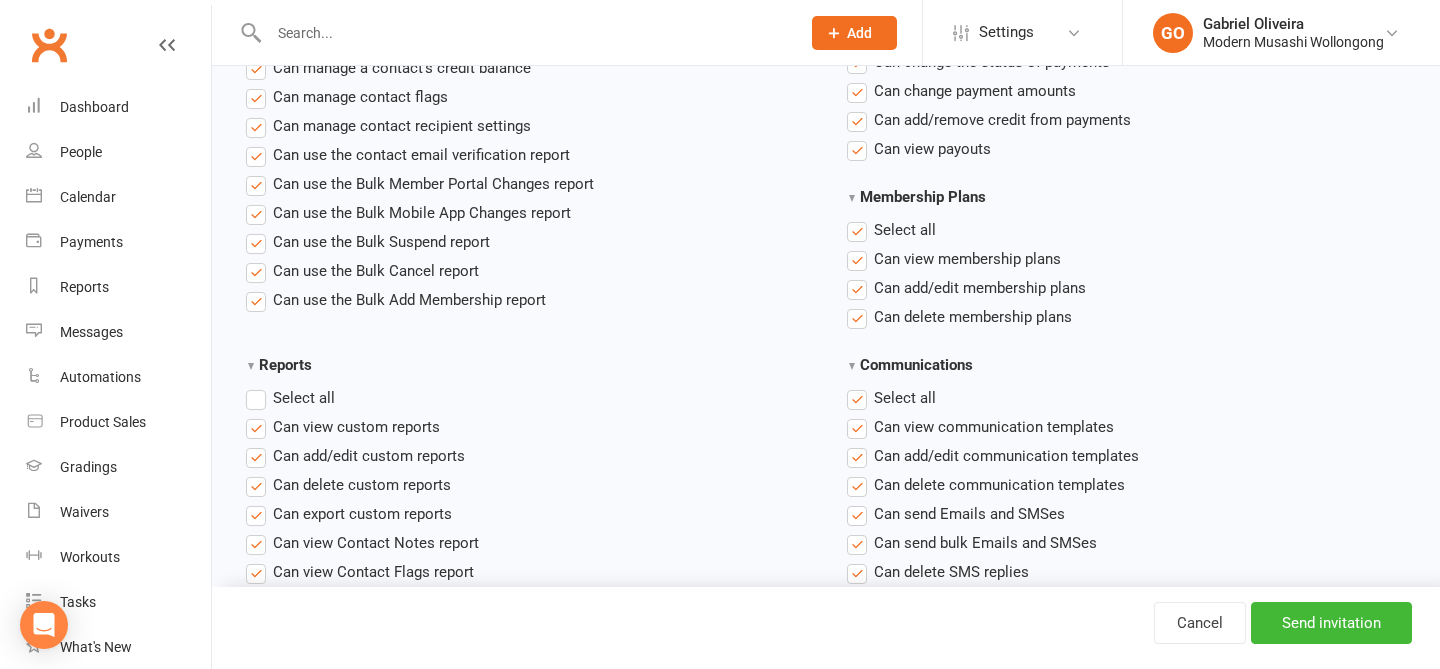 click on "Select all" at bounding box center [304, 396] 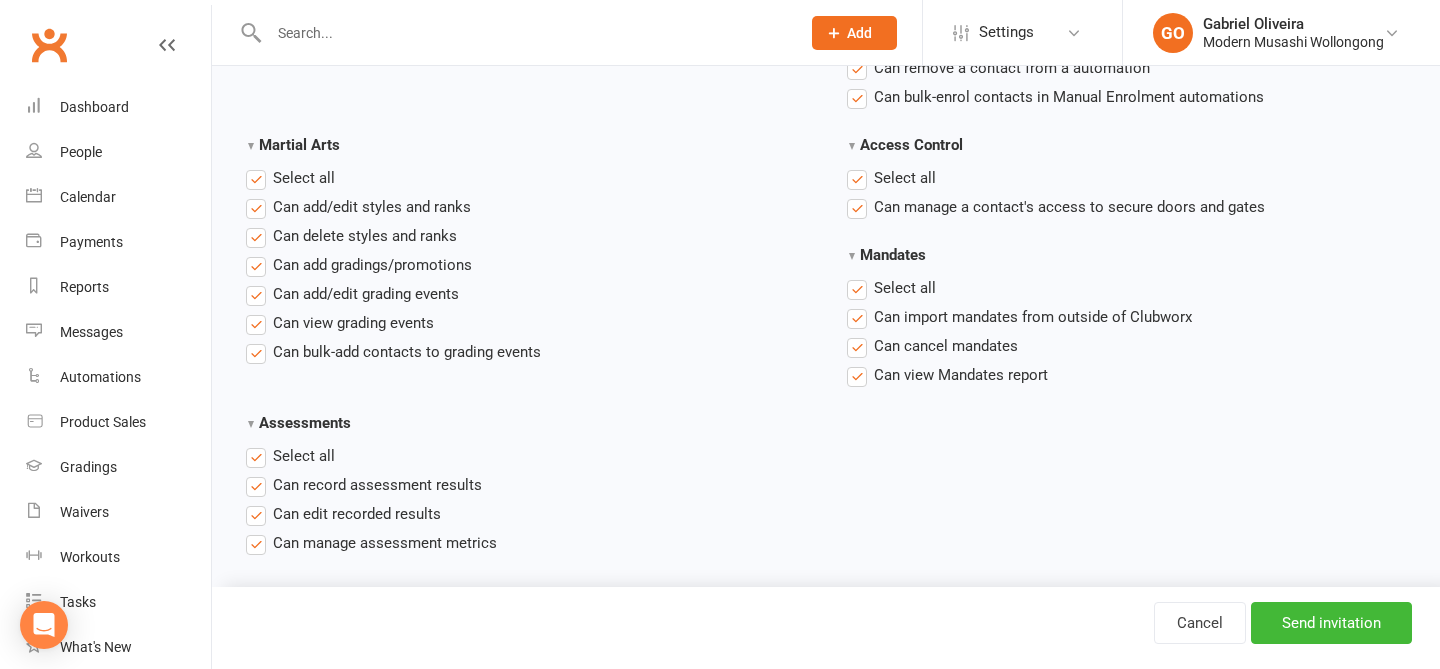 scroll, scrollTop: 3094, scrollLeft: 0, axis: vertical 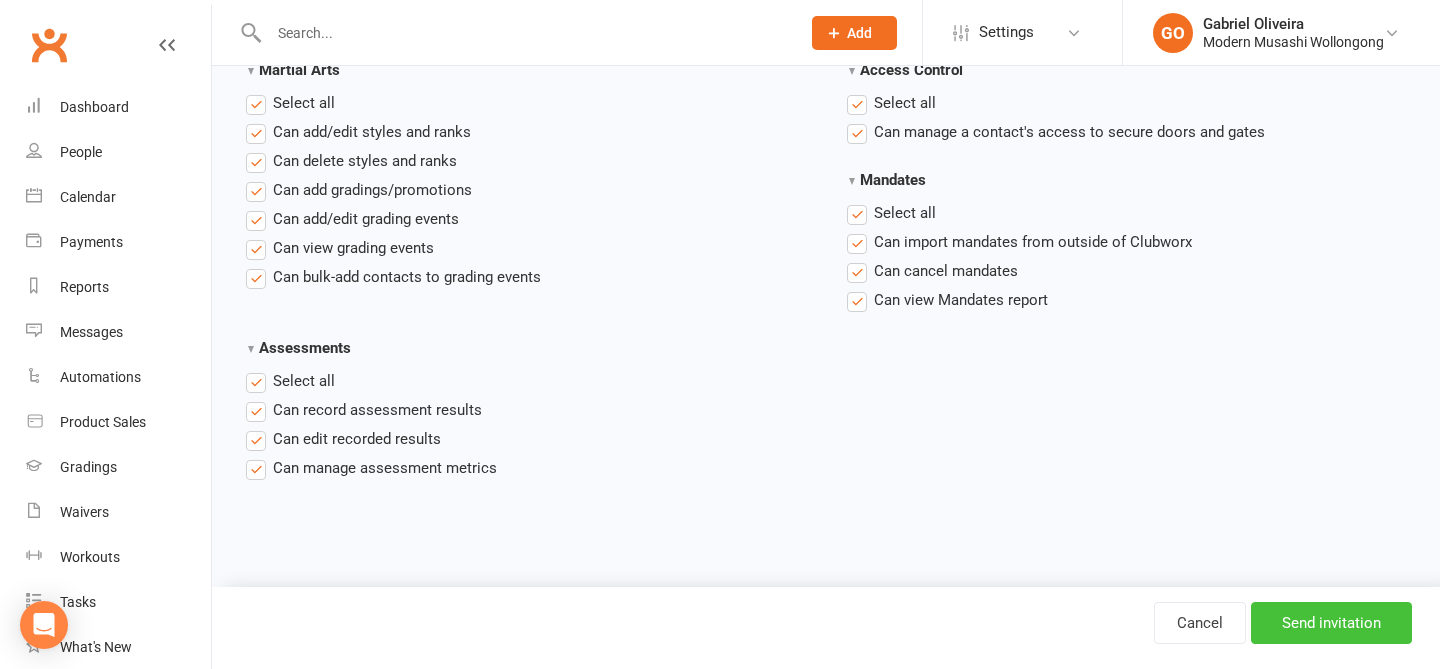click on "Send invitation" at bounding box center [1331, 623] 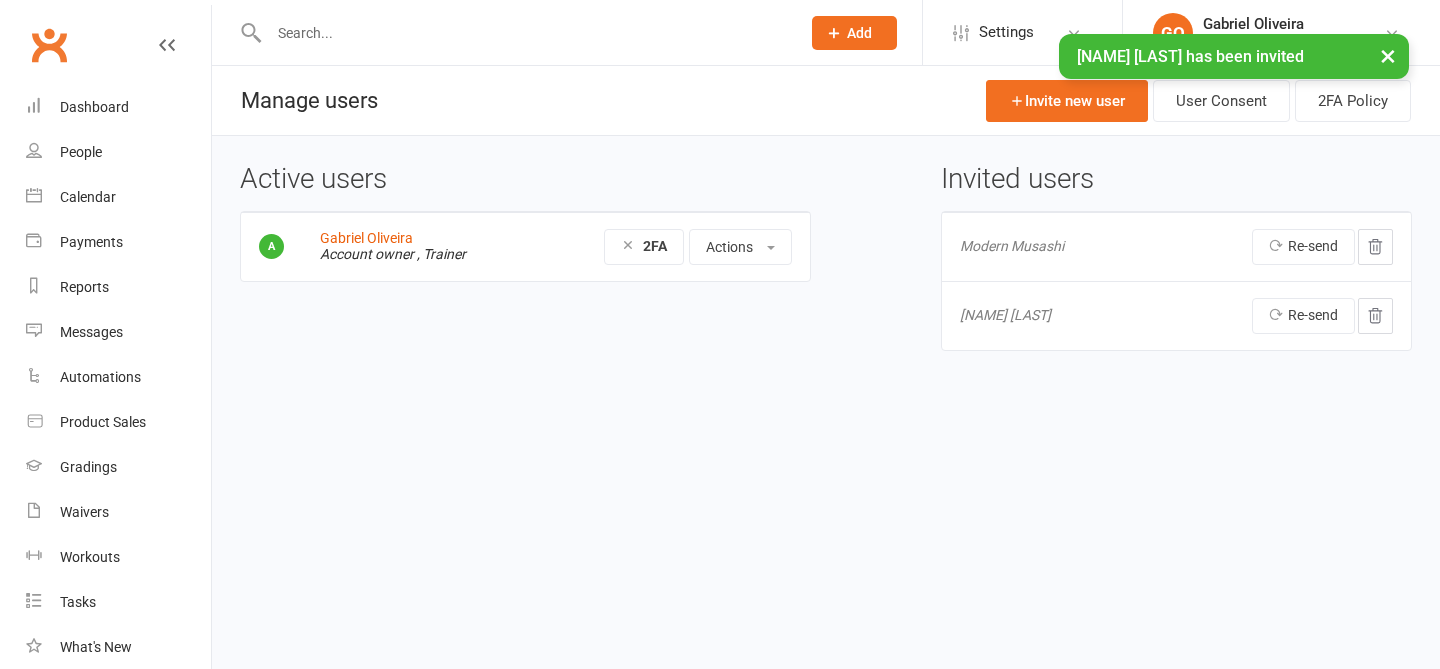 scroll, scrollTop: 0, scrollLeft: 0, axis: both 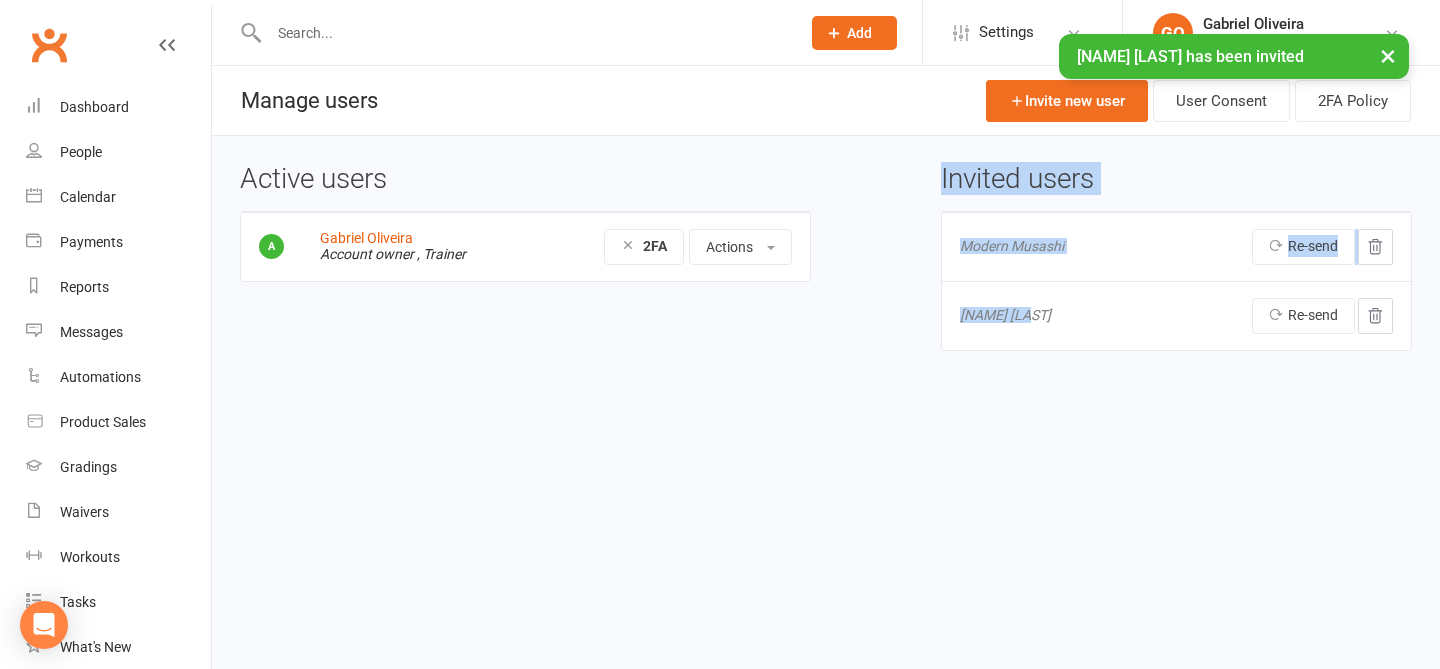 drag, startPoint x: 1030, startPoint y: 317, endPoint x: 880, endPoint y: 308, distance: 150.26976 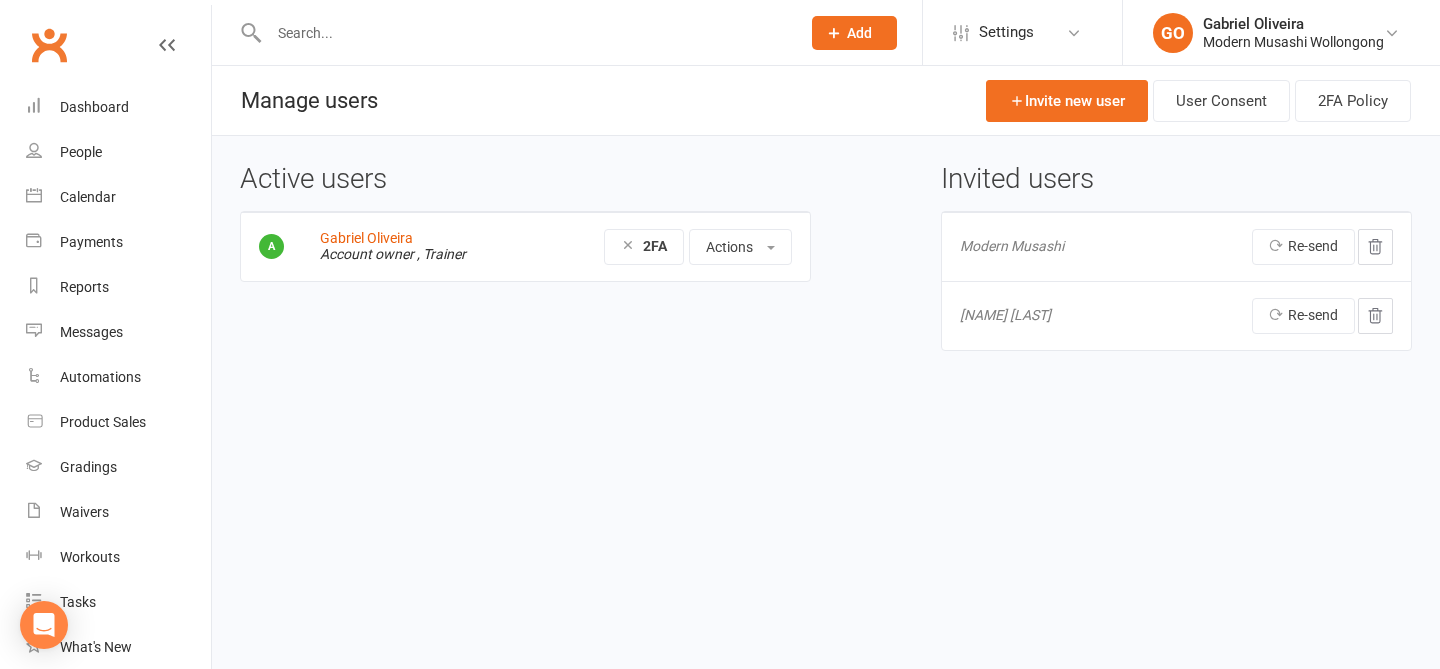click on "Re-send
Cancel this invite" at bounding box center (1280, 246) 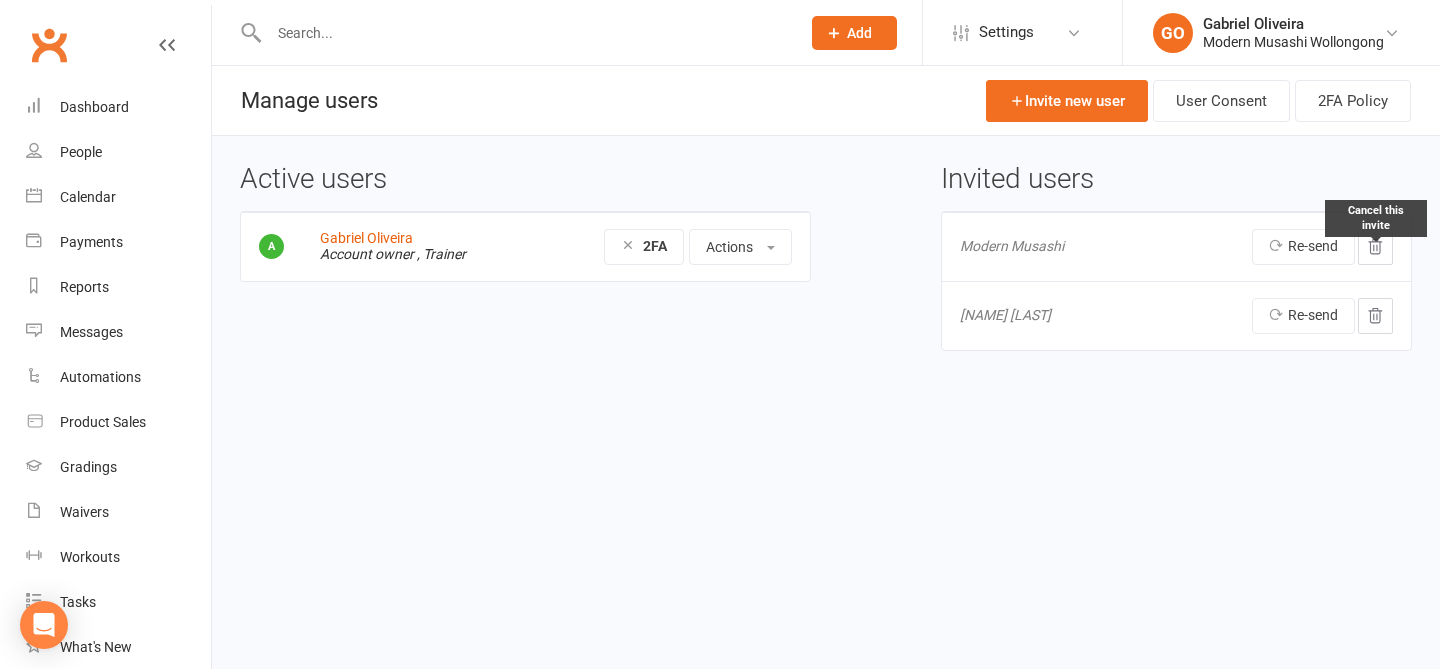 click 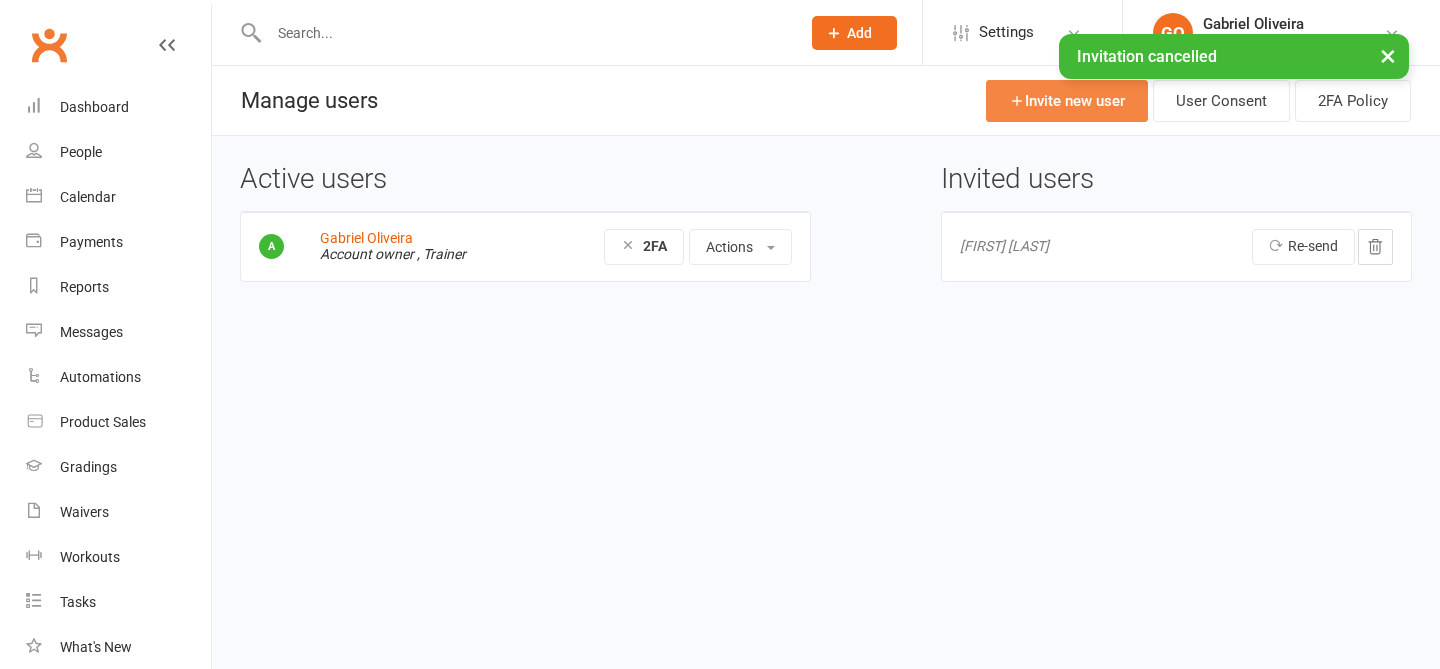 scroll, scrollTop: 0, scrollLeft: 0, axis: both 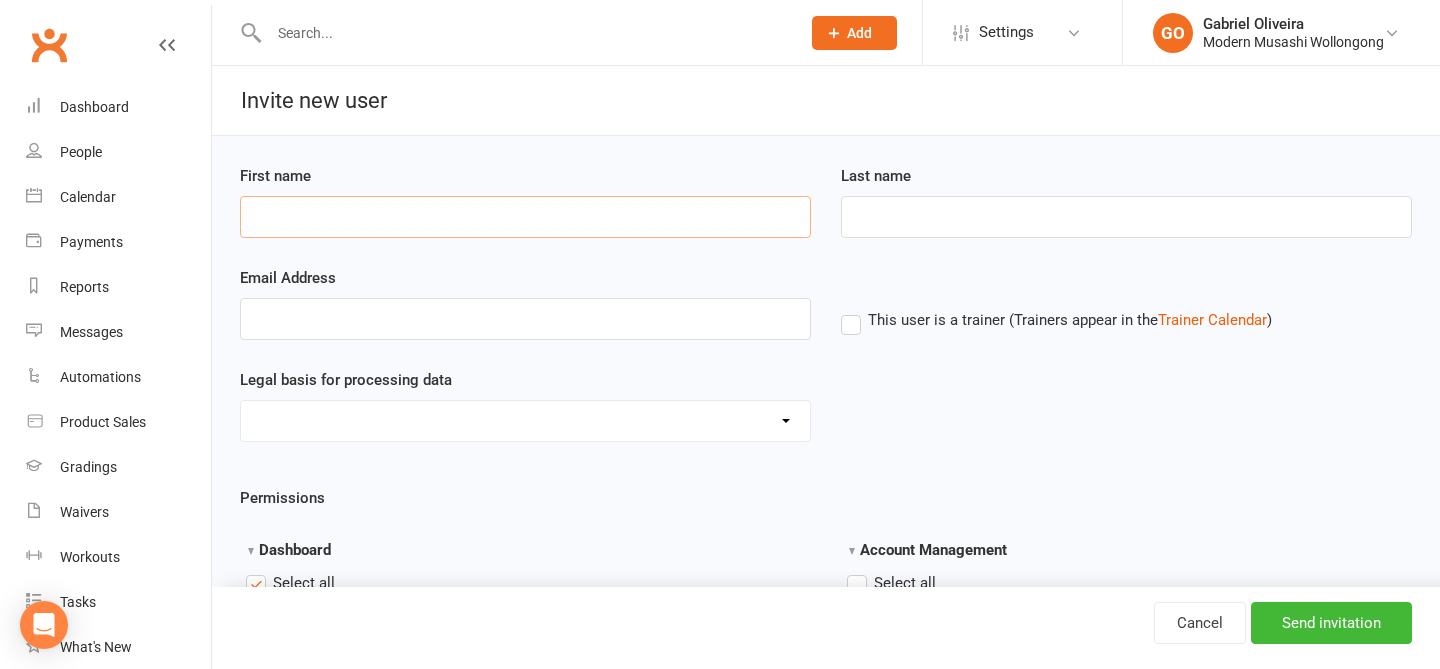 click on "First name" at bounding box center [525, 217] 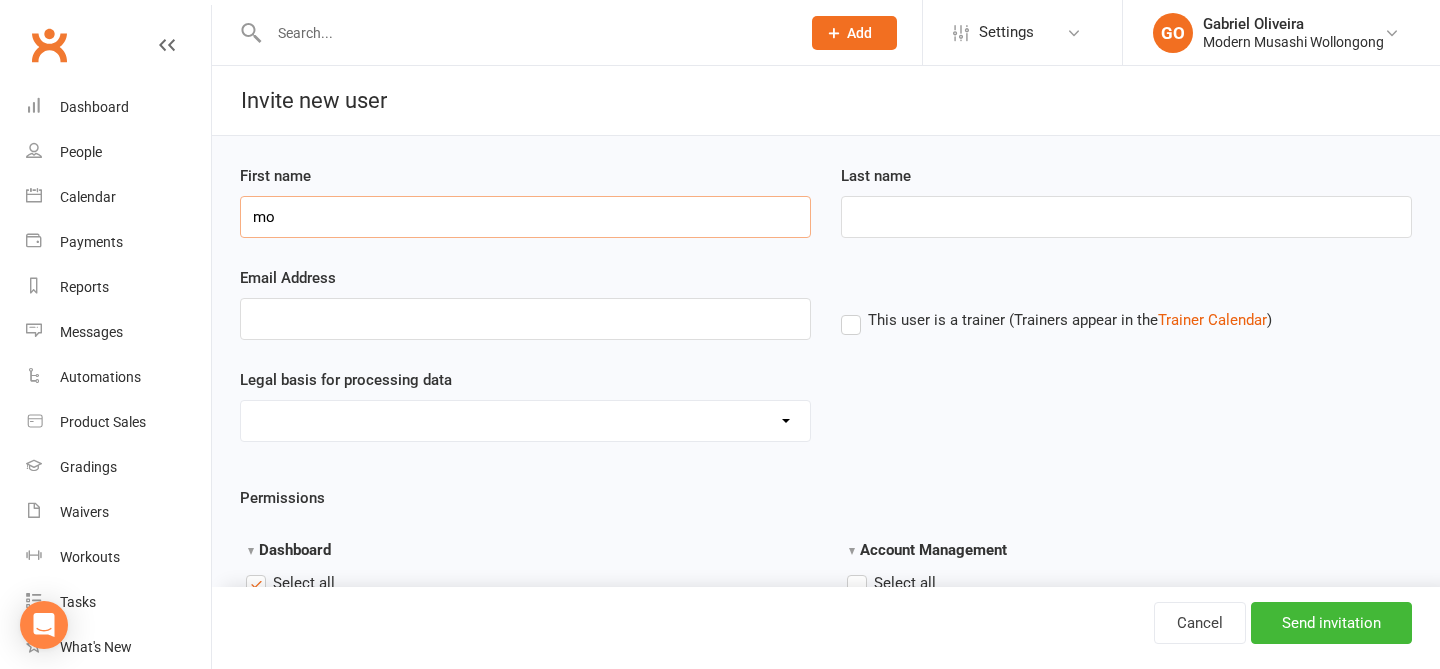 type on "m" 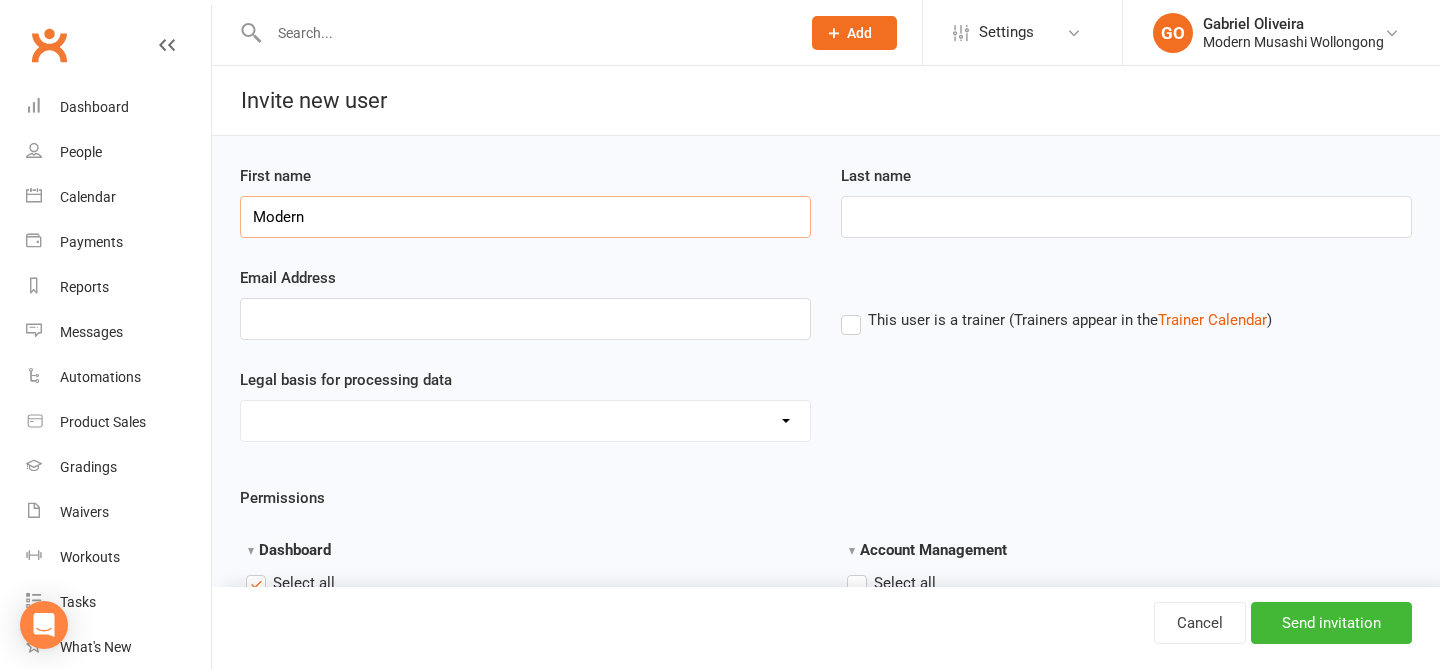 type on "Modern" 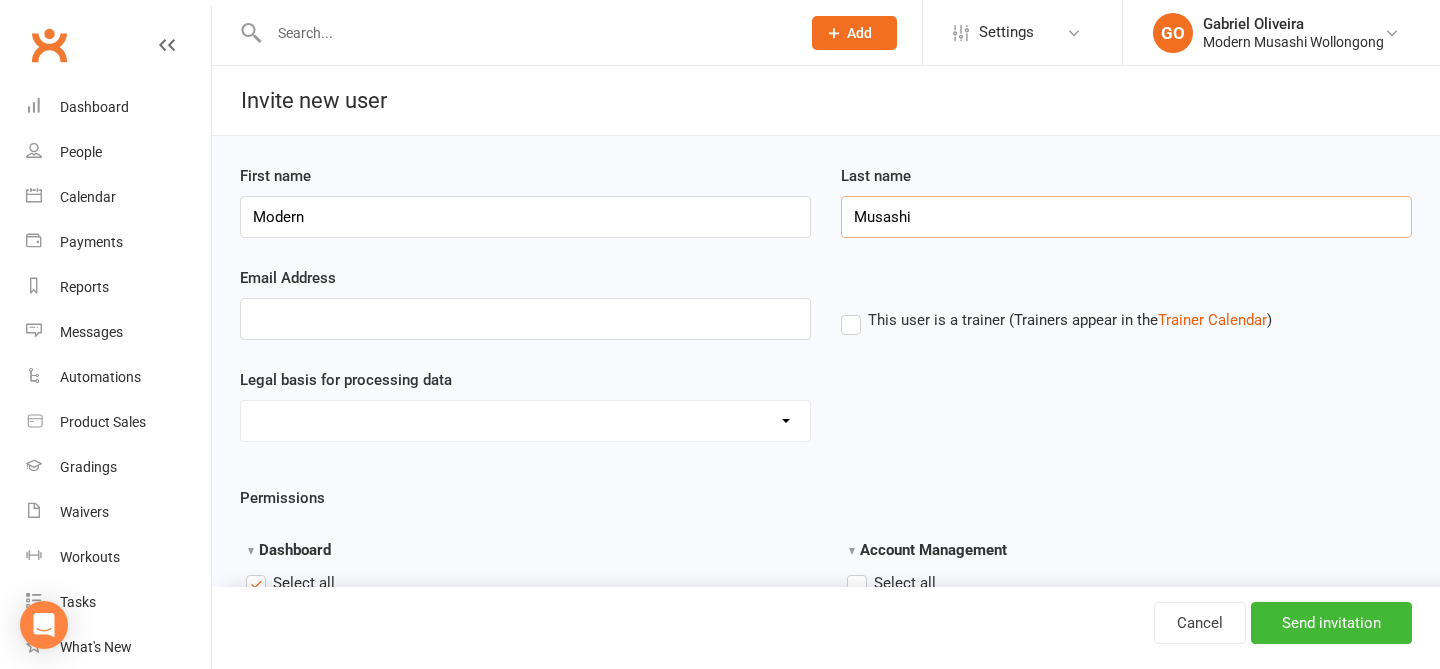 type on "Musashi" 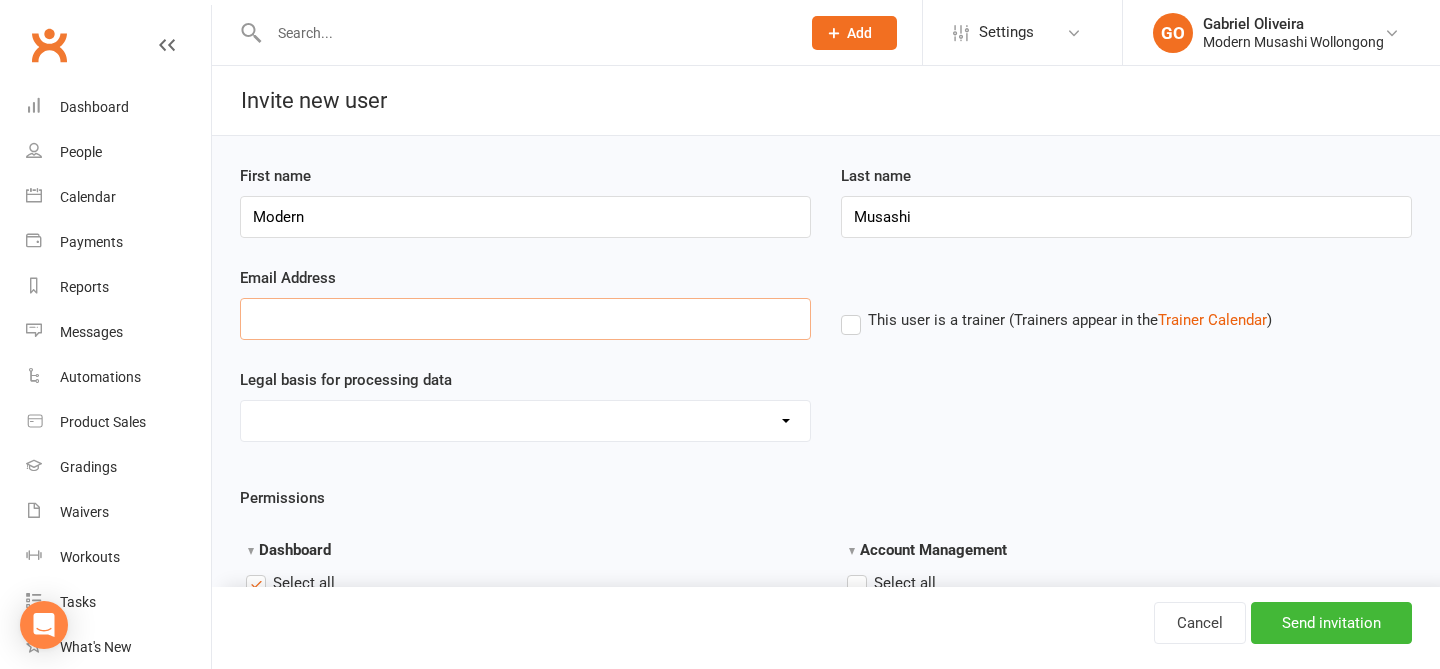 click on "Email Address" at bounding box center [525, 319] 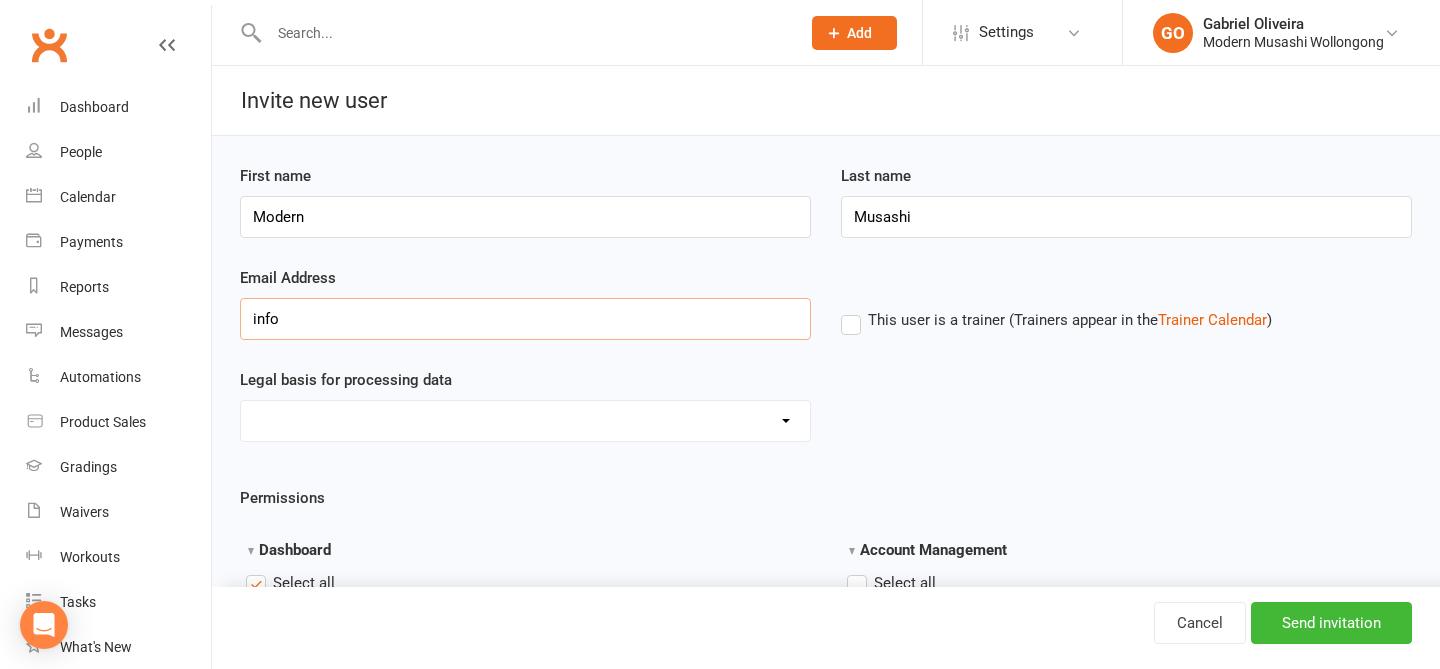 type on "info@modernmusashibjj.com.au" 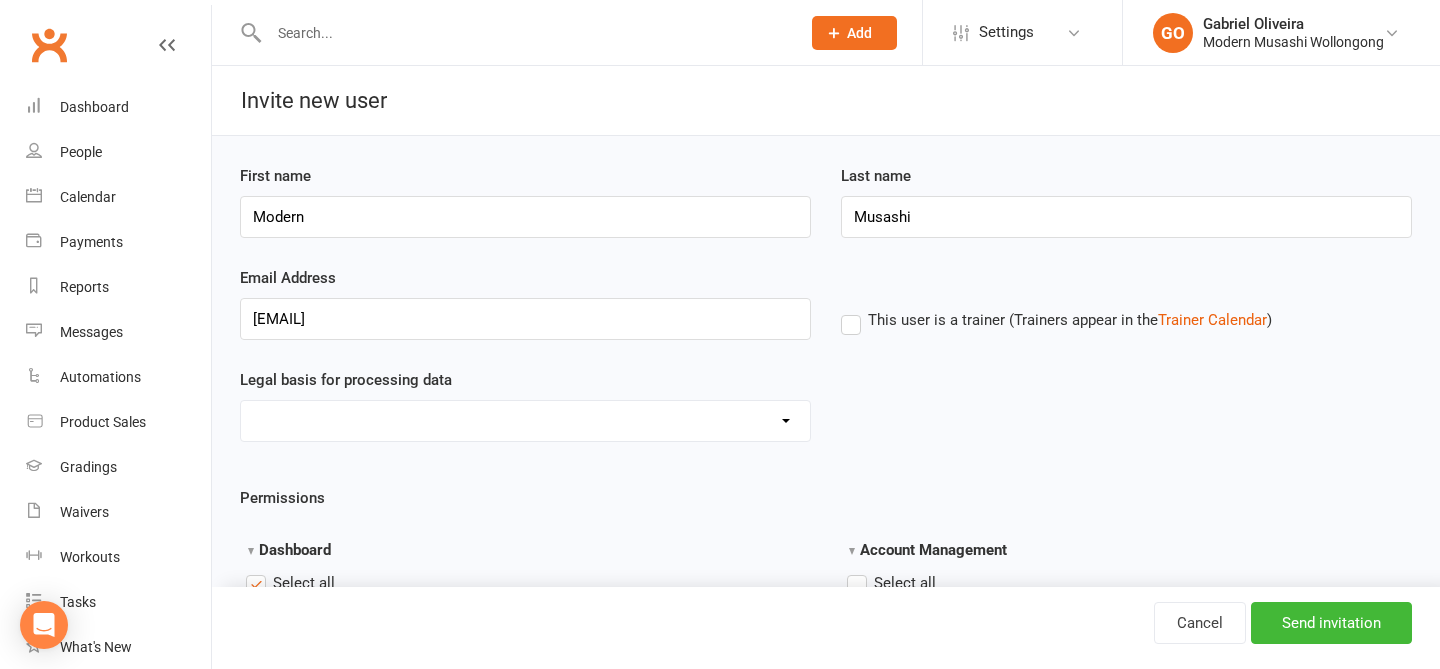 click on "Consent provided by contact
Legitimate Interest - Existing Customer
Legitimate Interest - Prospect
Performing of a Contract
Not Applicable" at bounding box center (525, 421) 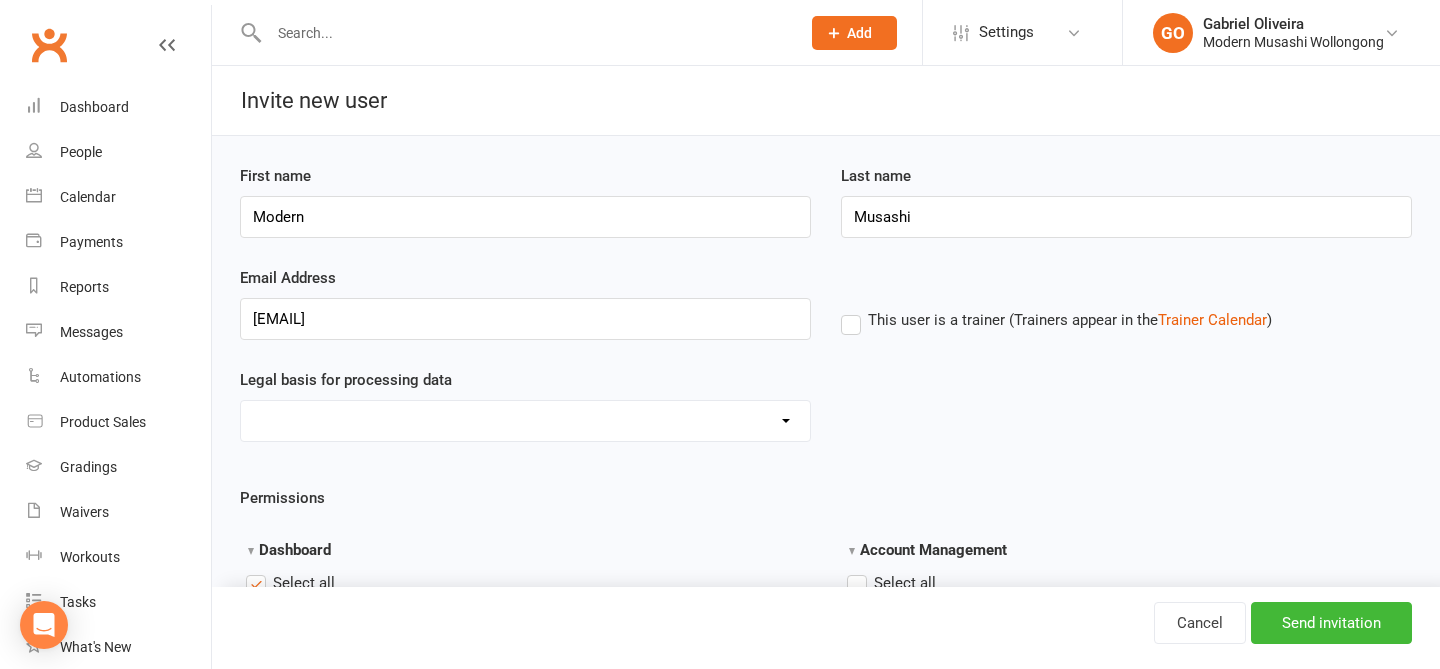select on "Consent provided by contact" 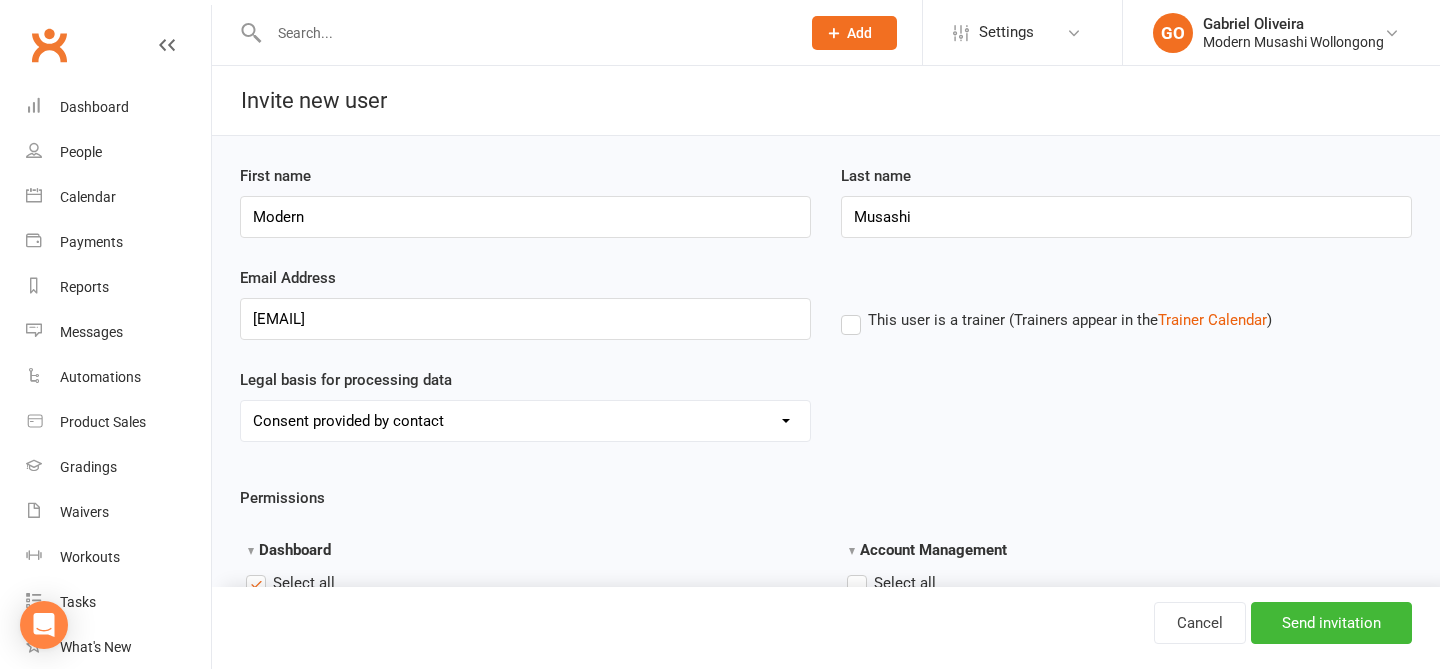 click on "Legal basis for processing data
Consent provided by contact
Legitimate Interest - Existing Customer
Legitimate Interest - Prospect
Performing of a Contract
Not Applicable" at bounding box center (826, 405) 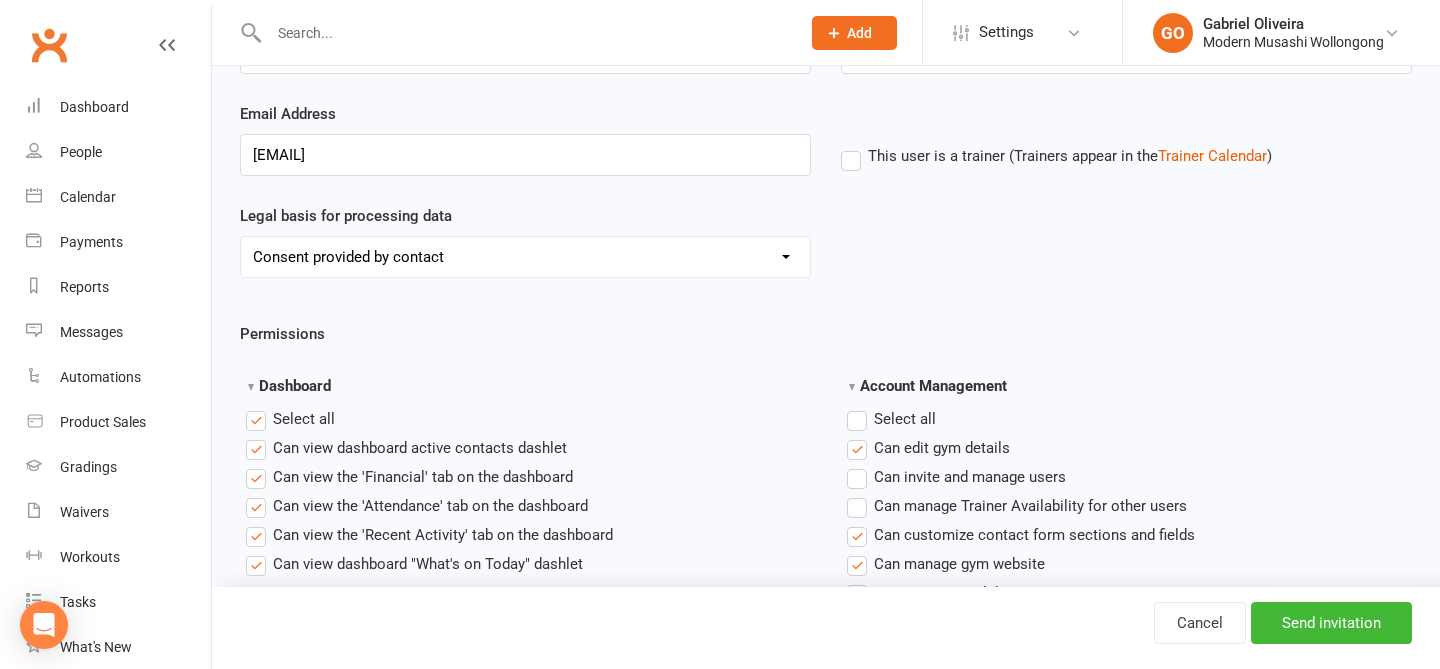 scroll, scrollTop: 216, scrollLeft: 0, axis: vertical 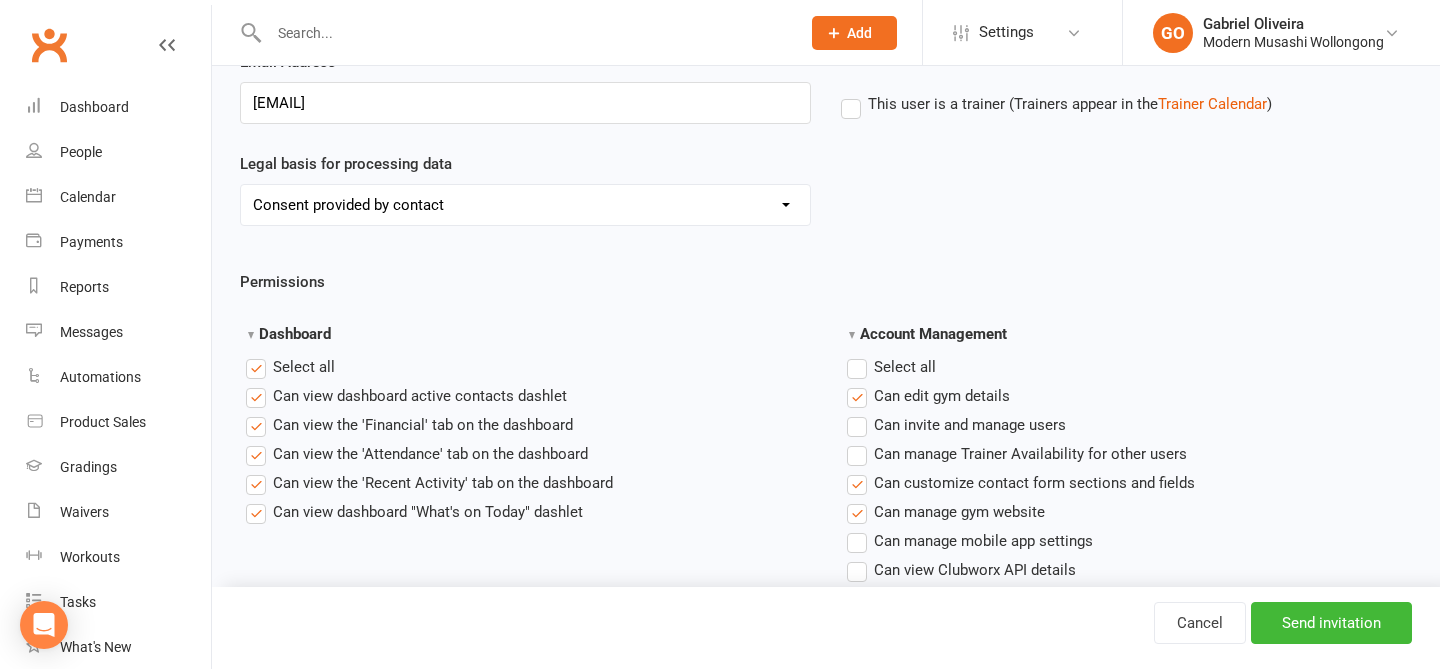 click on "Select all" at bounding box center [905, 365] 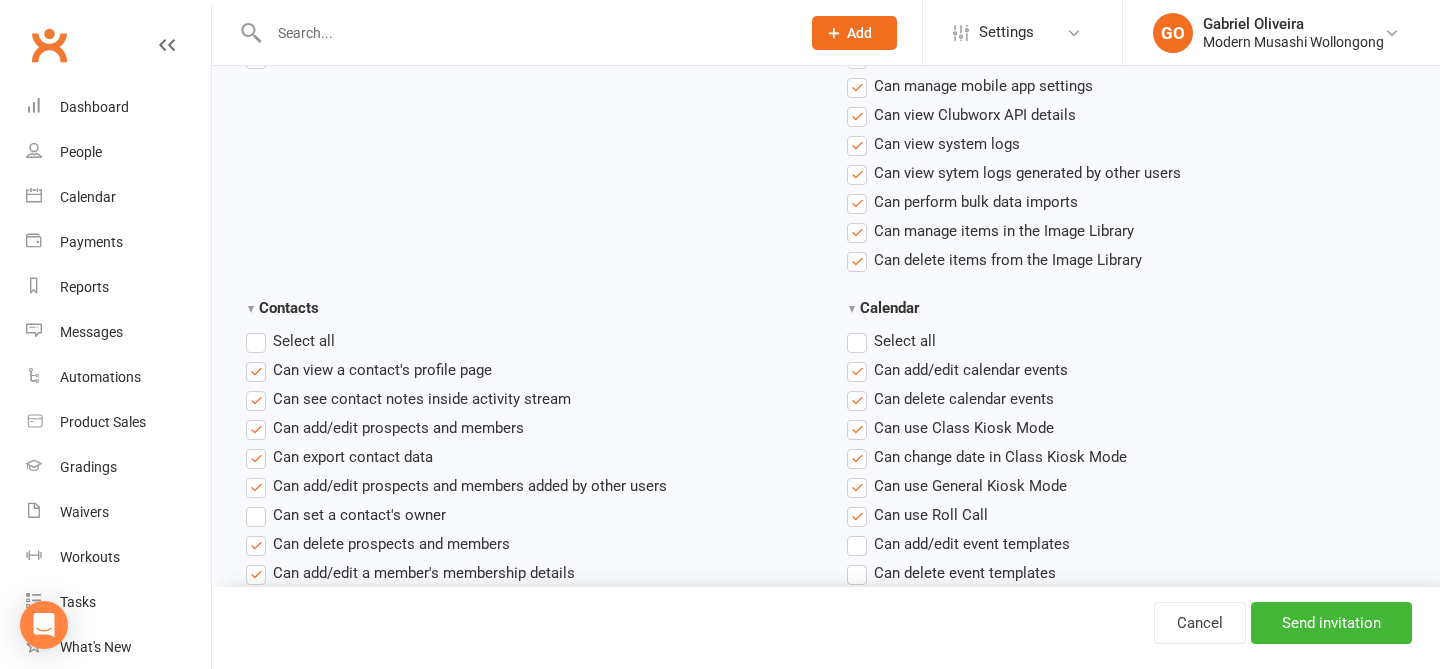 scroll, scrollTop: 693, scrollLeft: 0, axis: vertical 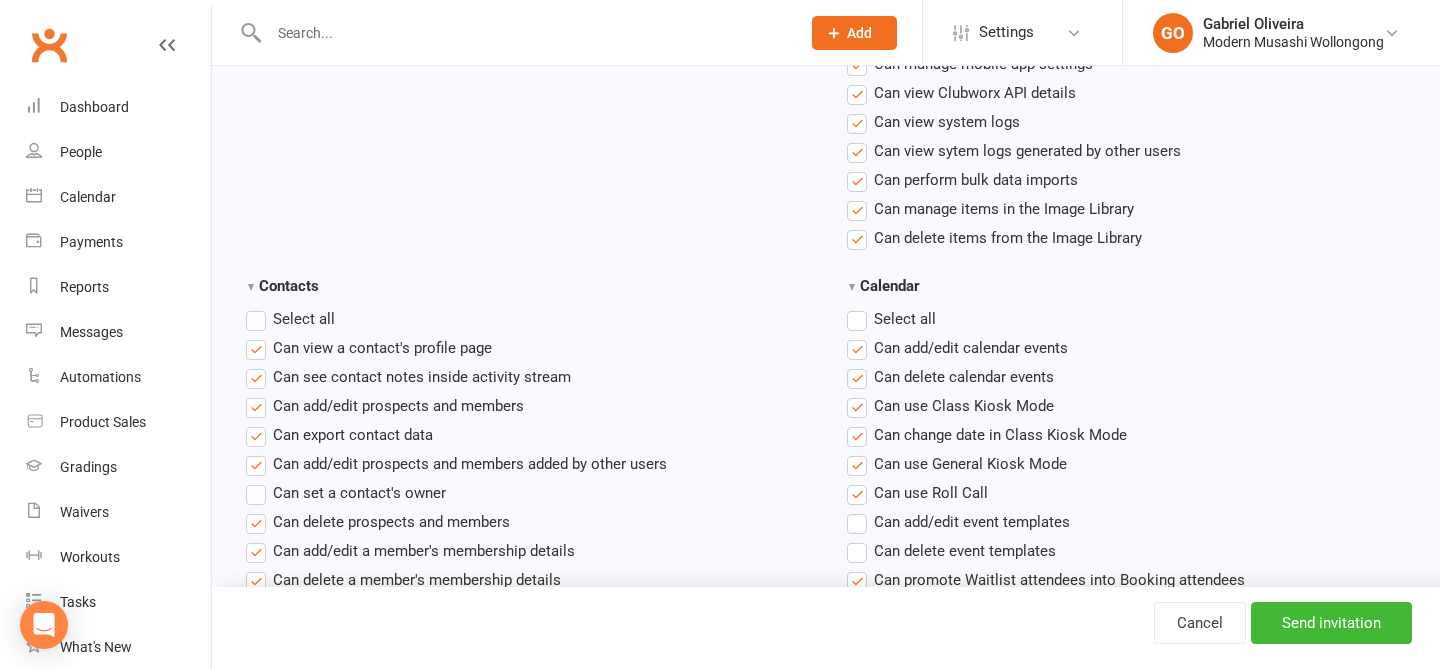 click on "Select all" at bounding box center (905, 317) 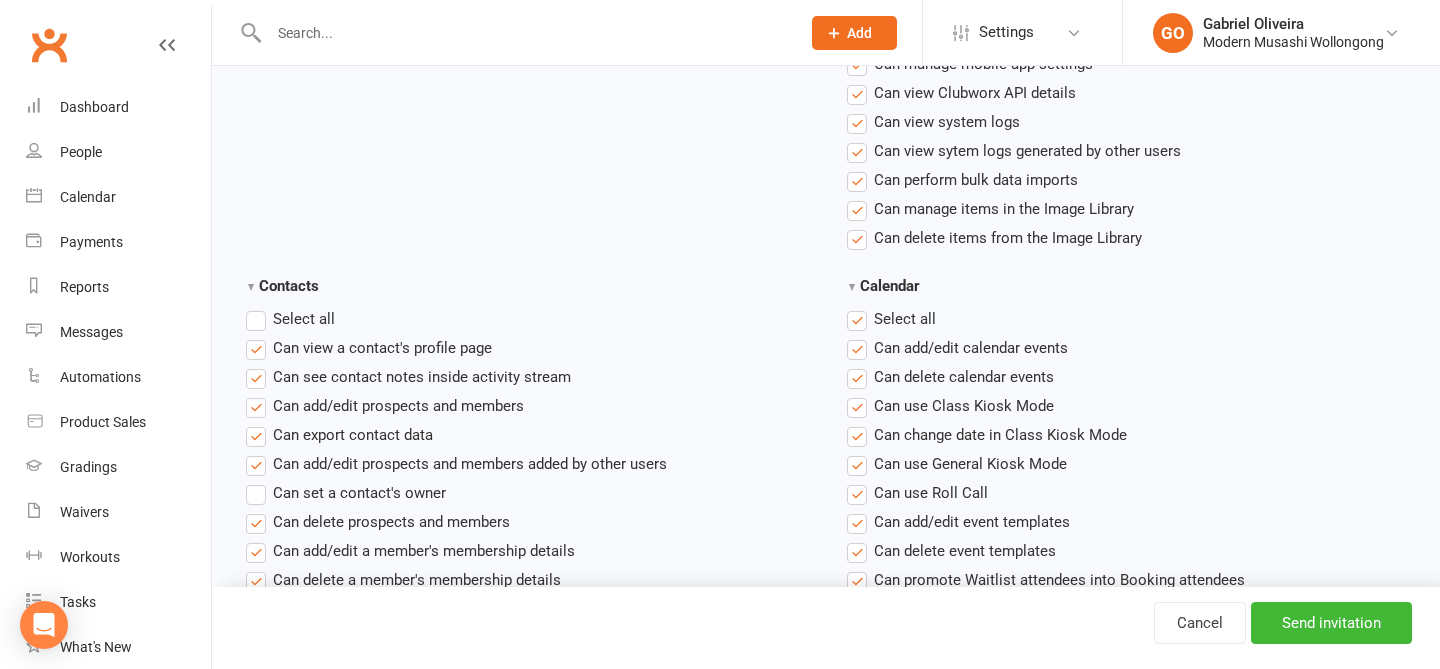 click on "Select all" at bounding box center [290, 319] 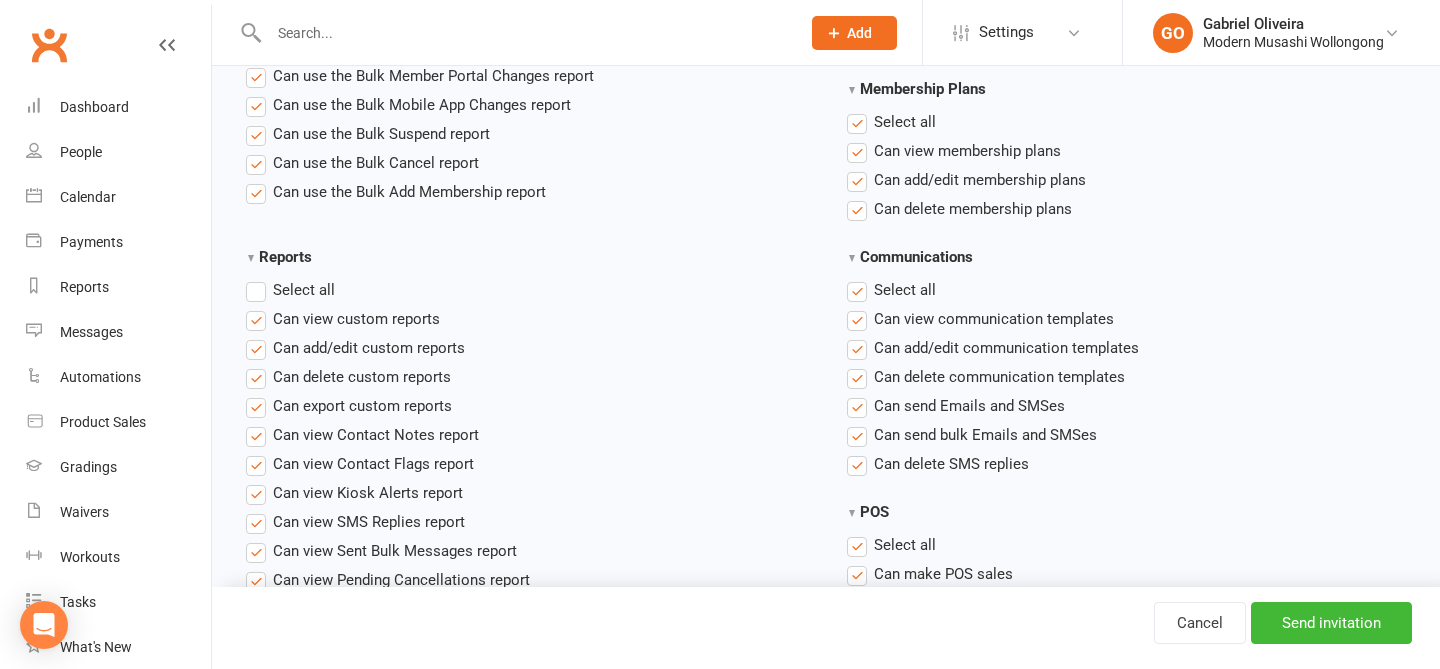 scroll, scrollTop: 1520, scrollLeft: 0, axis: vertical 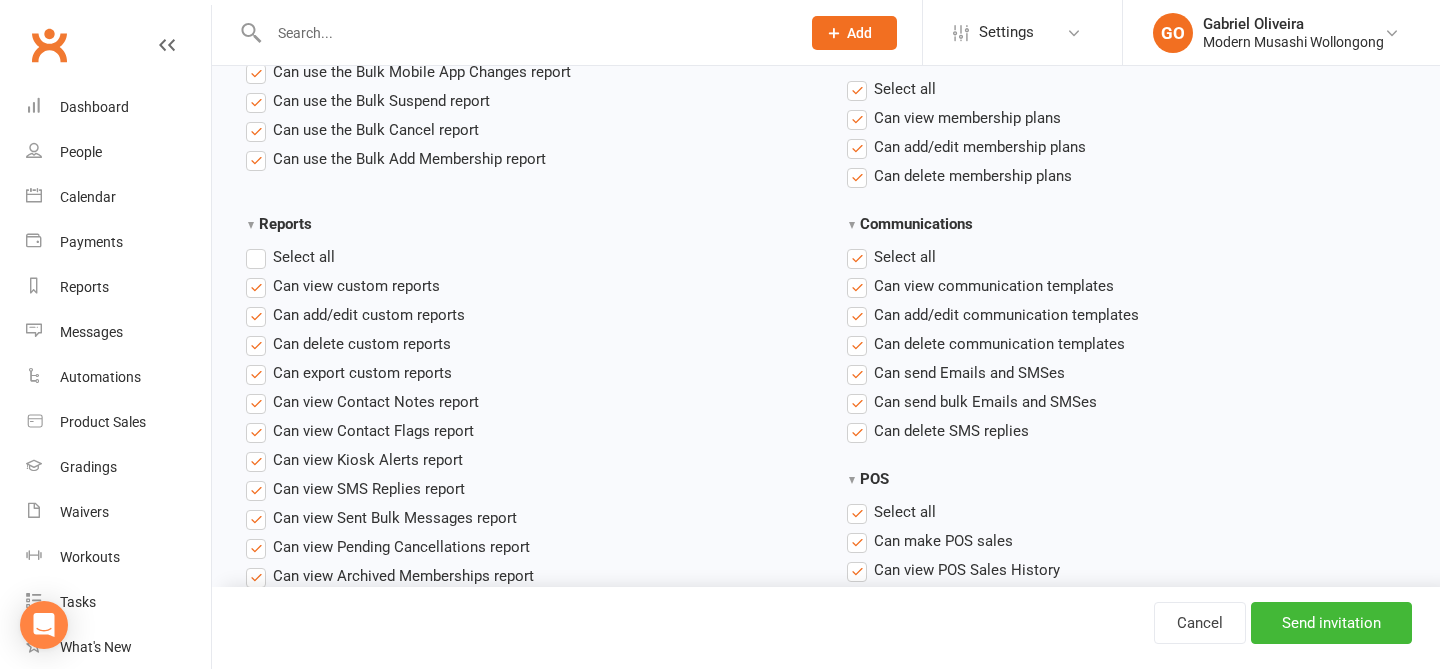 click on "Select all" at bounding box center [304, 255] 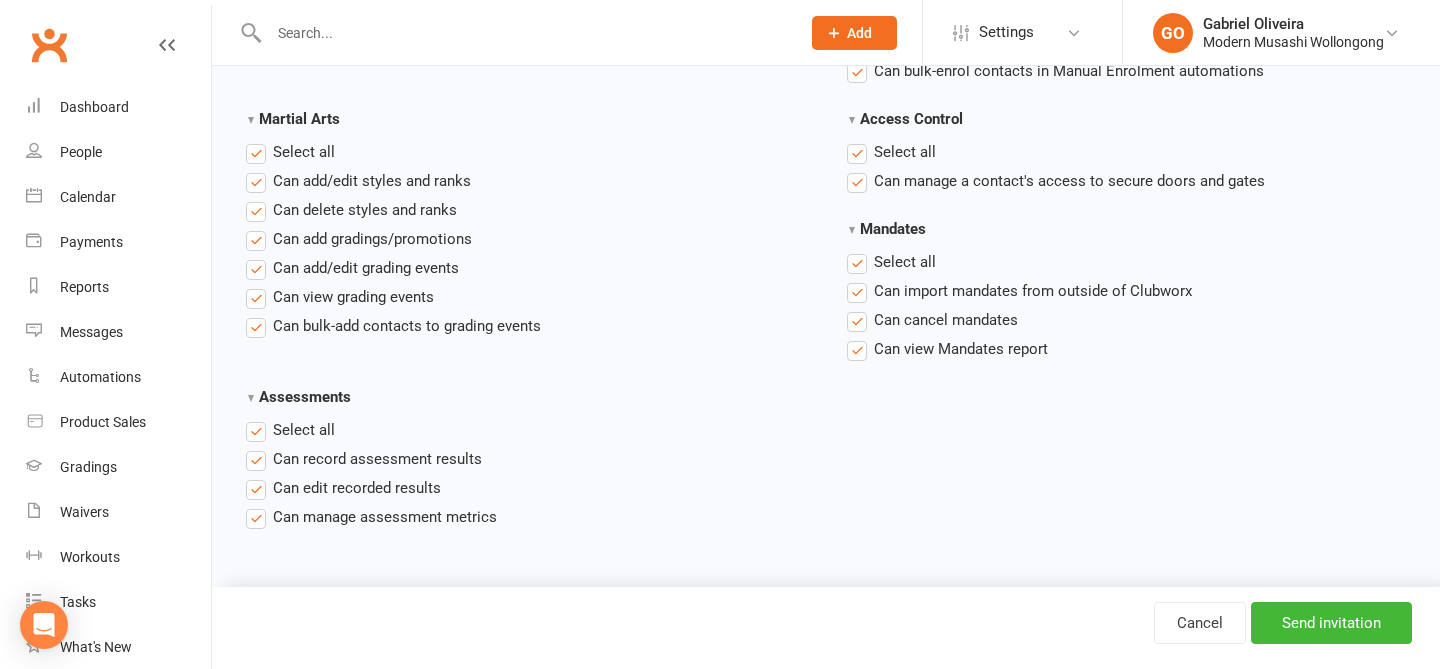 scroll, scrollTop: 3094, scrollLeft: 0, axis: vertical 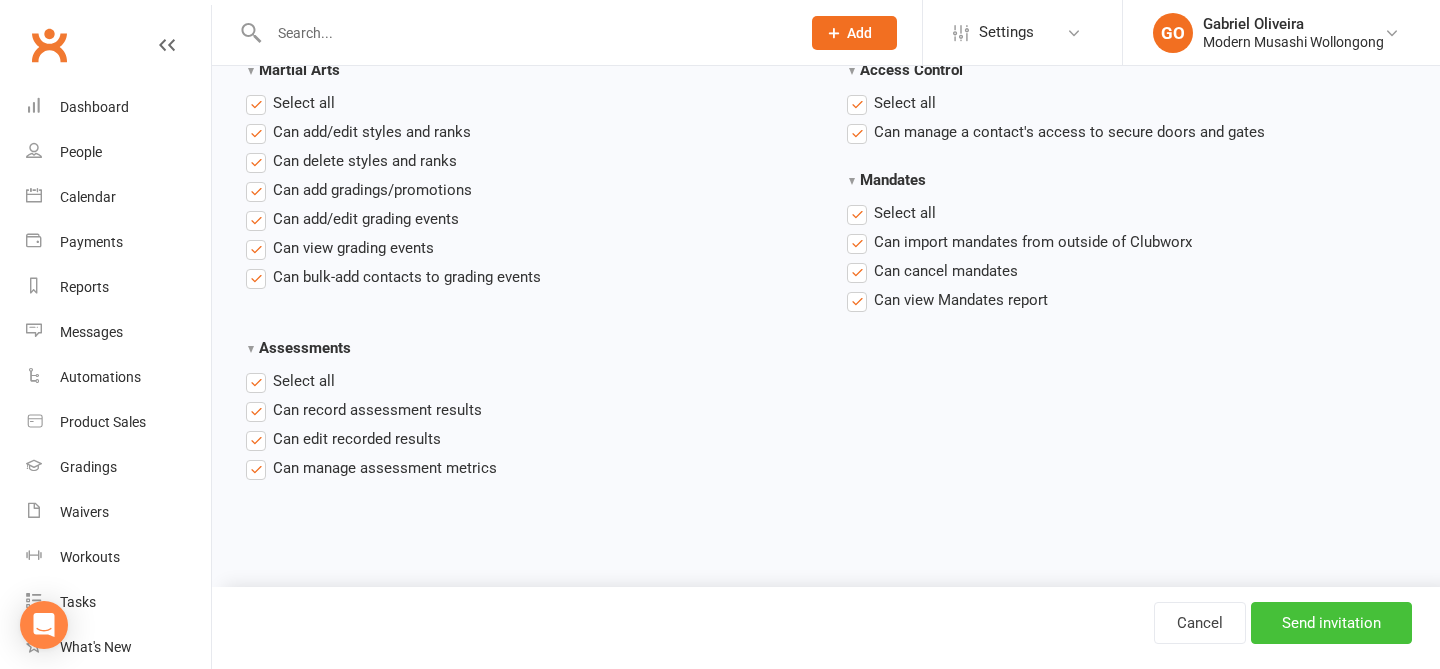 click on "Send invitation" at bounding box center (1331, 623) 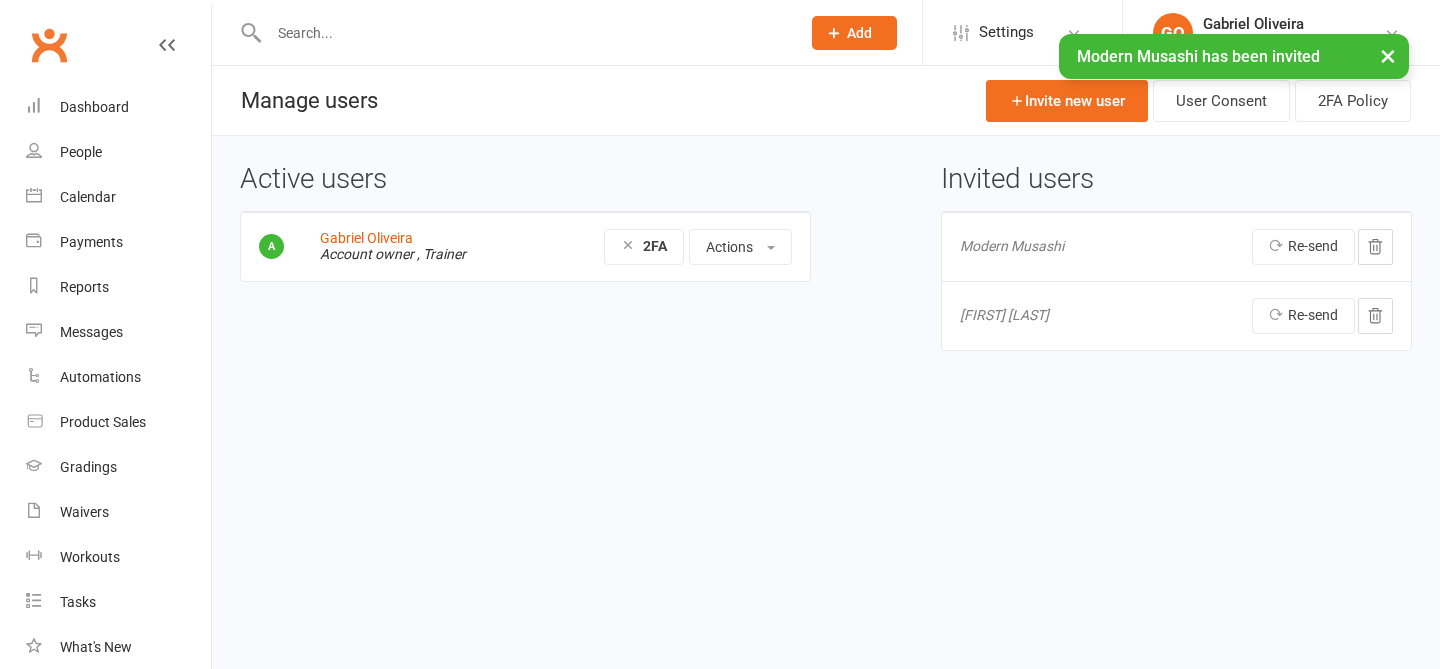 scroll, scrollTop: 0, scrollLeft: 0, axis: both 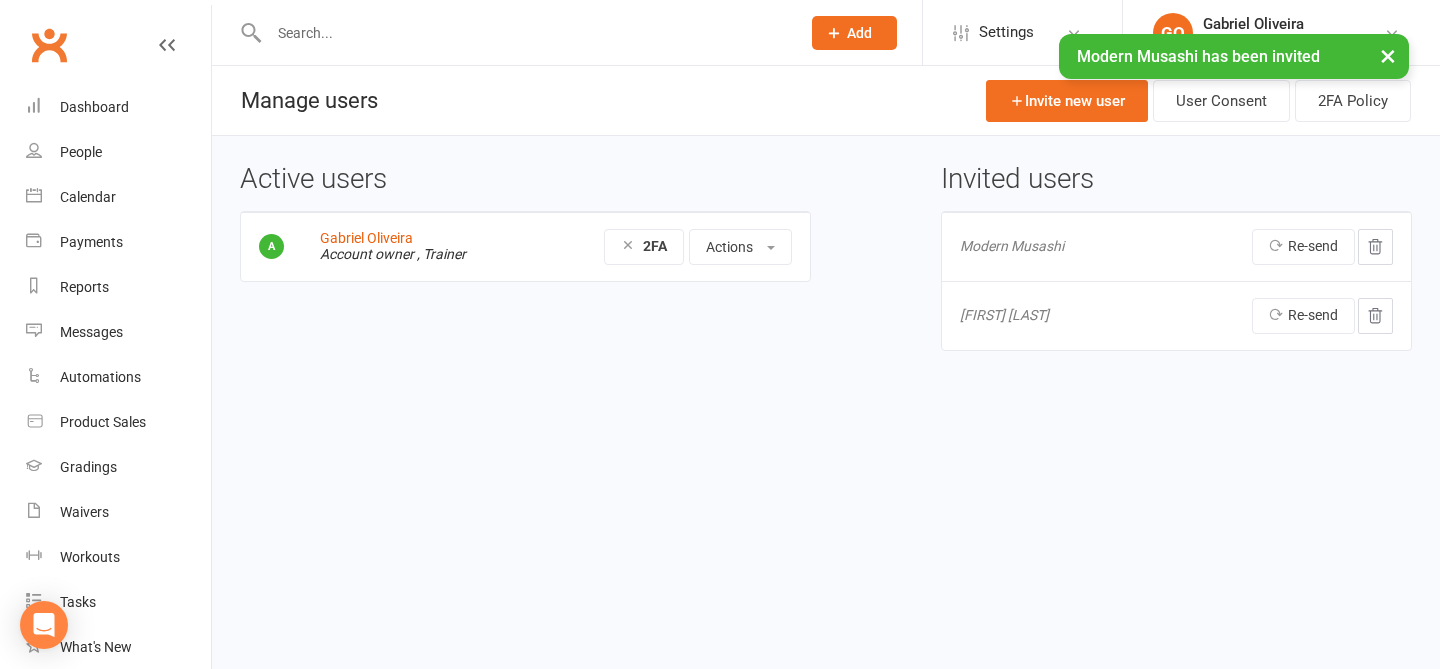 click on "Prospect
Member
Non-attending contact
Class / event
Appointment
Grading event
Task
Membership plan
Bulk message
Add
Settings Membership Plans Event Templates Appointment Types Mobile App  Website Image Library Customize Contacts Bulk Imports Access Control Users Account Profile Clubworx API GO Gabriel Oliveira Modern Musashi Wollongong My profile Verify your email My subscription Help Terms & conditions  Privacy policy  Sign out Clubworx Dashboard People Calendar Payments Reports Messages   Automations   Product Sales Gradings   Waivers   Workouts   Tasks   What's New Modern Musashi has been invited × × × × Manage users  Invite new user User Consent 2FA Policy Active users Gabriel Oliveira Account owner   , Trainer   2FA Actions" at bounding box center (720, 217) 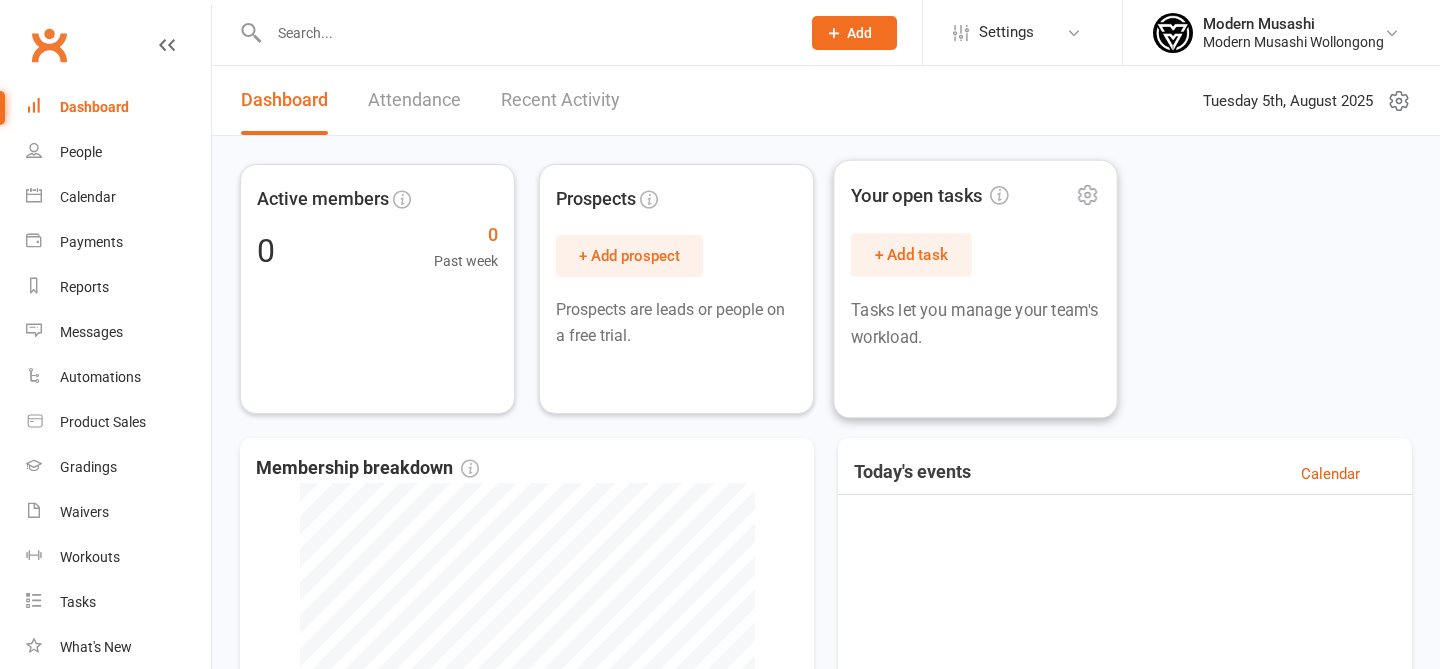 scroll, scrollTop: 0, scrollLeft: 0, axis: both 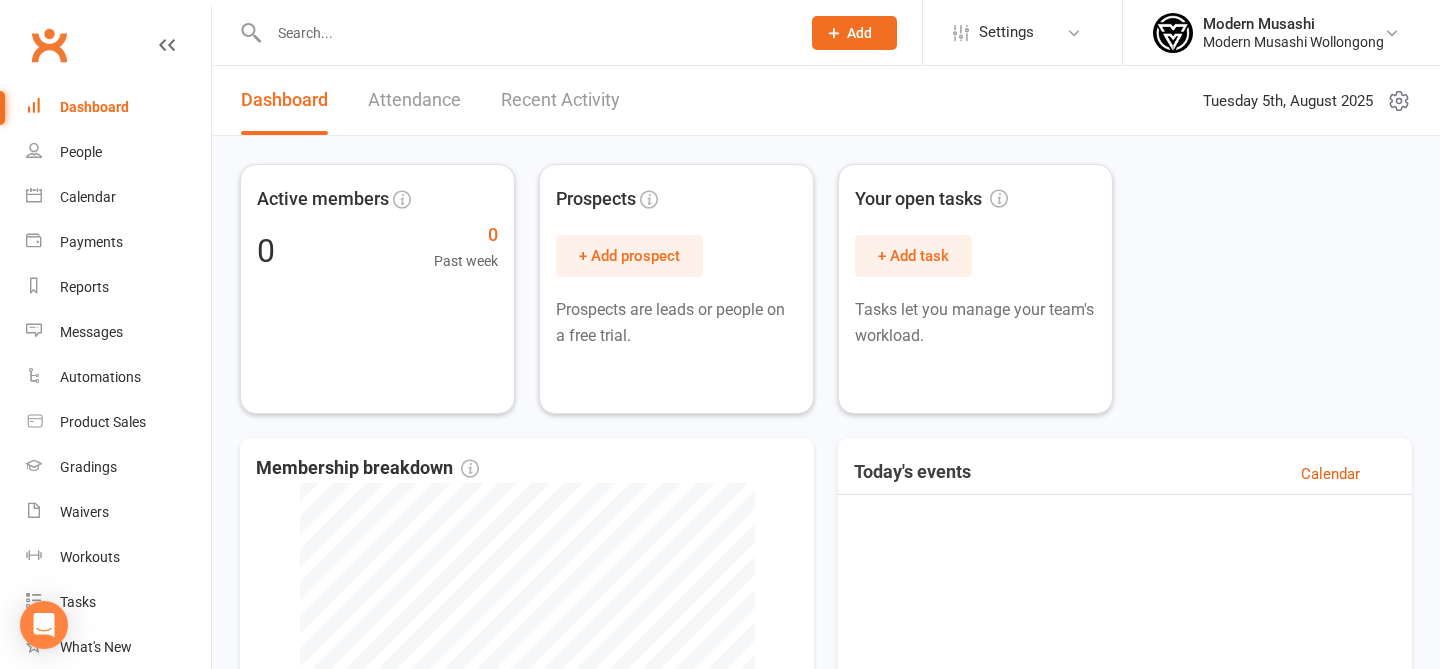 click on "Modern Musashi Modern Musashi Wollongong Signed in as: Modern Musashi Wollongong Switch to: Modern Musashi Brazilian Jiu Jitsu My profile Help Terms & conditions  Privacy policy  Sign out" at bounding box center [1281, 32] 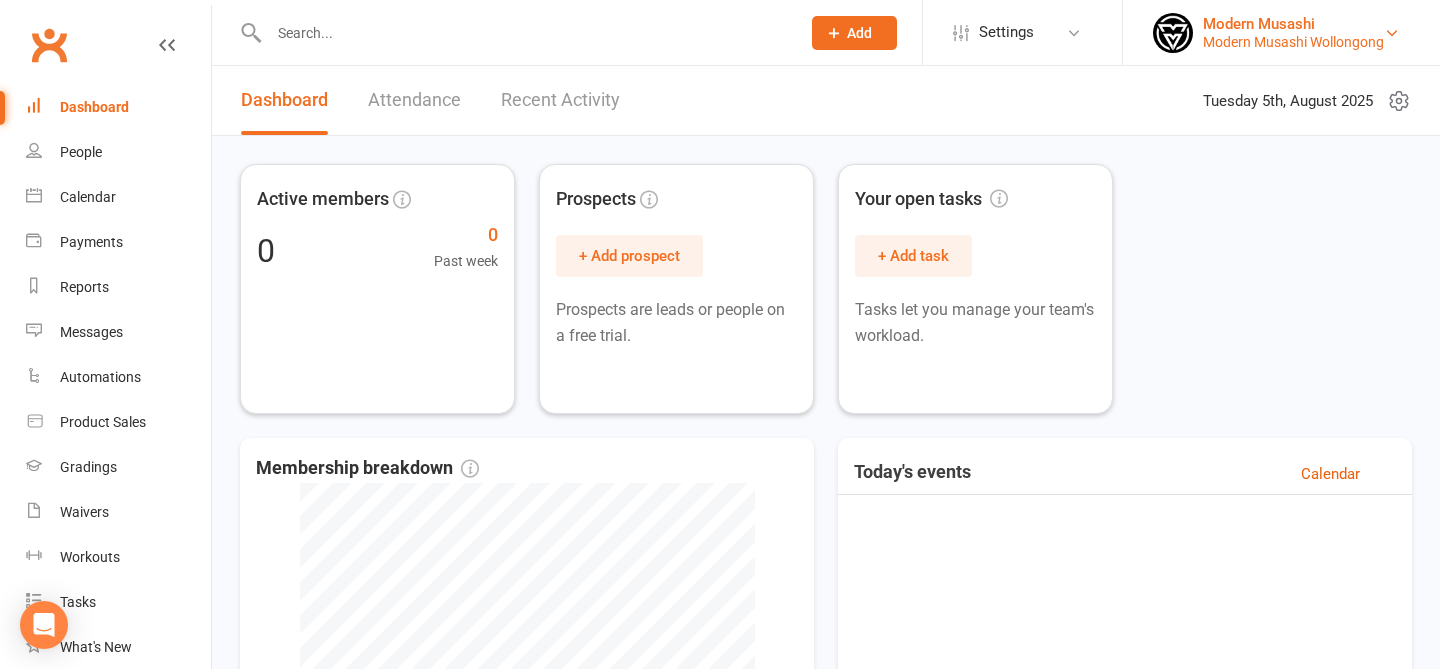 click on "Modern Musashi Wollongong" at bounding box center (1293, 42) 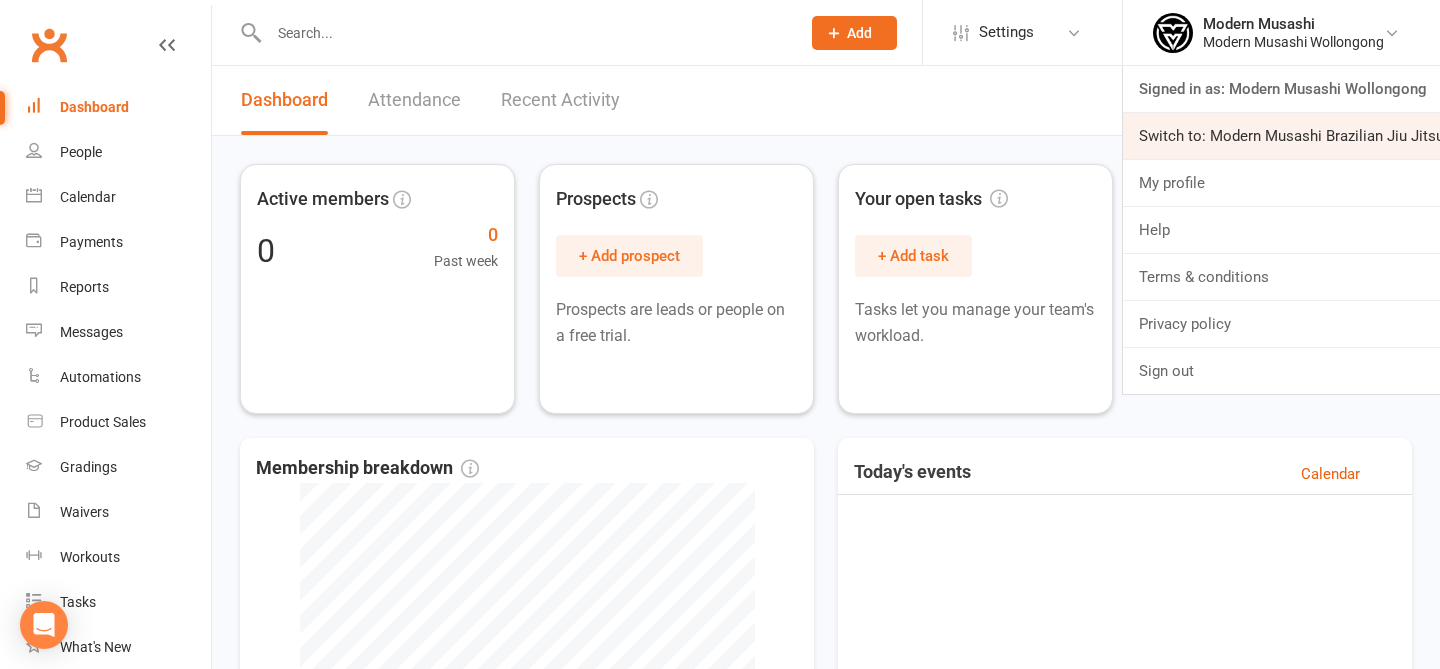 click on "Switch to: Modern Musashi Brazilian Jiu Jitsu" at bounding box center [1281, 136] 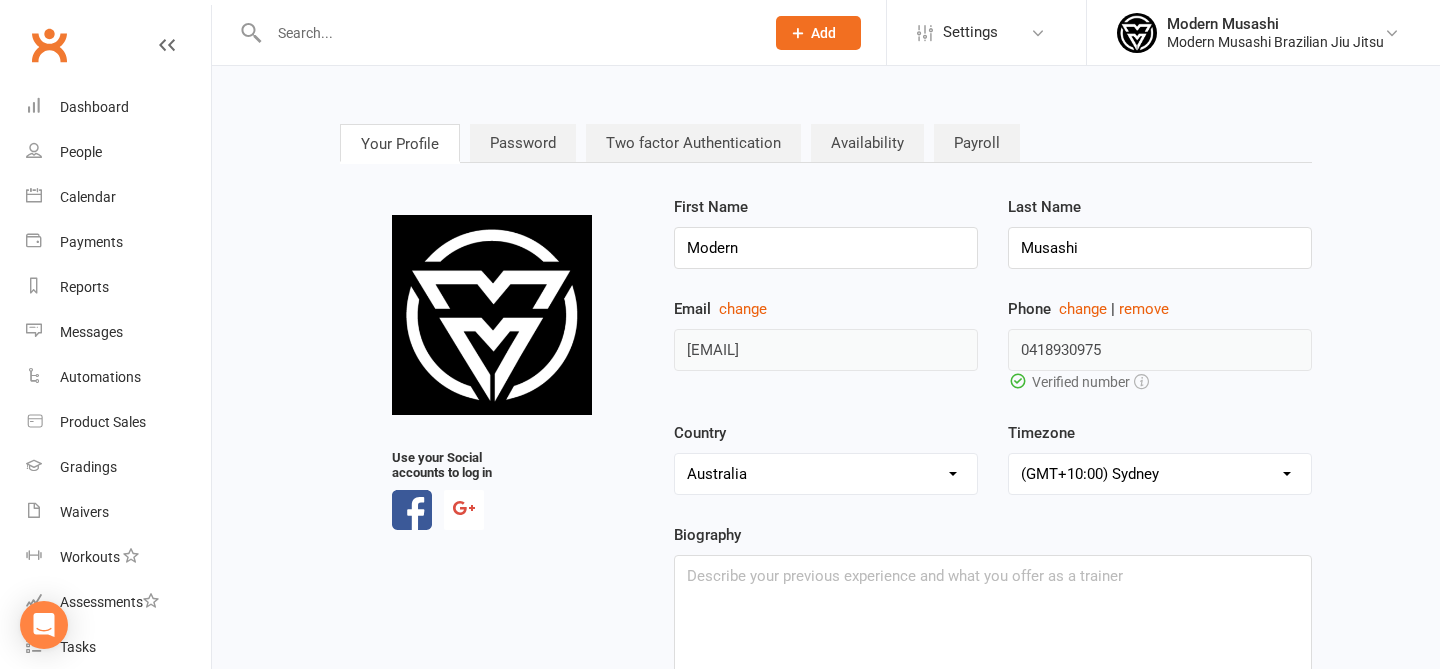 scroll, scrollTop: 74, scrollLeft: 0, axis: vertical 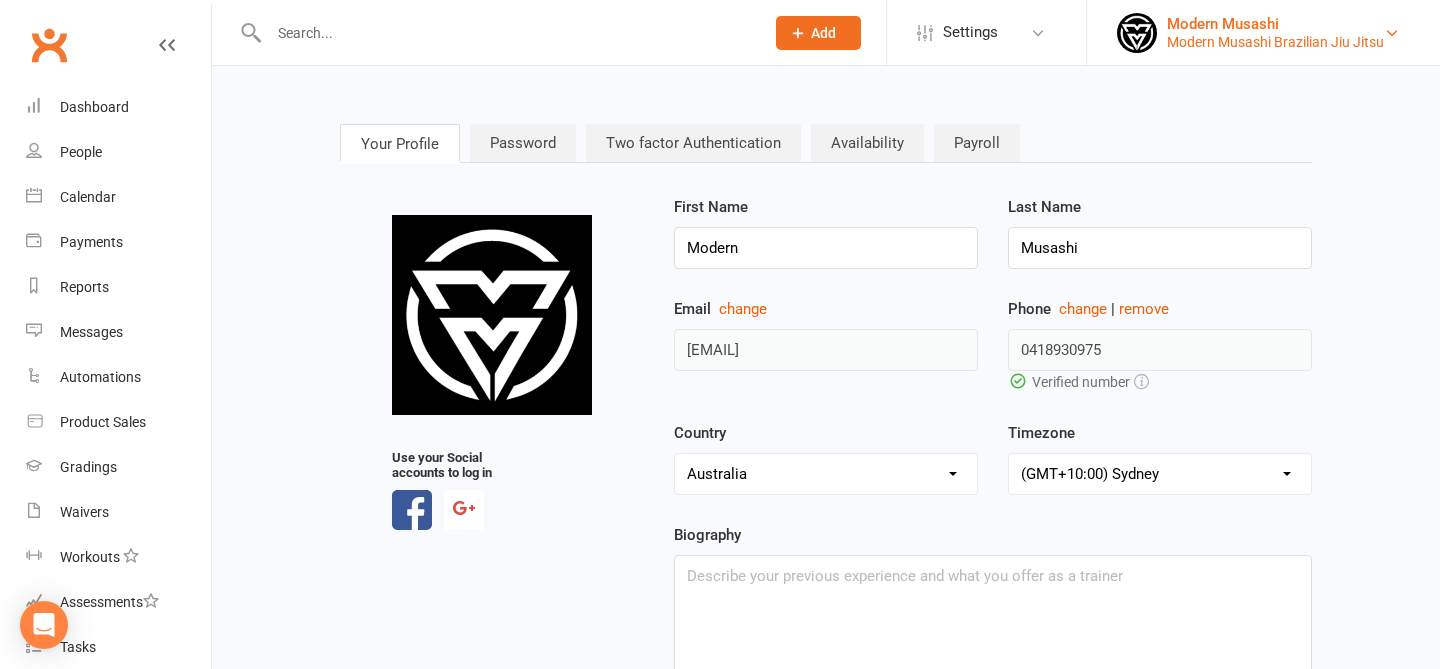 click on "Modern Musashi" at bounding box center (1275, 24) 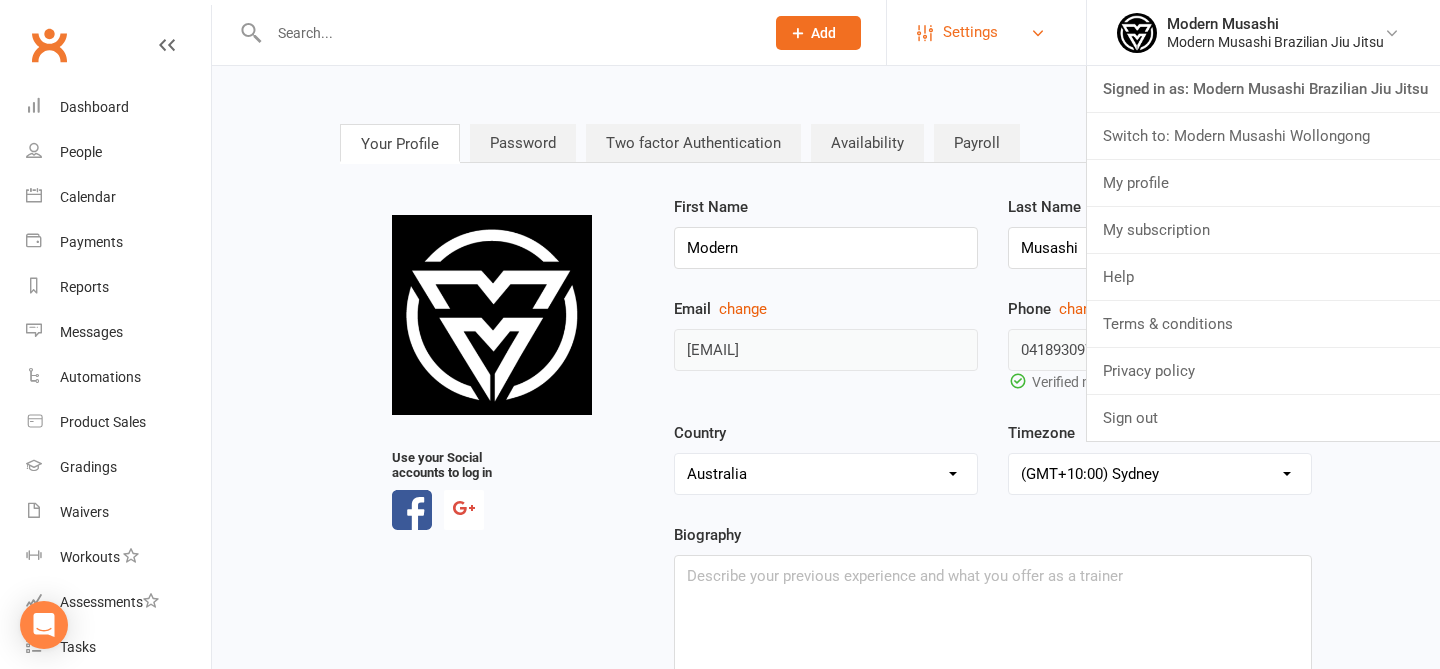 click on "Settings" at bounding box center (986, 32) 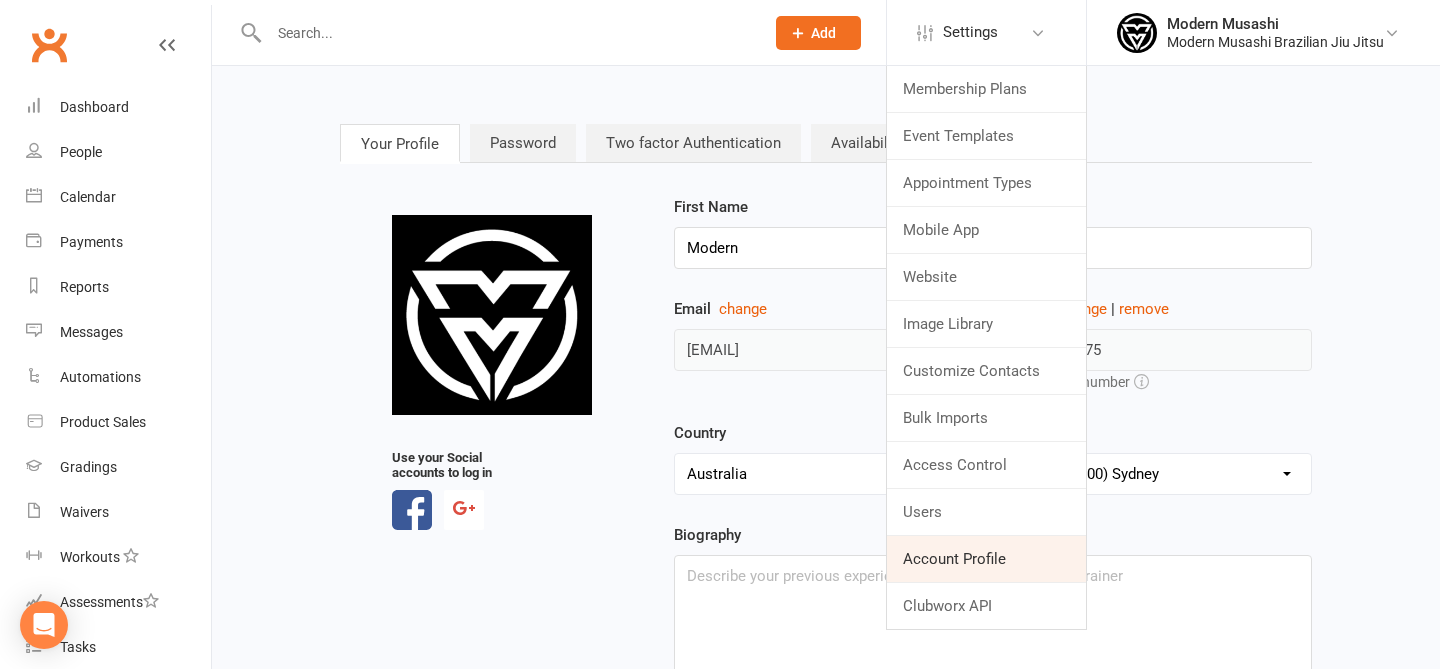 click on "Account Profile" at bounding box center [986, 559] 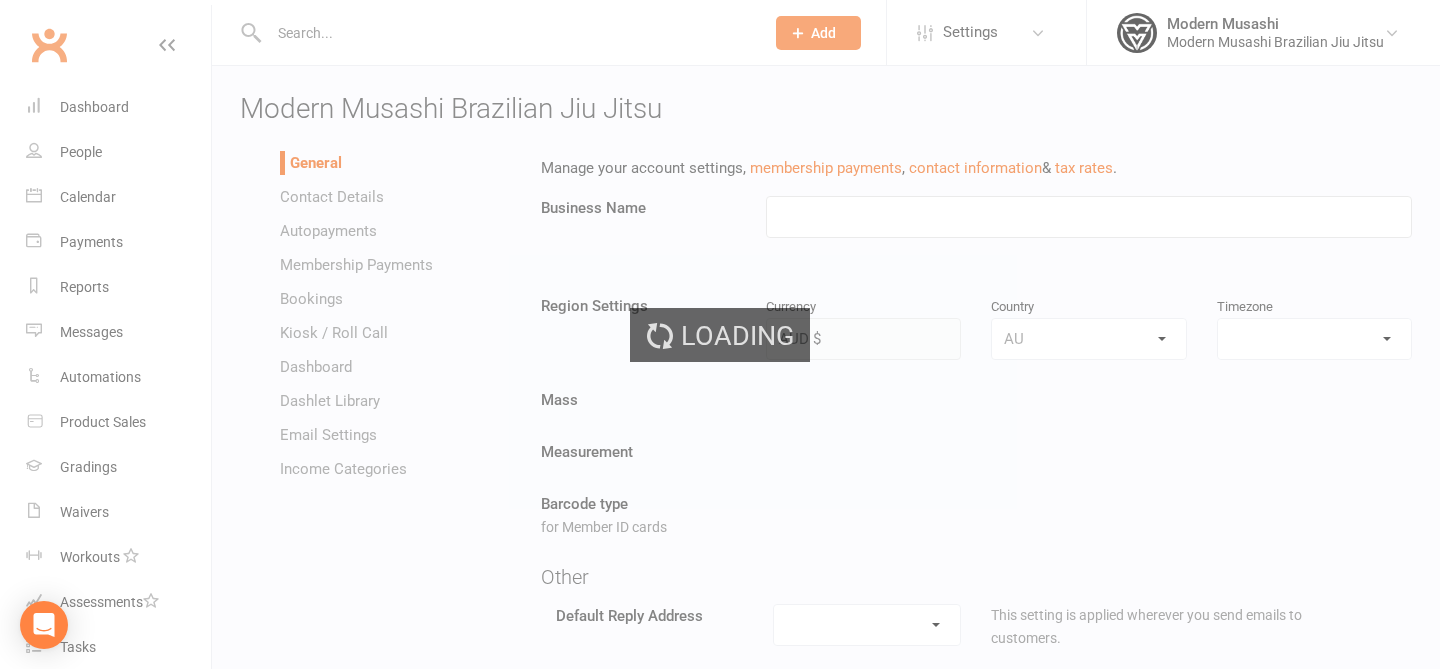 type on "Modern Musashi Brazilian Jiu Jitsu" 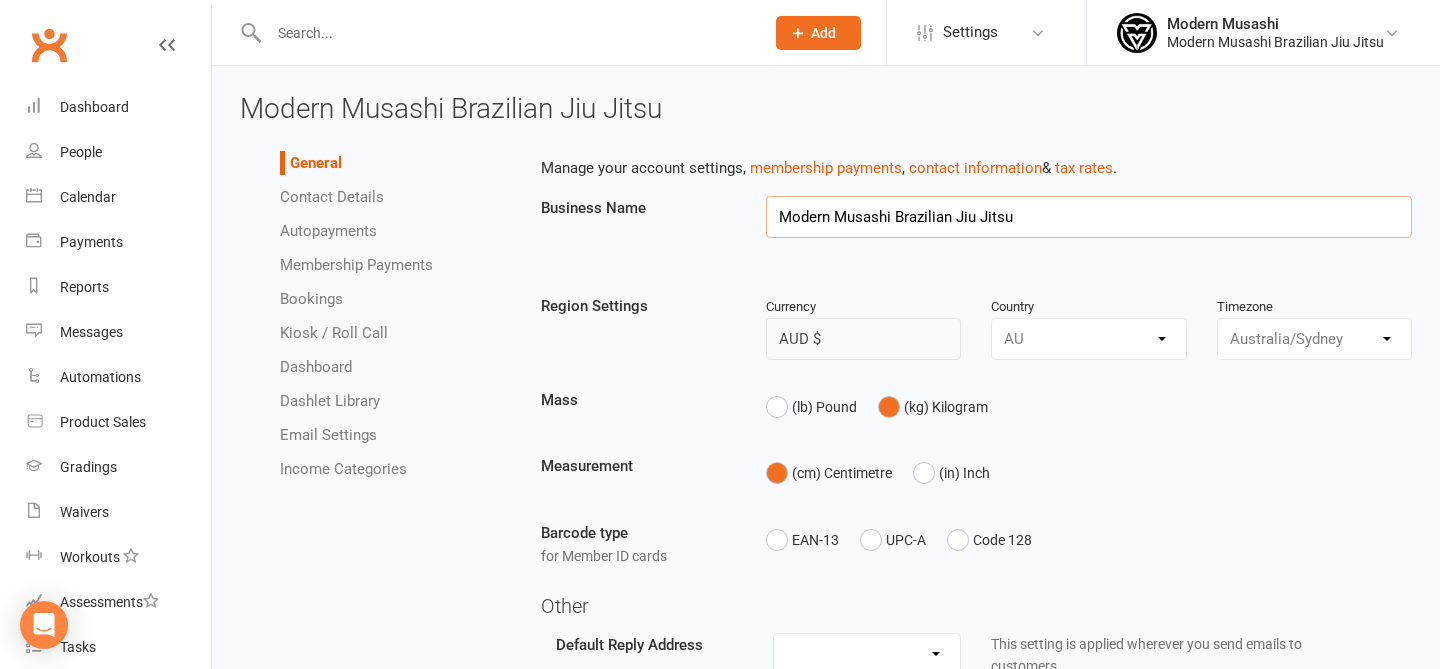 click on "Modern Musashi Brazilian Jiu Jitsu" at bounding box center (1089, 217) 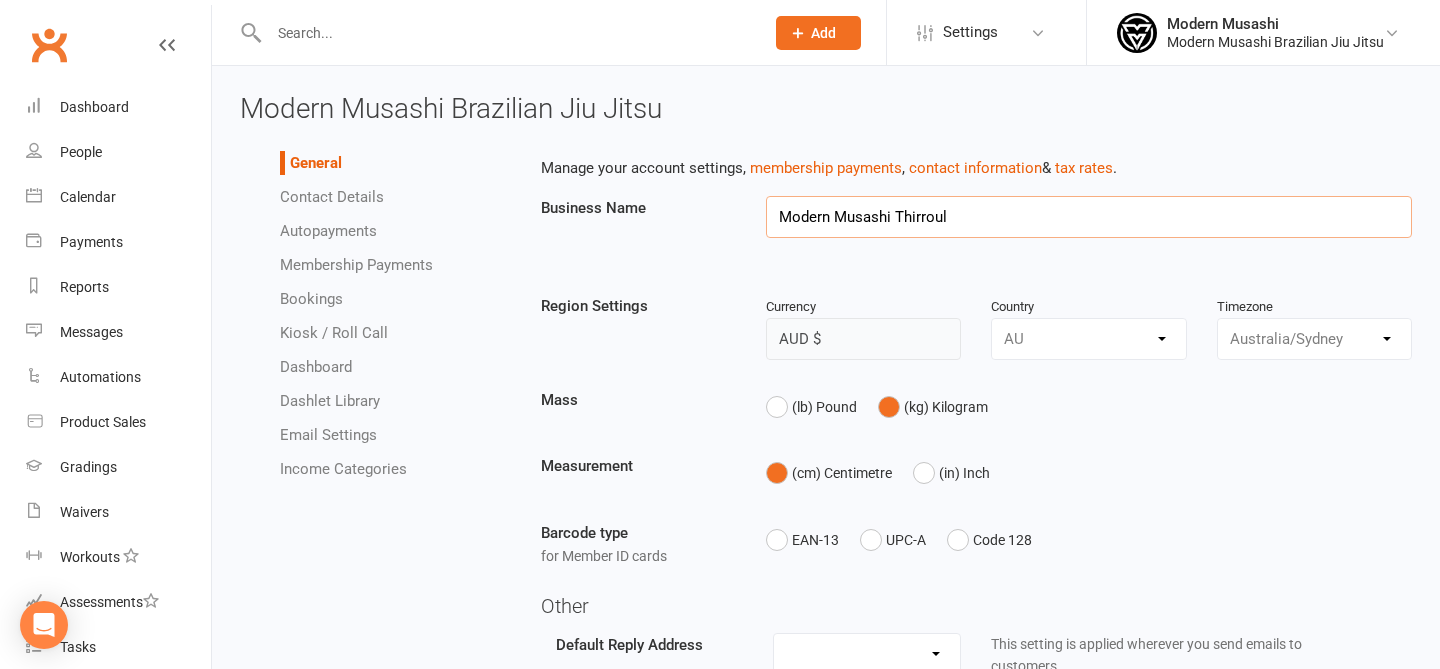 type on "Modern Musashi Thirroul" 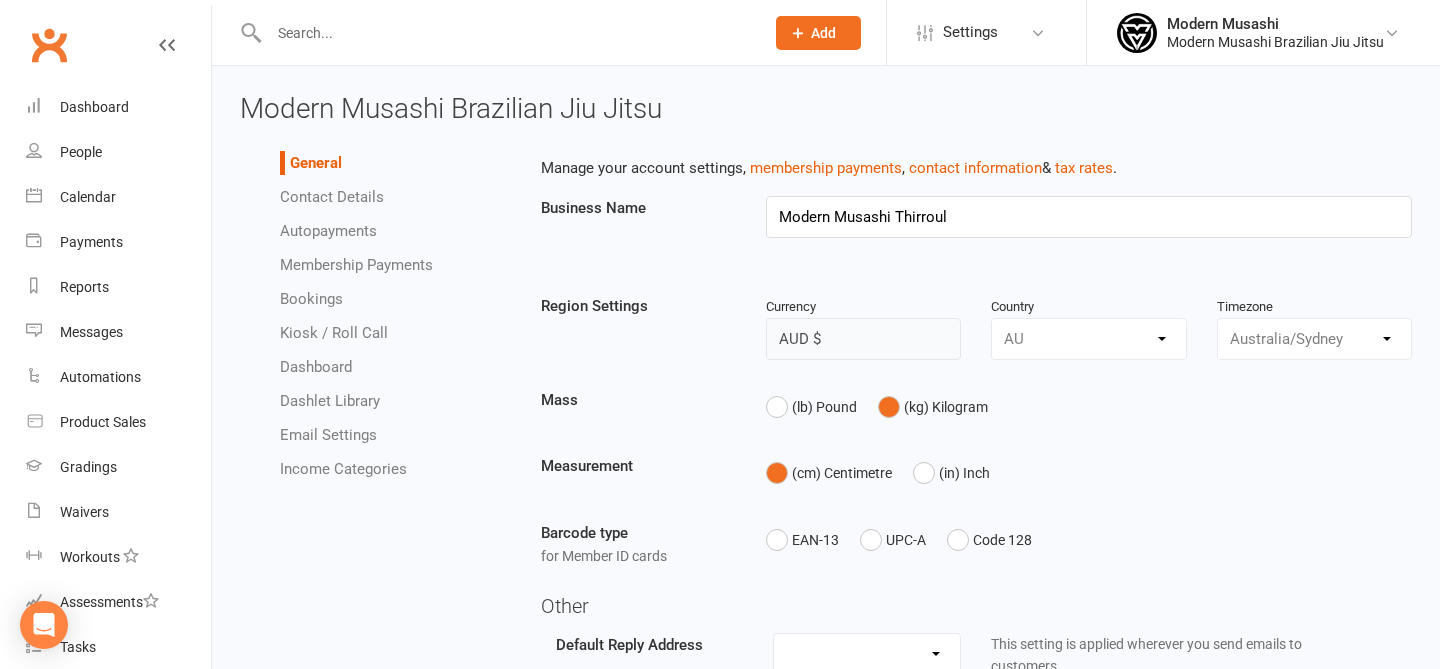 click on "Manage your account settings,   membership payments ,   contact information  &   tax rates . Business Name Modern Musashi Thirroul Region Settings Currency AUD $ Country AU Timezone Australia/Sydney Mass (lb) Pound (kg) Kilogram Measurement (cm) Centimetre (in) Inch Barcode type for Member ID cards EAN-13 UPC-A Code 128 Other Default Reply Address hello@clubworx.com info@modernmusashibjj.com.au This setting is applied wherever you send emails to customers. Save" at bounding box center [977, 456] 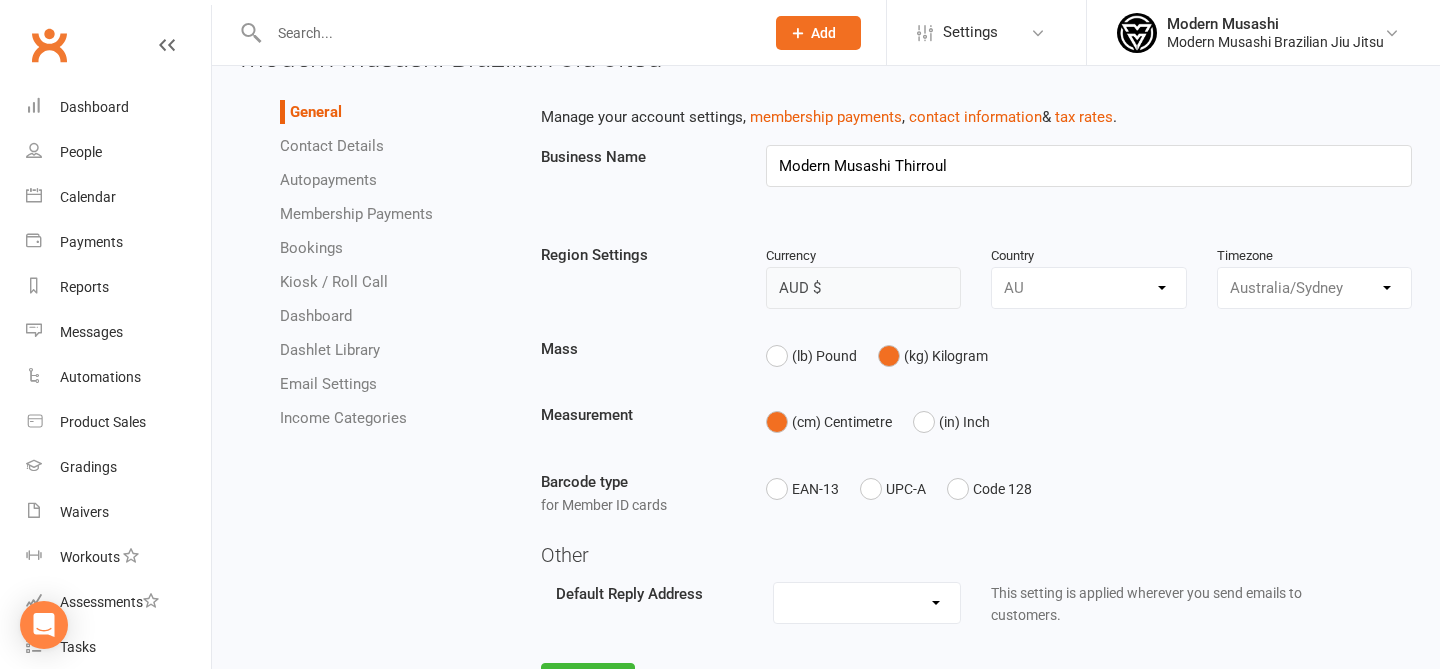 scroll, scrollTop: 55, scrollLeft: 0, axis: vertical 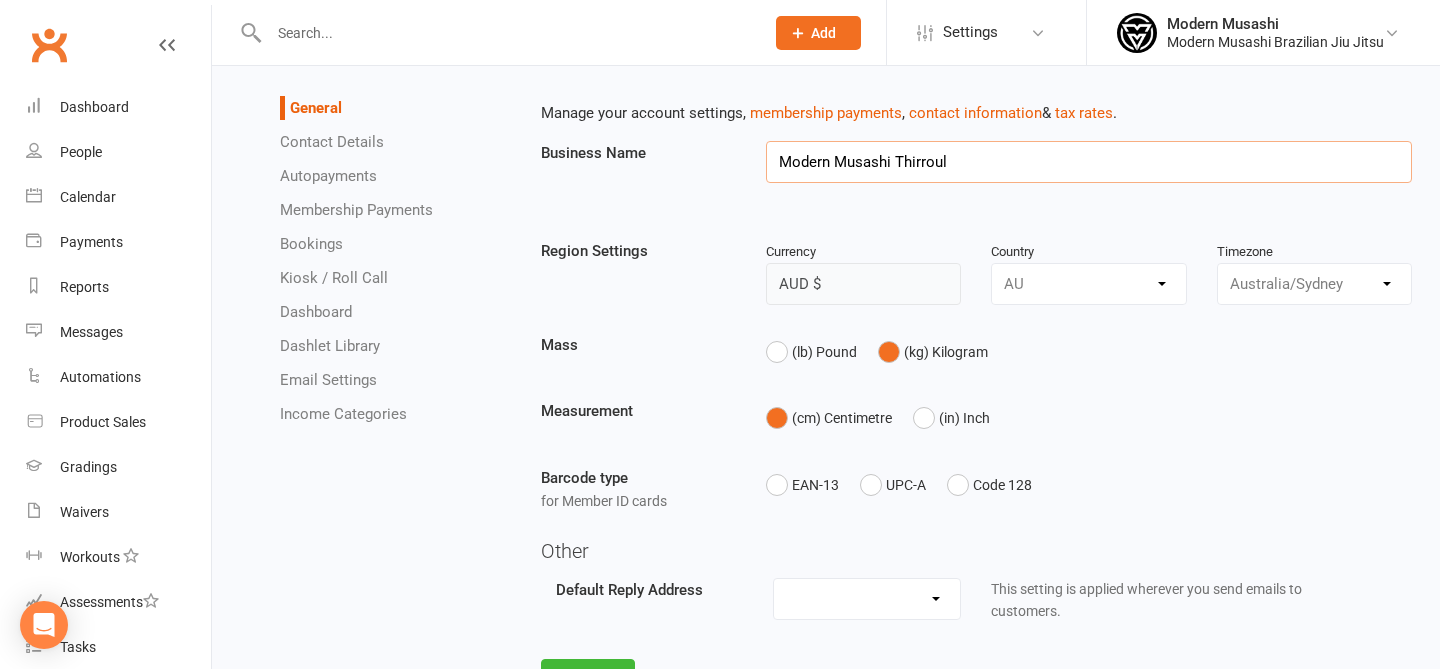 drag, startPoint x: 896, startPoint y: 159, endPoint x: 1061, endPoint y: 167, distance: 165.19383 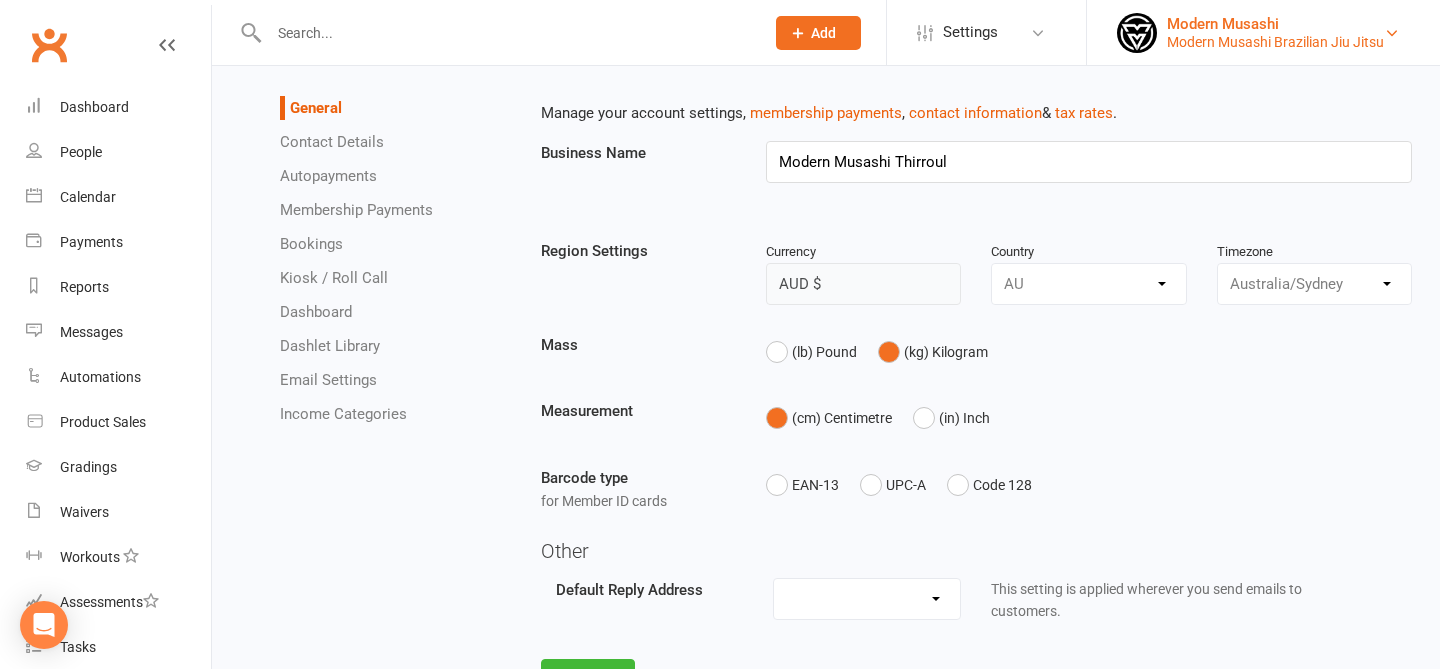 click on "Modern Musashi Brazilian Jiu Jitsu" at bounding box center [1275, 42] 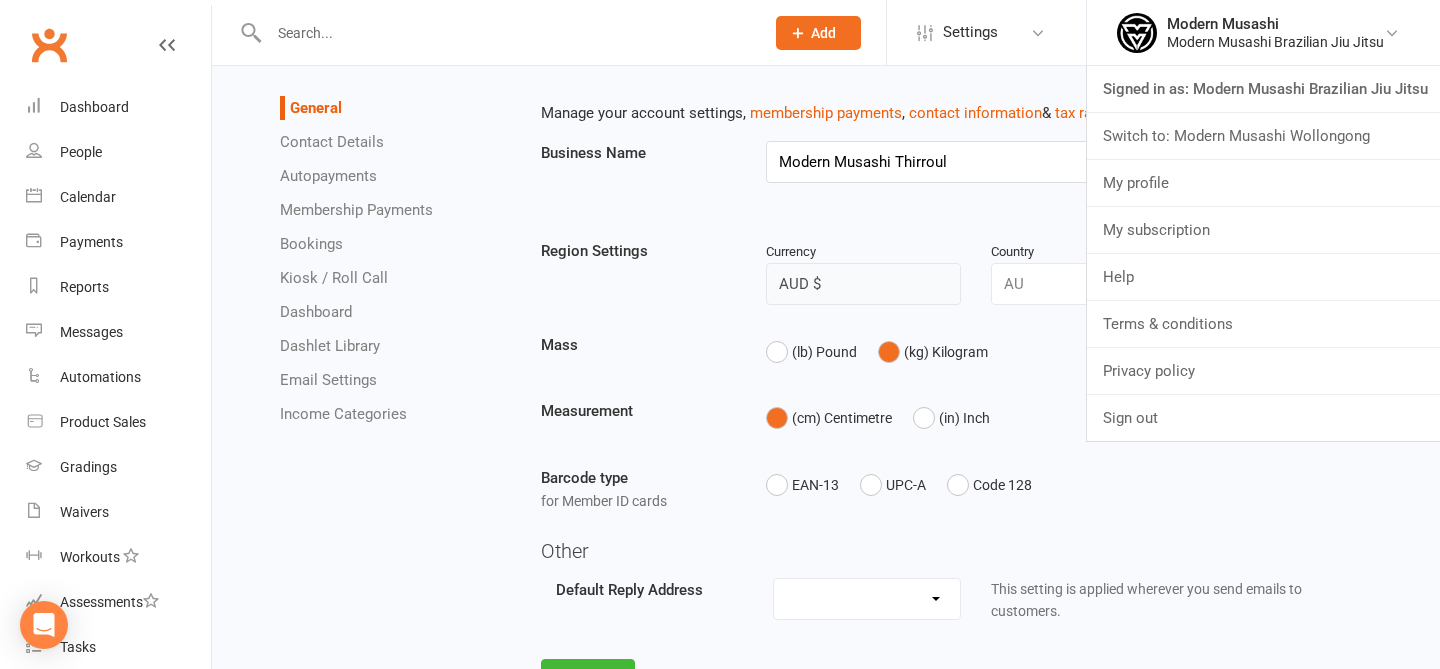 click on "Manage your account settings,   membership payments ,   contact information  &   tax rates . Business Name Modern Musashi Thirroul Region Settings Currency AUD $ Country AU Timezone Australia/Sydney Mass (lb) Pound (kg) Kilogram Measurement (cm) Centimetre (in) Inch Barcode type for Member ID cards EAN-13 UPC-A Code 128 Other Default Reply Address hello@clubworx.com info@modernmusashibjj.com.au This setting is applied wherever you send emails to customers. Save" at bounding box center [977, 401] 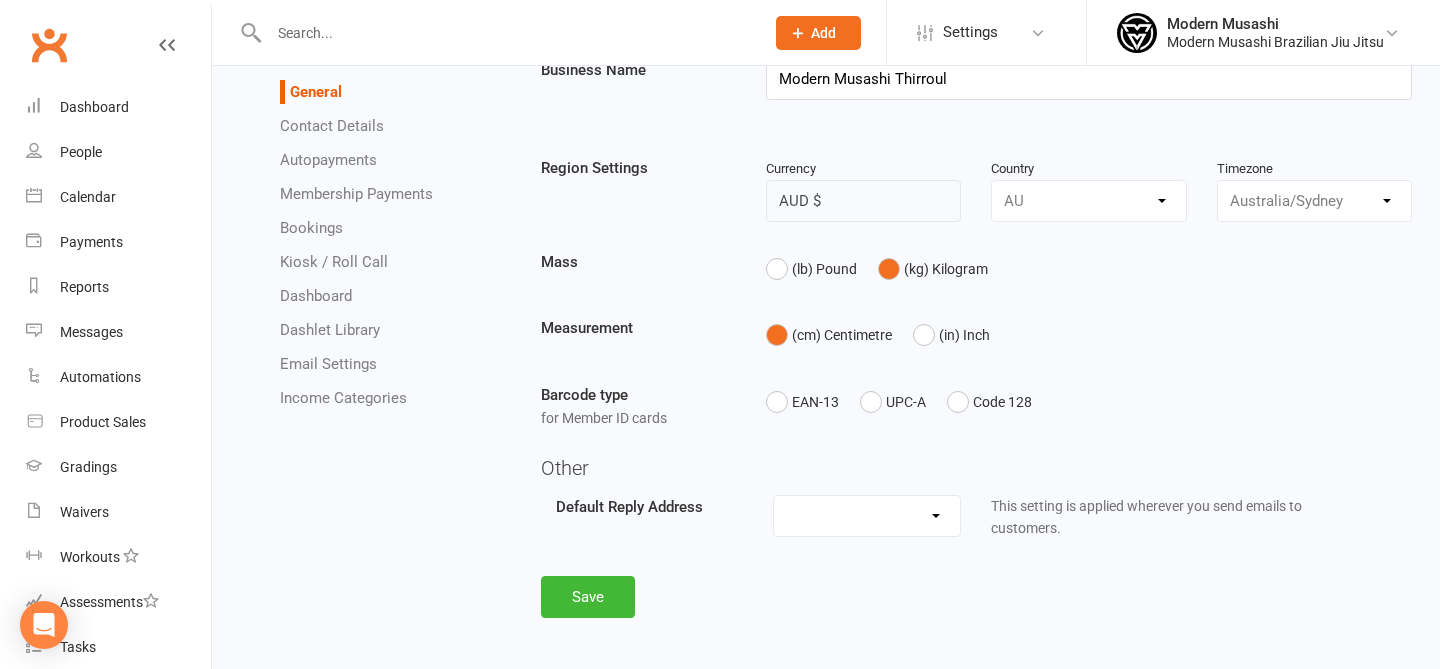 scroll, scrollTop: 148, scrollLeft: 0, axis: vertical 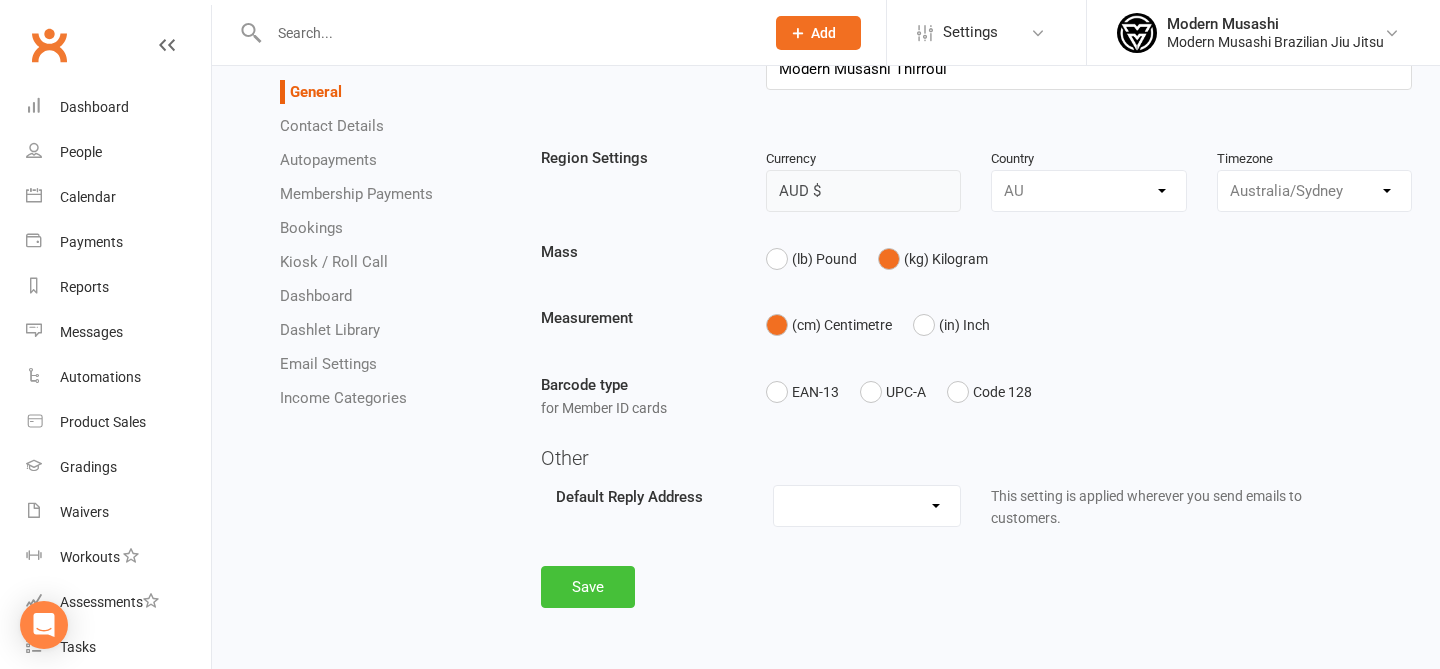 click on "Save" at bounding box center (588, 587) 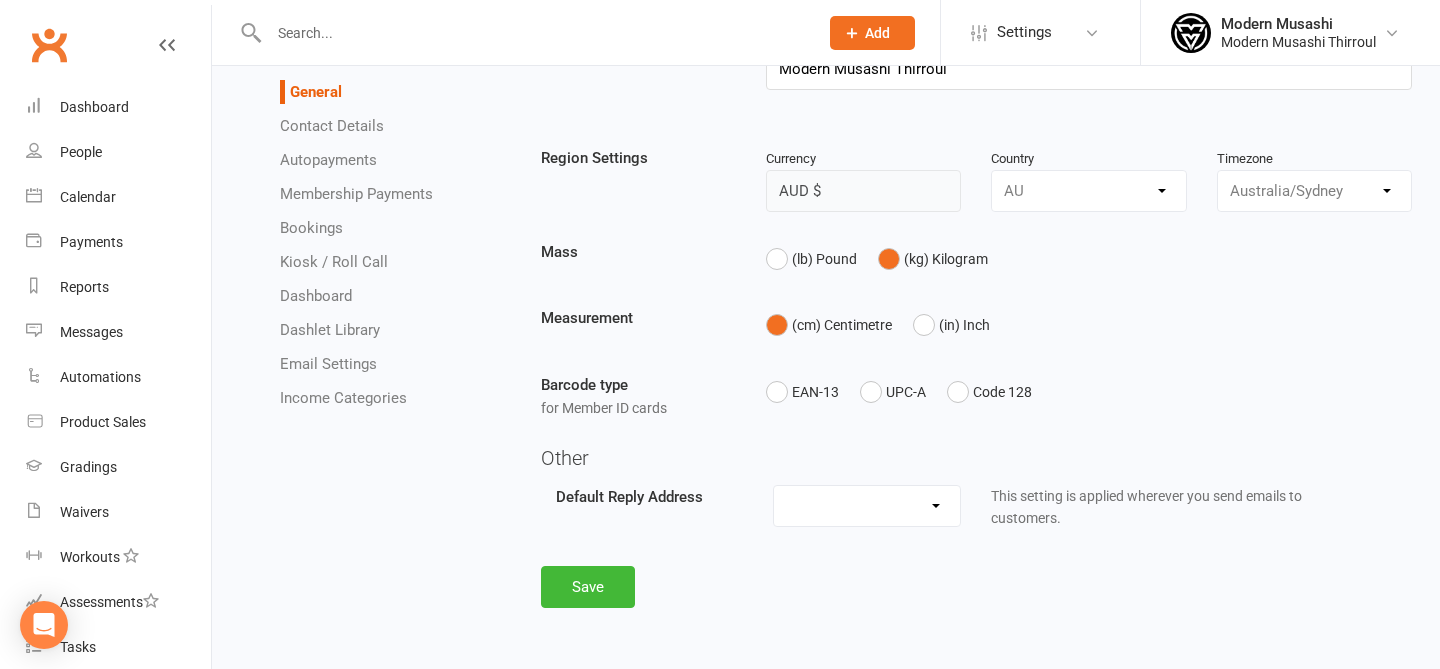 click on "Contact Details" at bounding box center (332, 126) 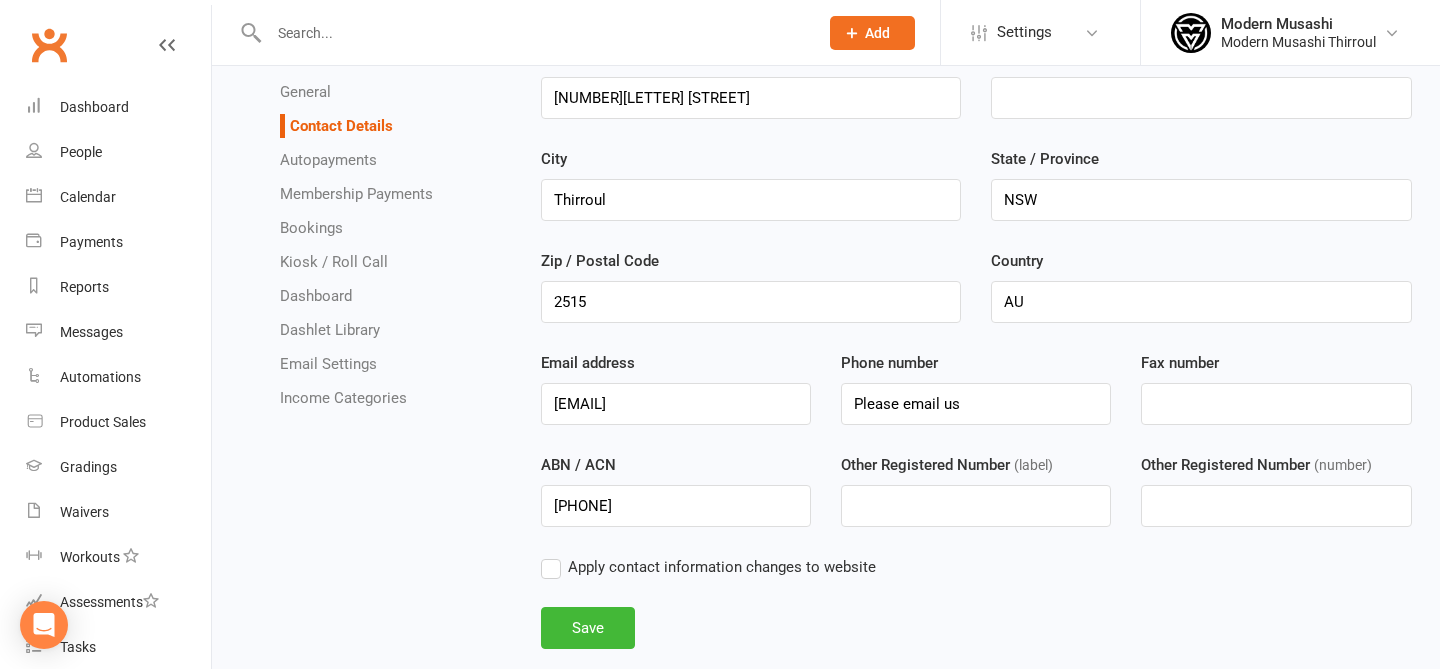 scroll, scrollTop: 192, scrollLeft: 0, axis: vertical 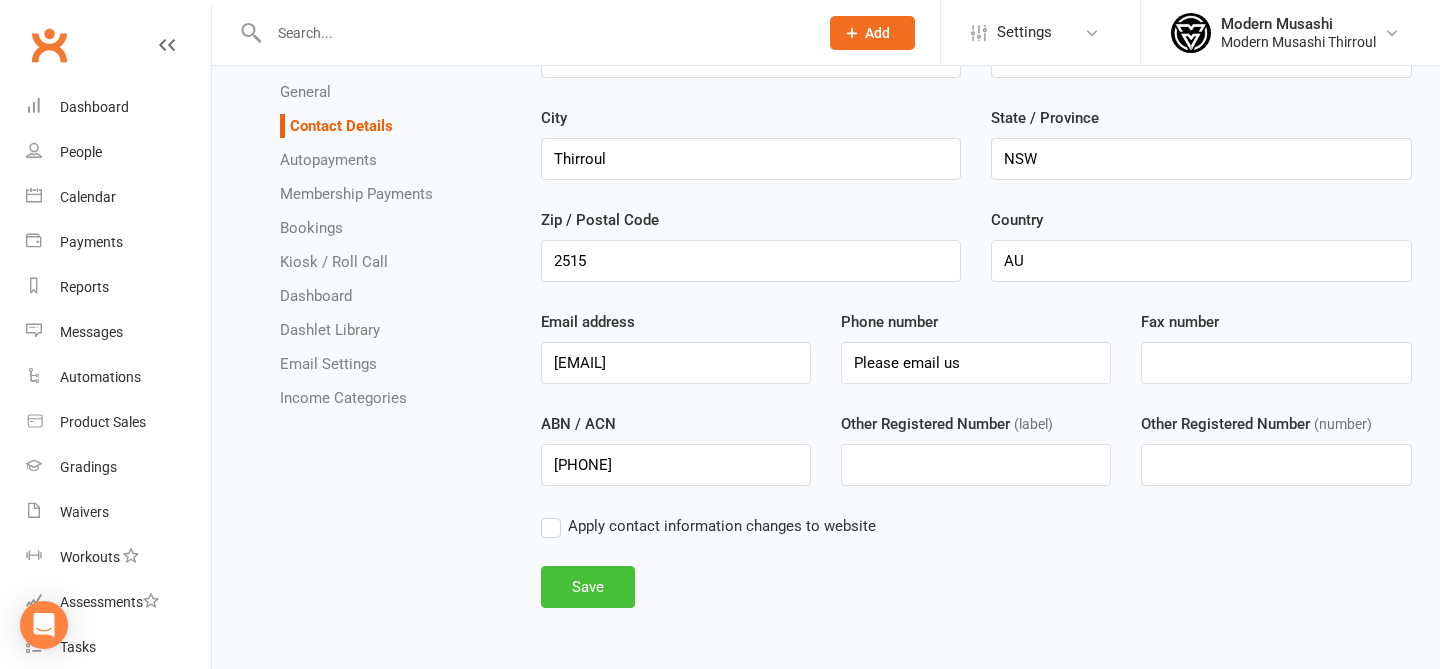 click on "Save" at bounding box center (588, 587) 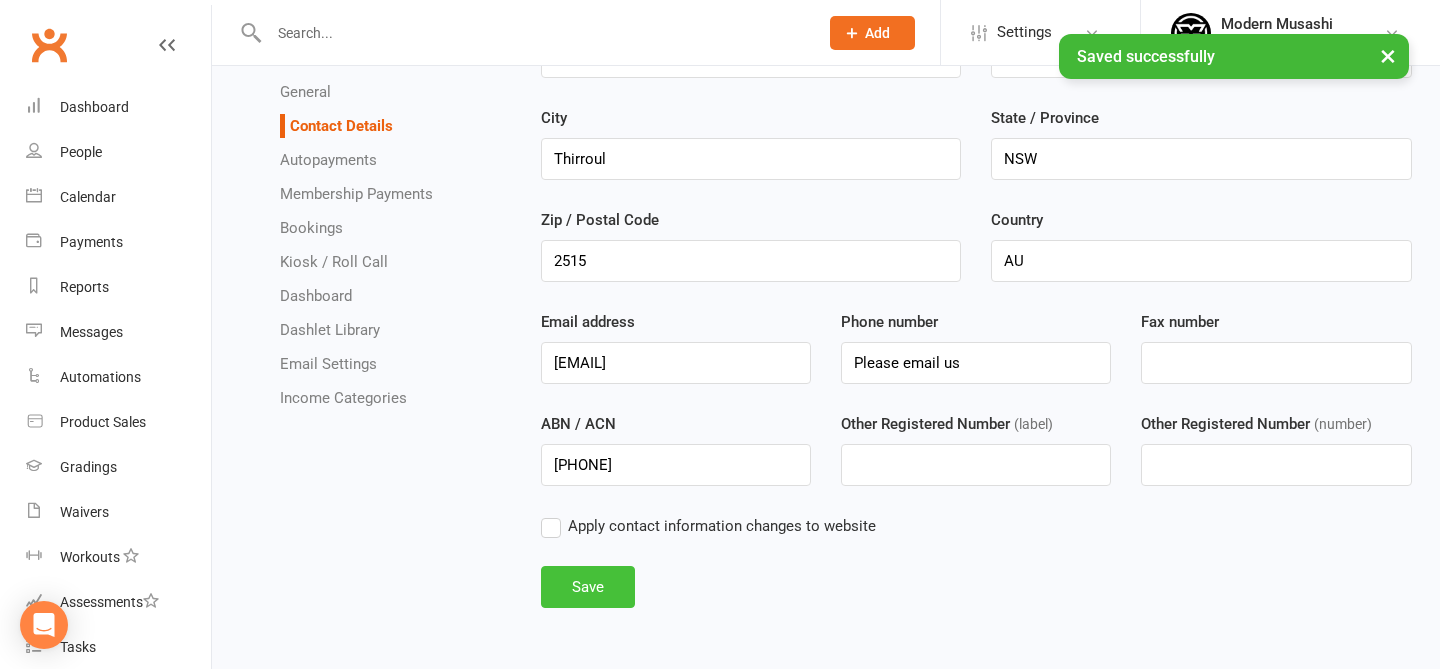 scroll, scrollTop: 0, scrollLeft: 0, axis: both 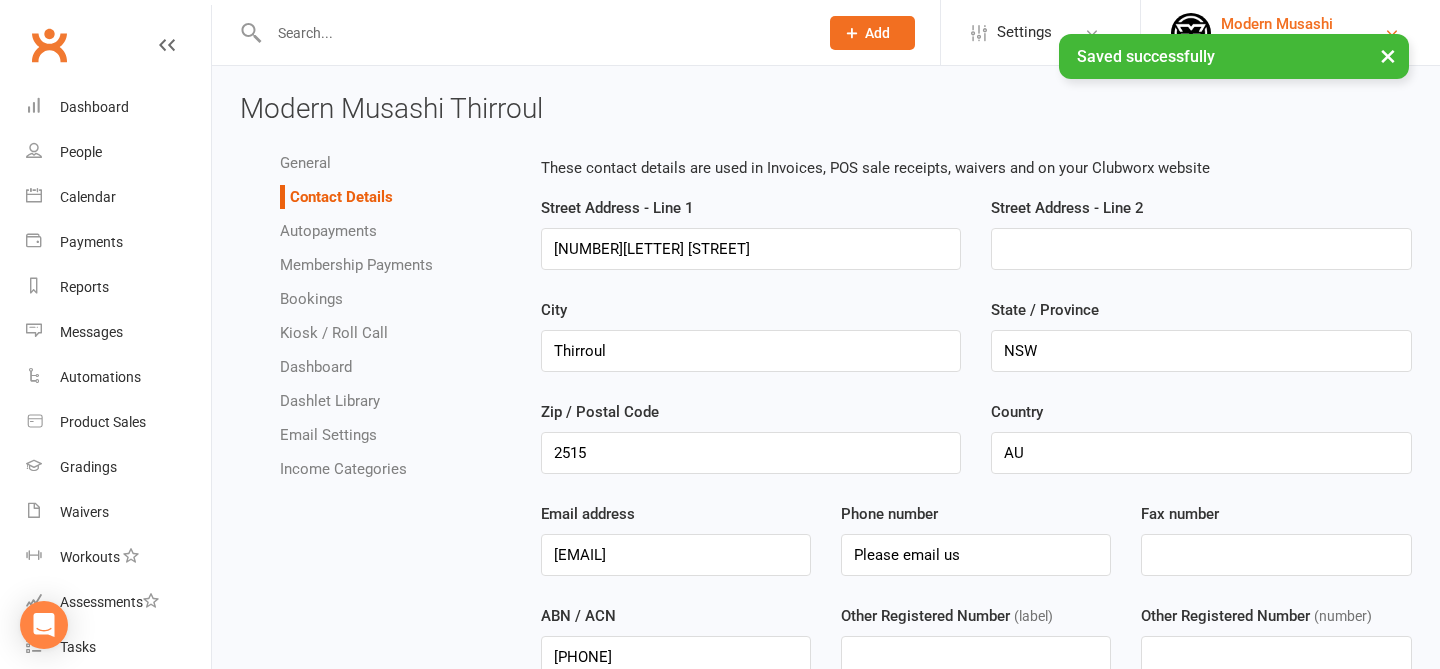click on "Modern Musashi" at bounding box center [1298, 24] 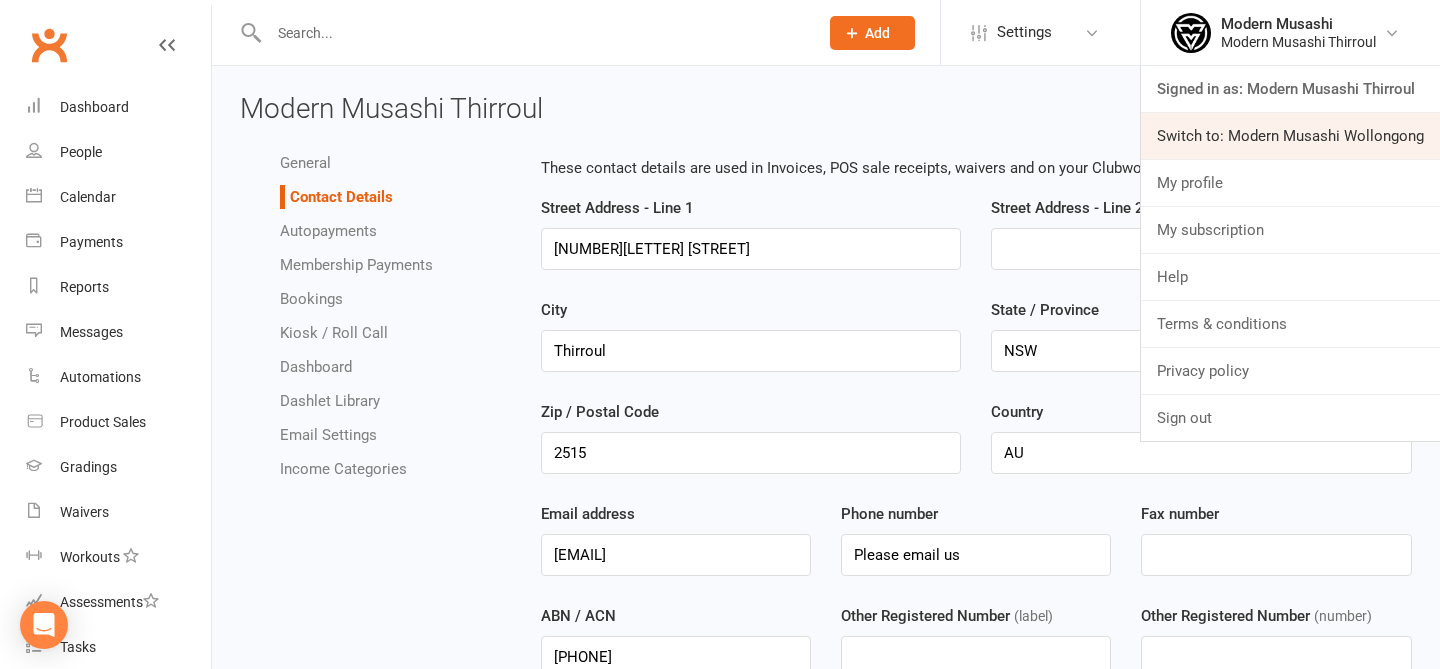 click on "Switch to: Modern Musashi Wollongong" at bounding box center [1290, 136] 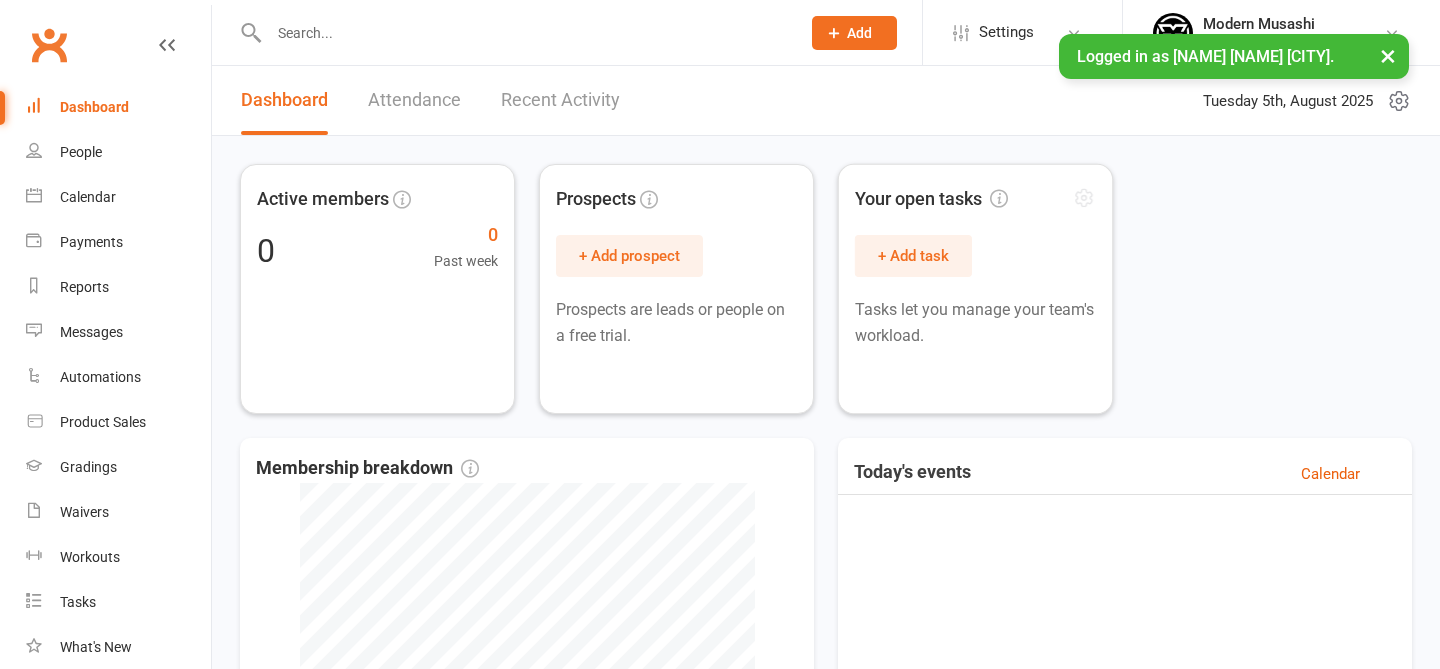 scroll, scrollTop: 0, scrollLeft: 0, axis: both 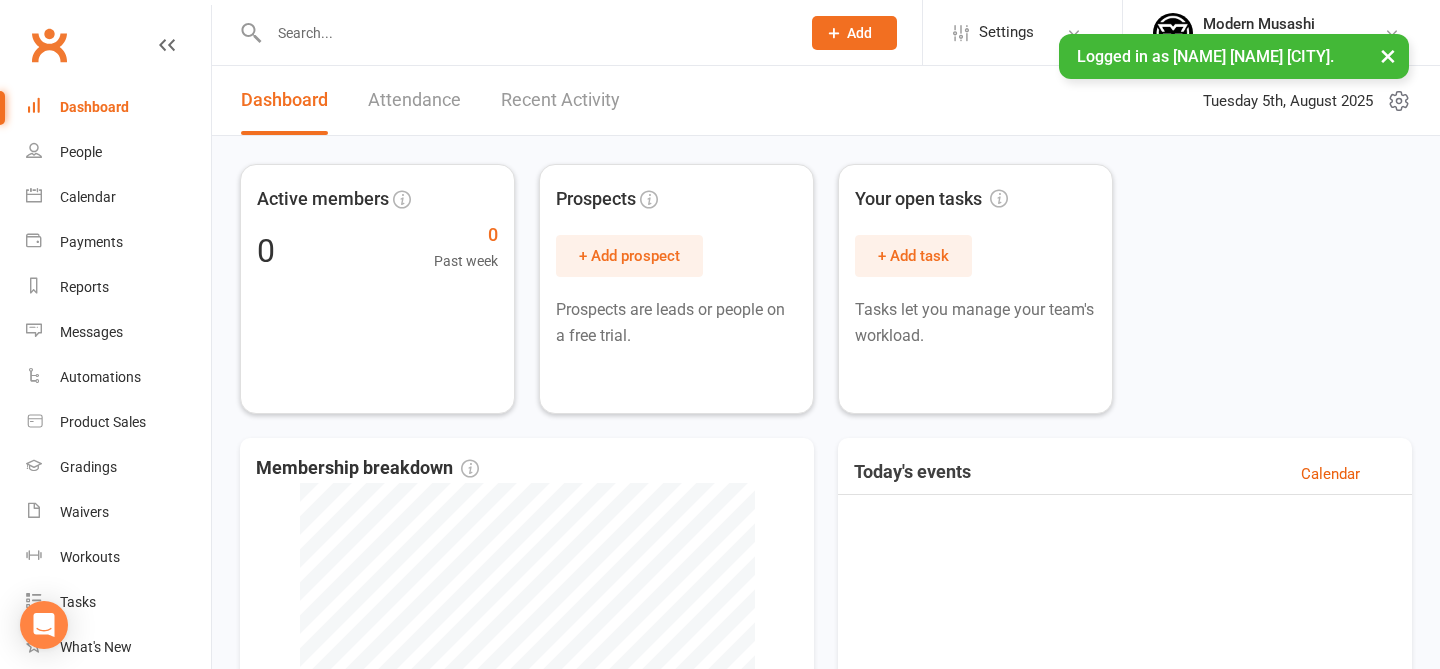 click on "×" at bounding box center (1388, 55) 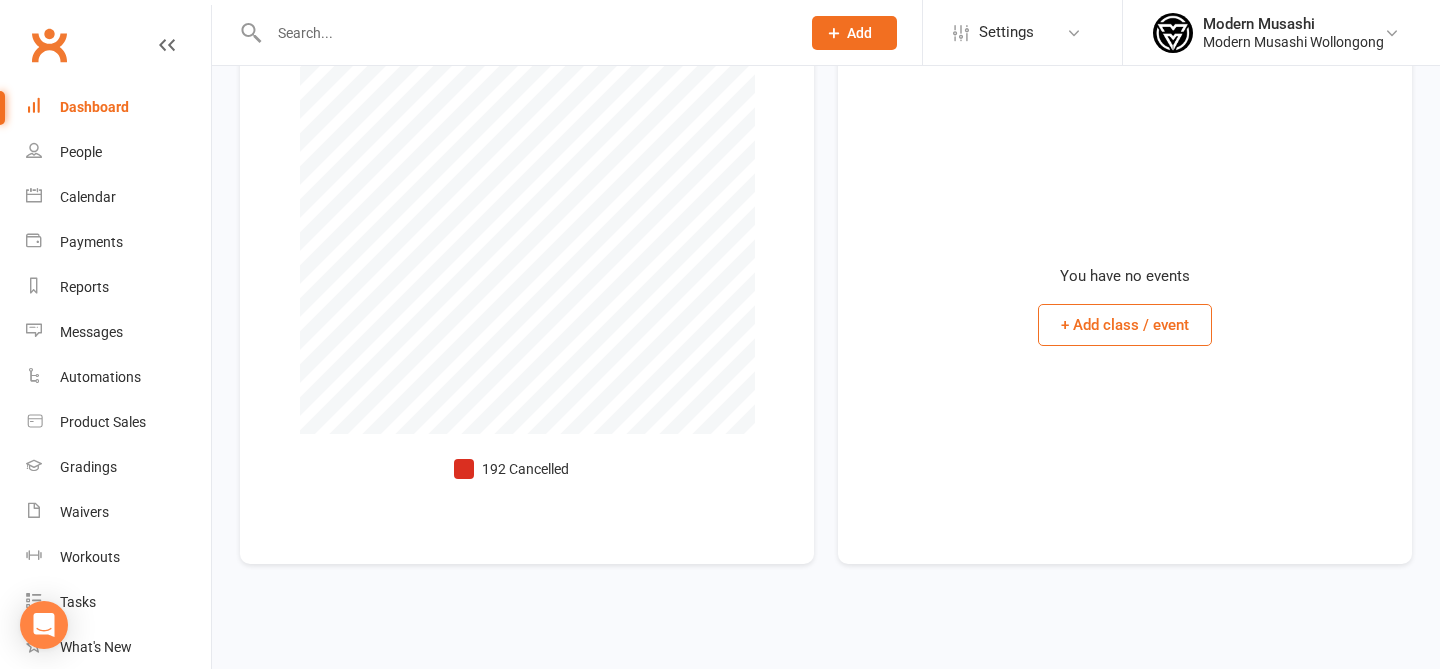 scroll, scrollTop: 0, scrollLeft: 0, axis: both 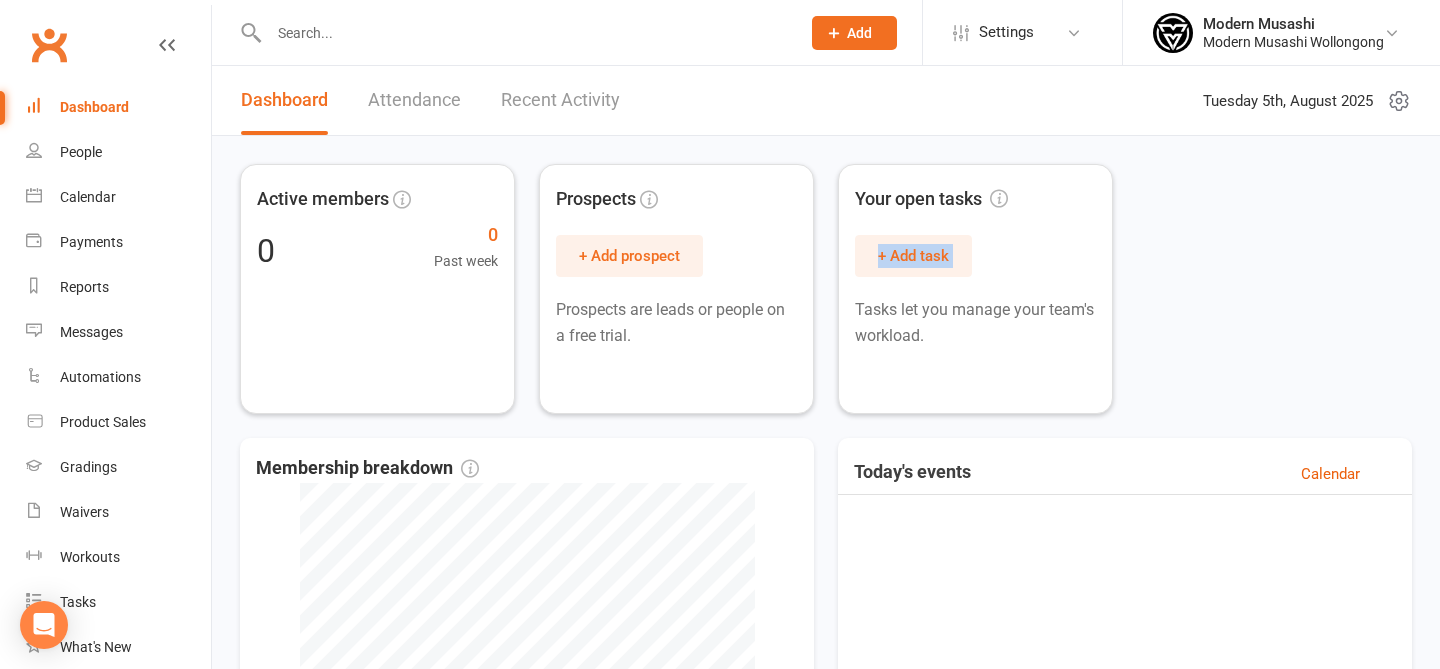 drag, startPoint x: 1345, startPoint y: 282, endPoint x: 1119, endPoint y: 236, distance: 230.63391 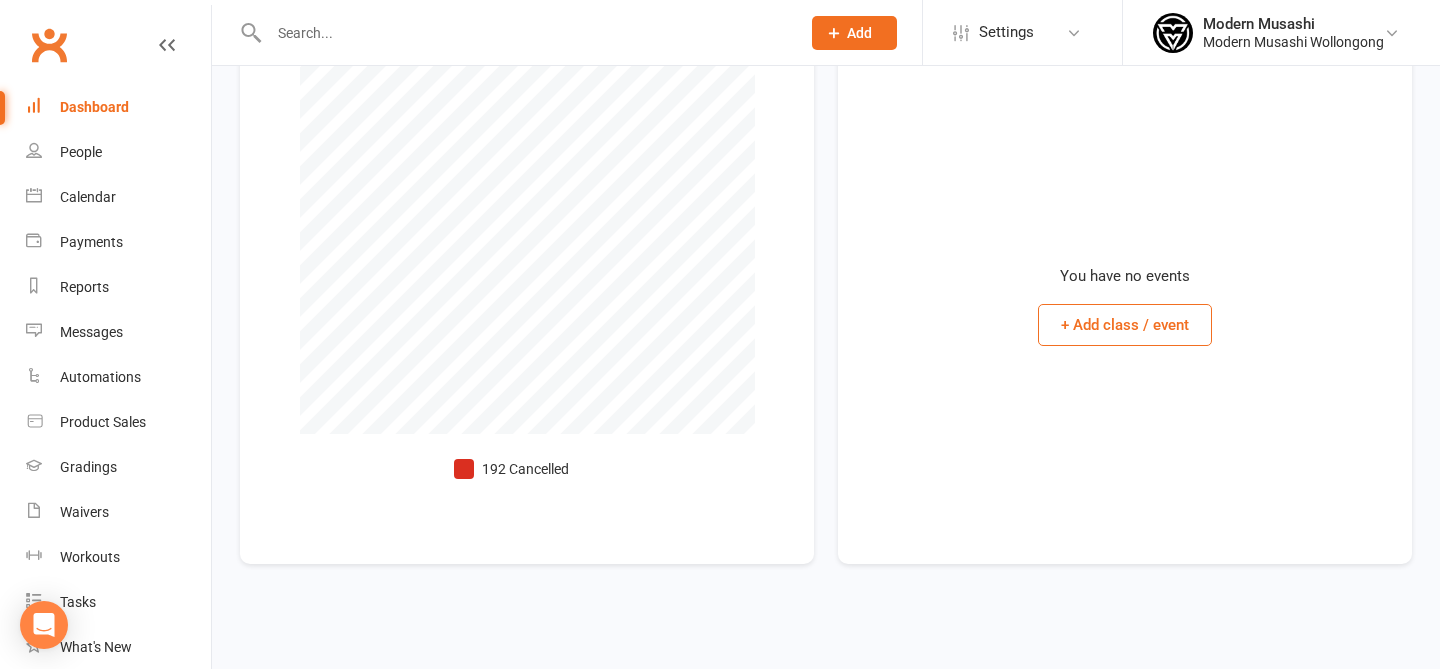 scroll, scrollTop: 0, scrollLeft: 0, axis: both 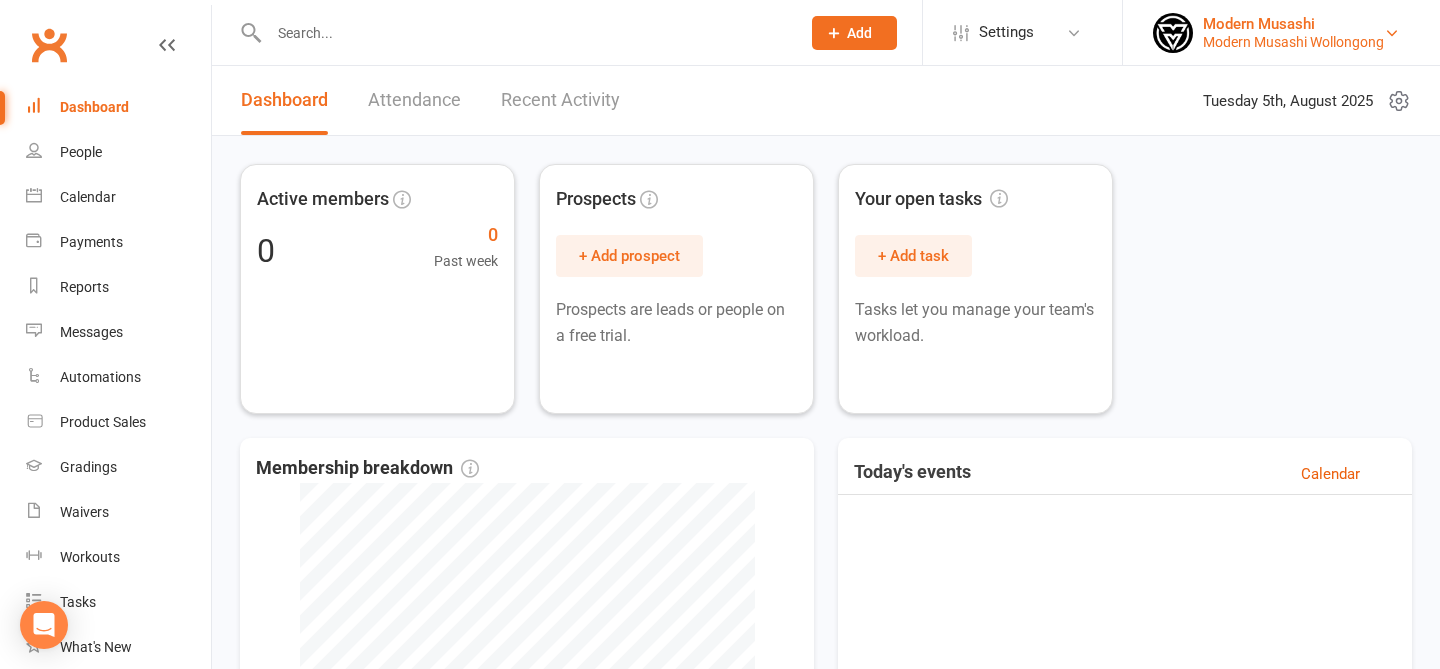 click on "Modern Musashi" at bounding box center (1293, 24) 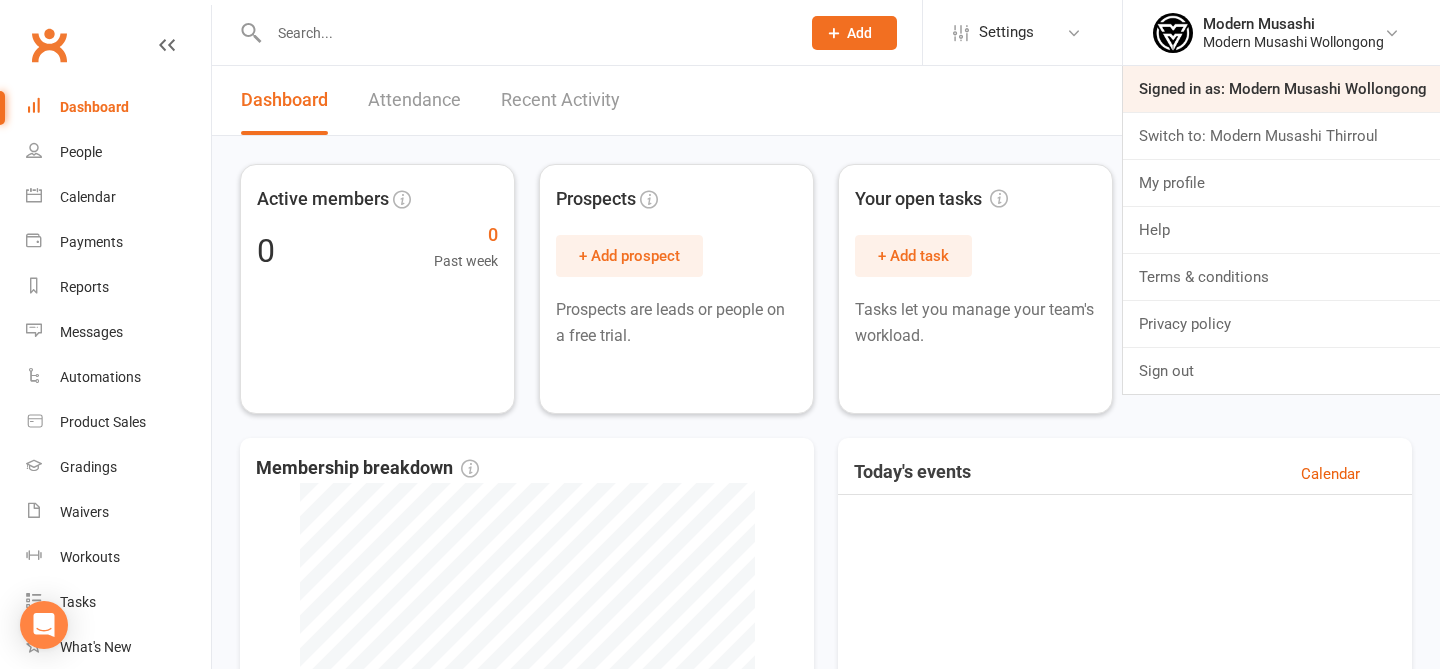 click on "Signed in as: Modern Musashi Wollongong" at bounding box center [1281, 89] 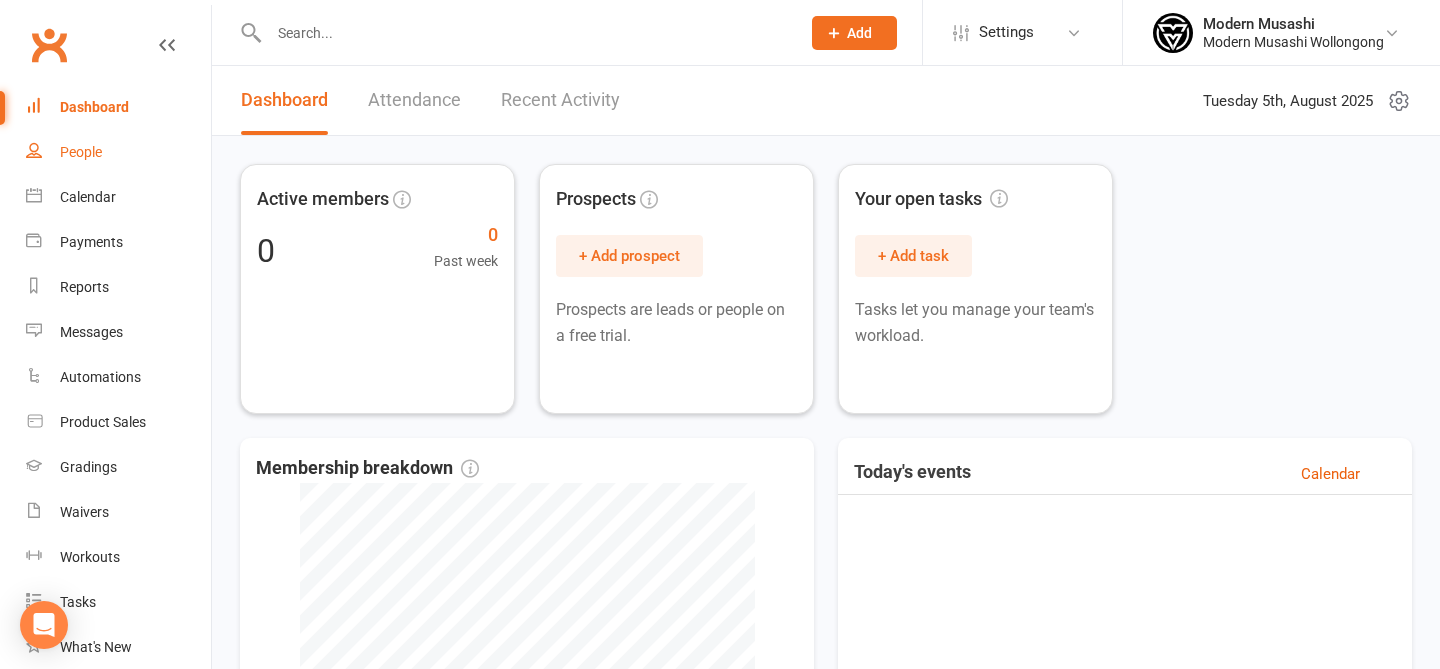 click on "People" at bounding box center (118, 152) 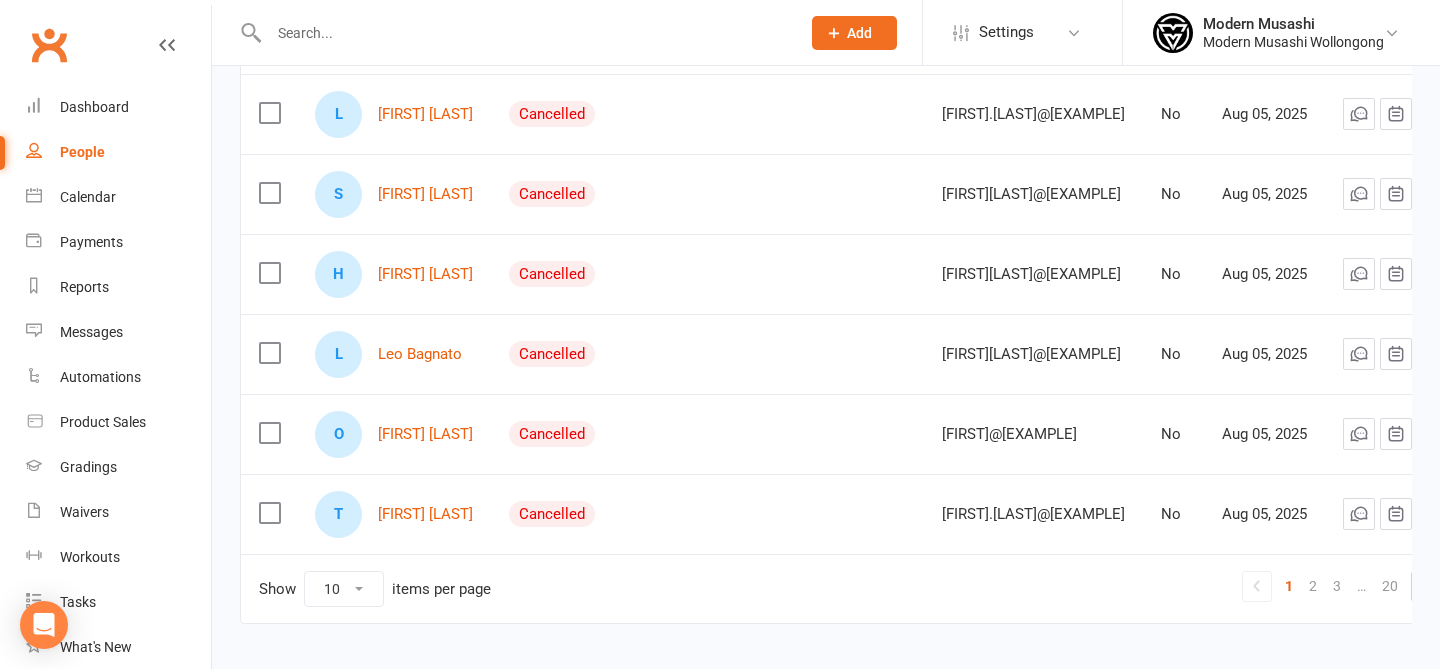scroll, scrollTop: 609, scrollLeft: 0, axis: vertical 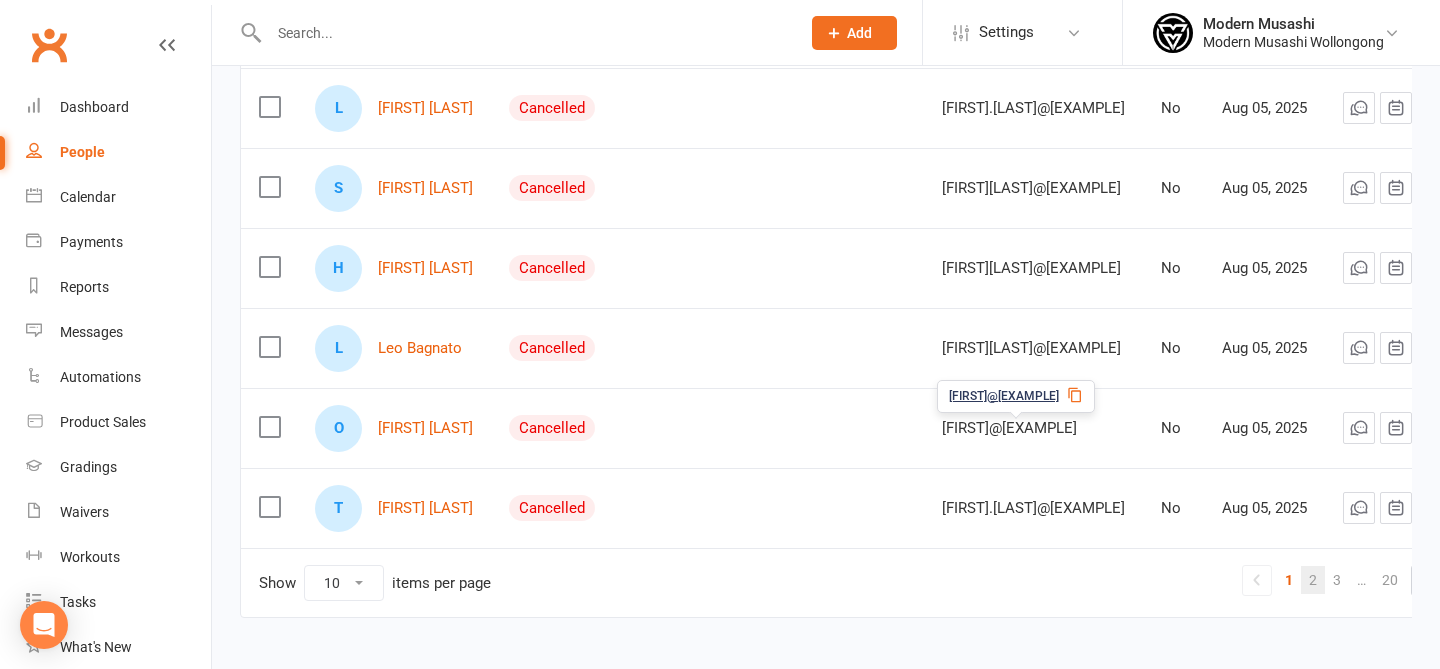 click on "2" at bounding box center [1313, 580] 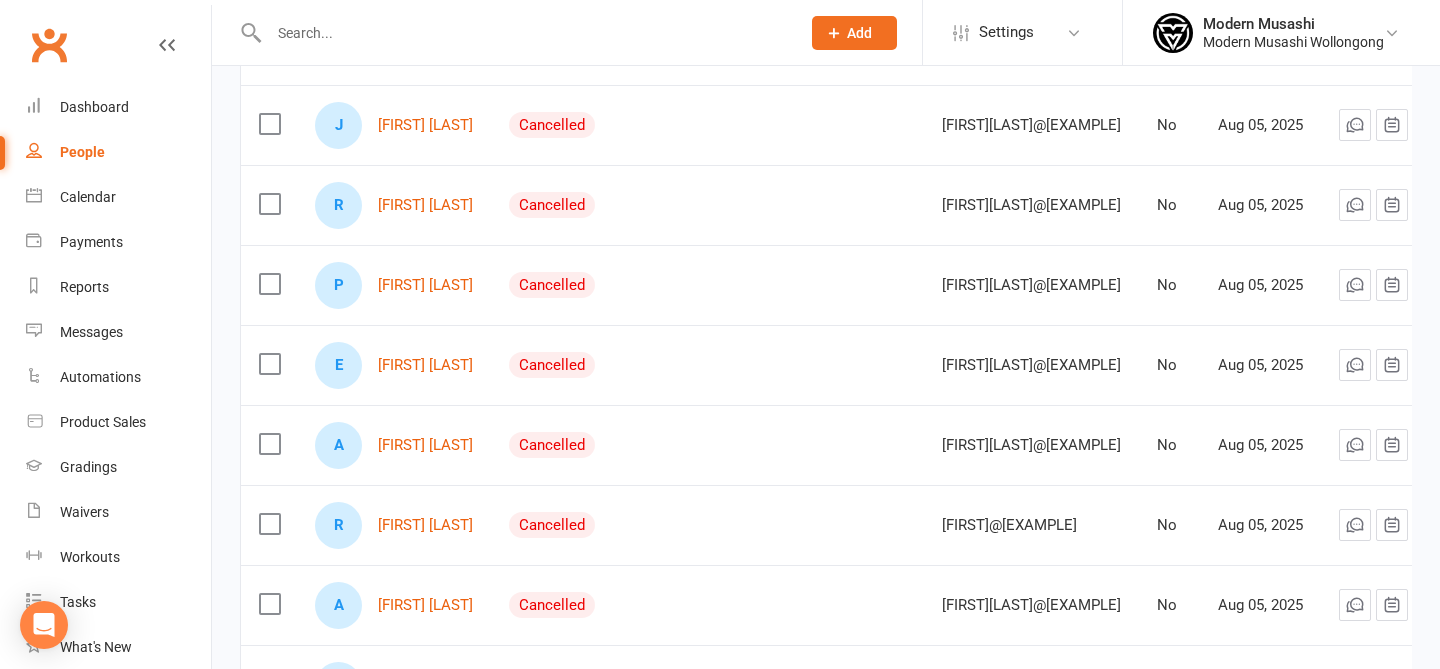 scroll, scrollTop: 310, scrollLeft: 0, axis: vertical 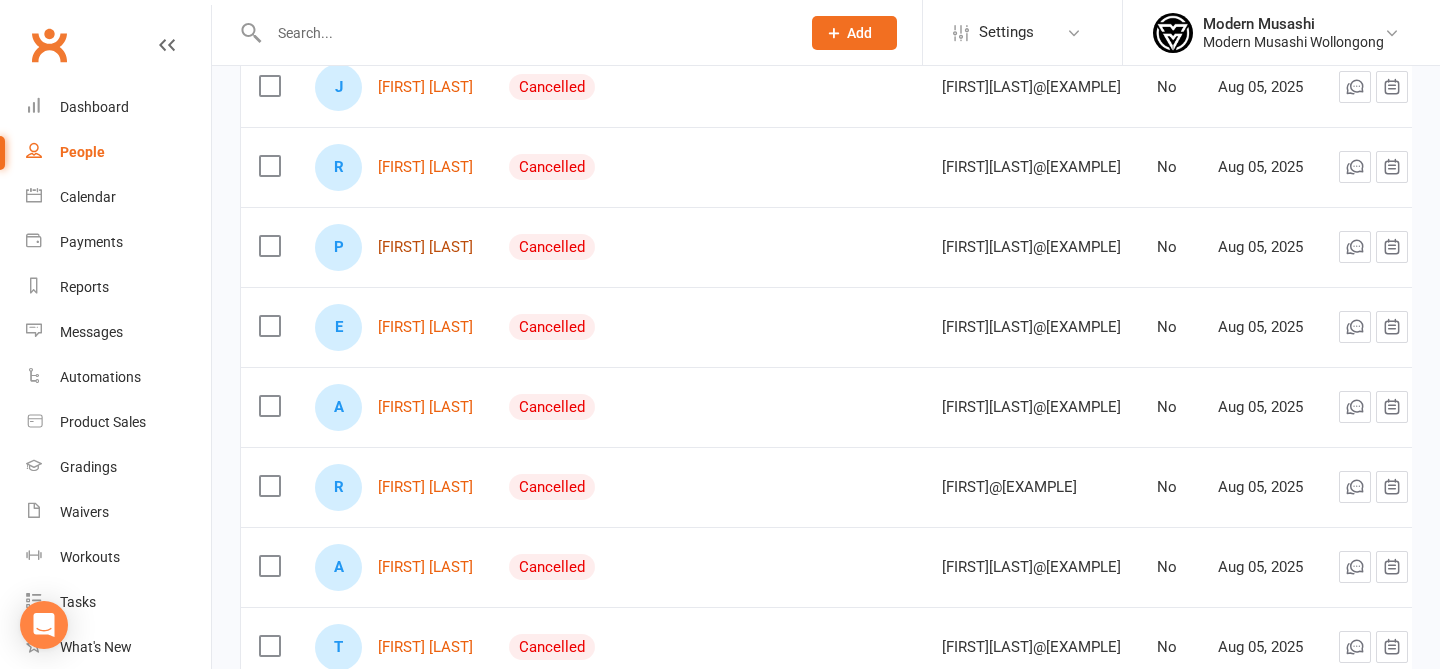 click on "Paul Bedwell" at bounding box center (425, 247) 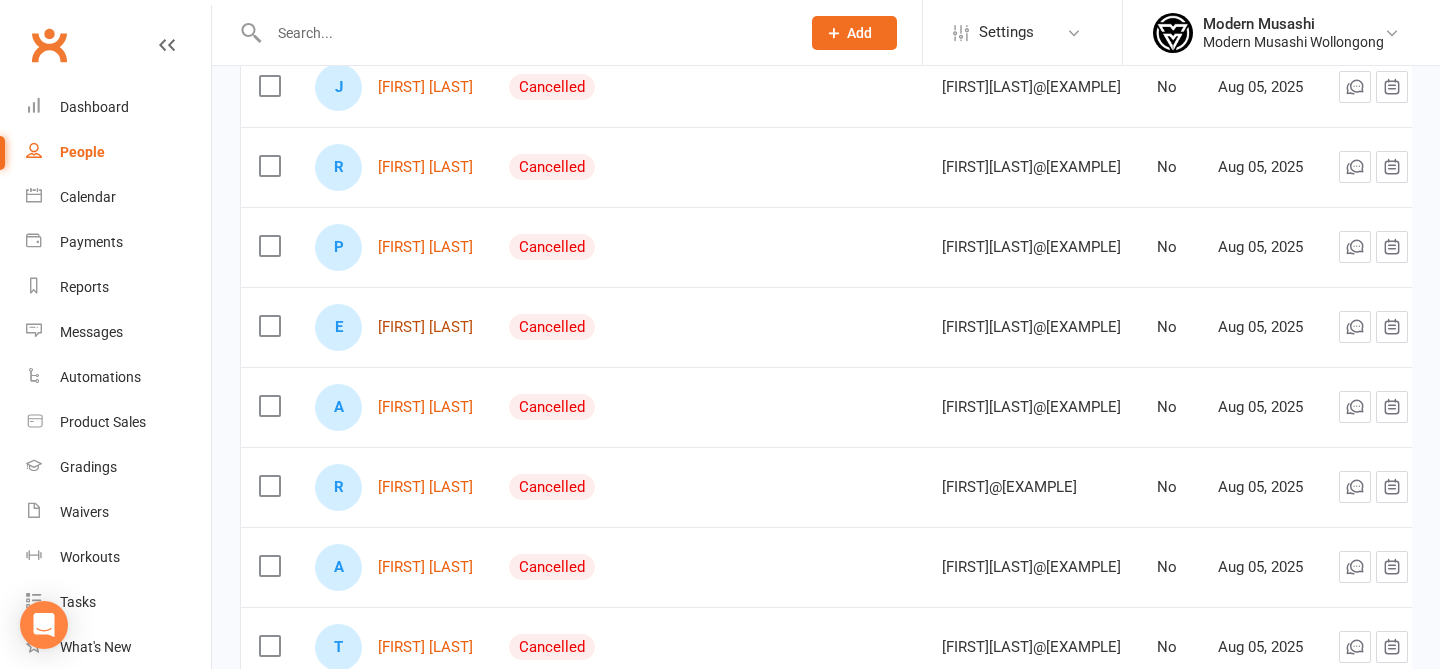 click on "[FIRST] [LAST]" at bounding box center (425, 327) 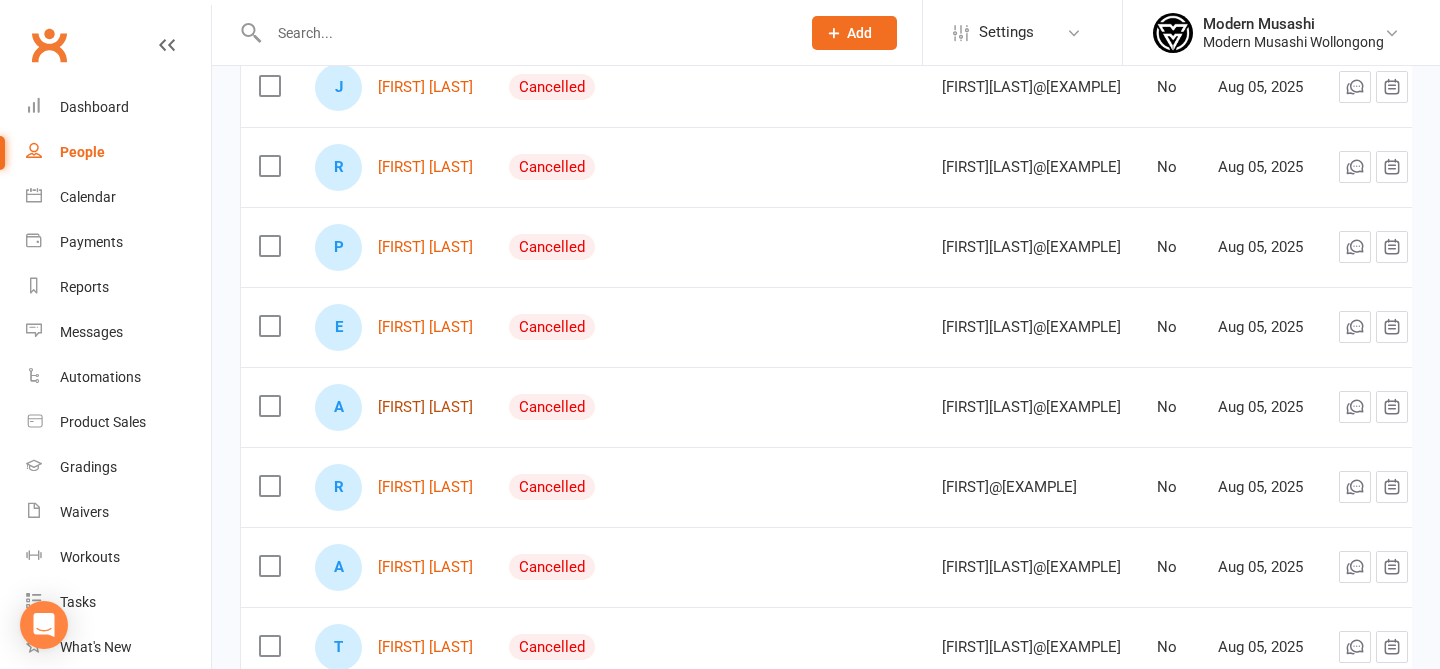 click on "Angus Beeten" at bounding box center (425, 407) 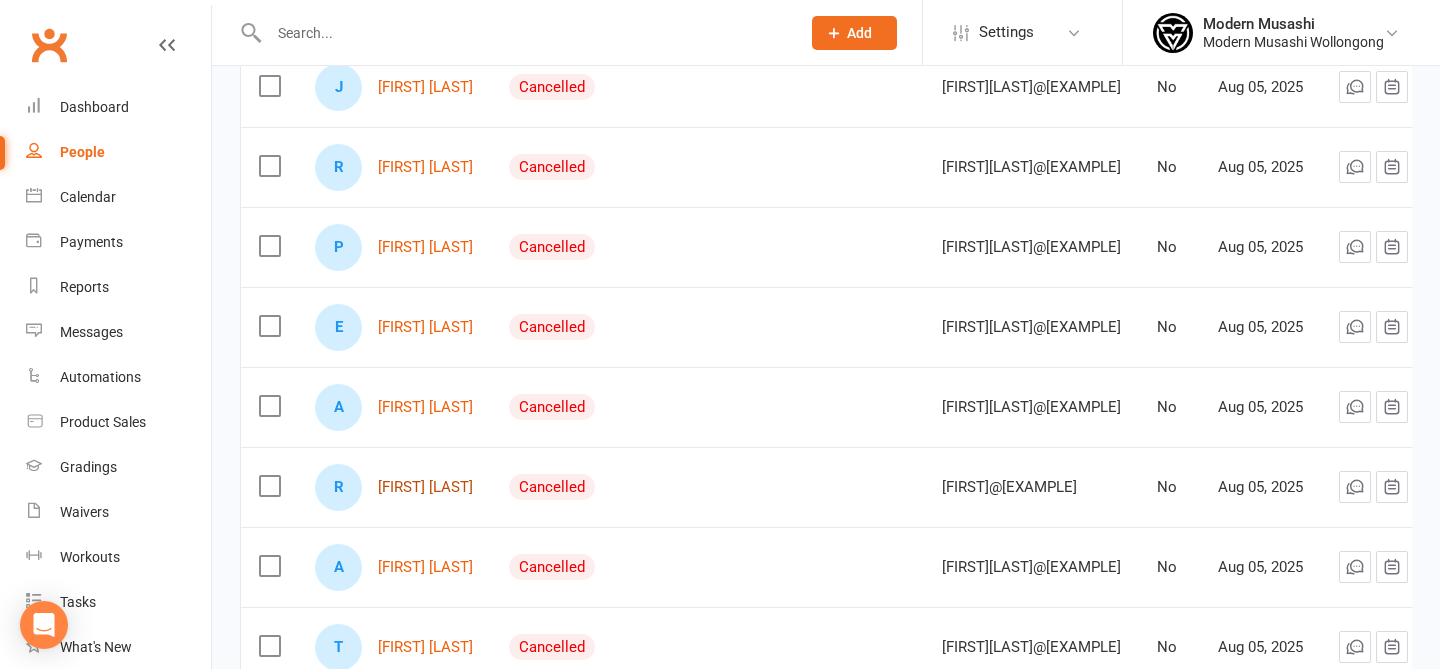 click on "Robby Benedicto" at bounding box center [425, 487] 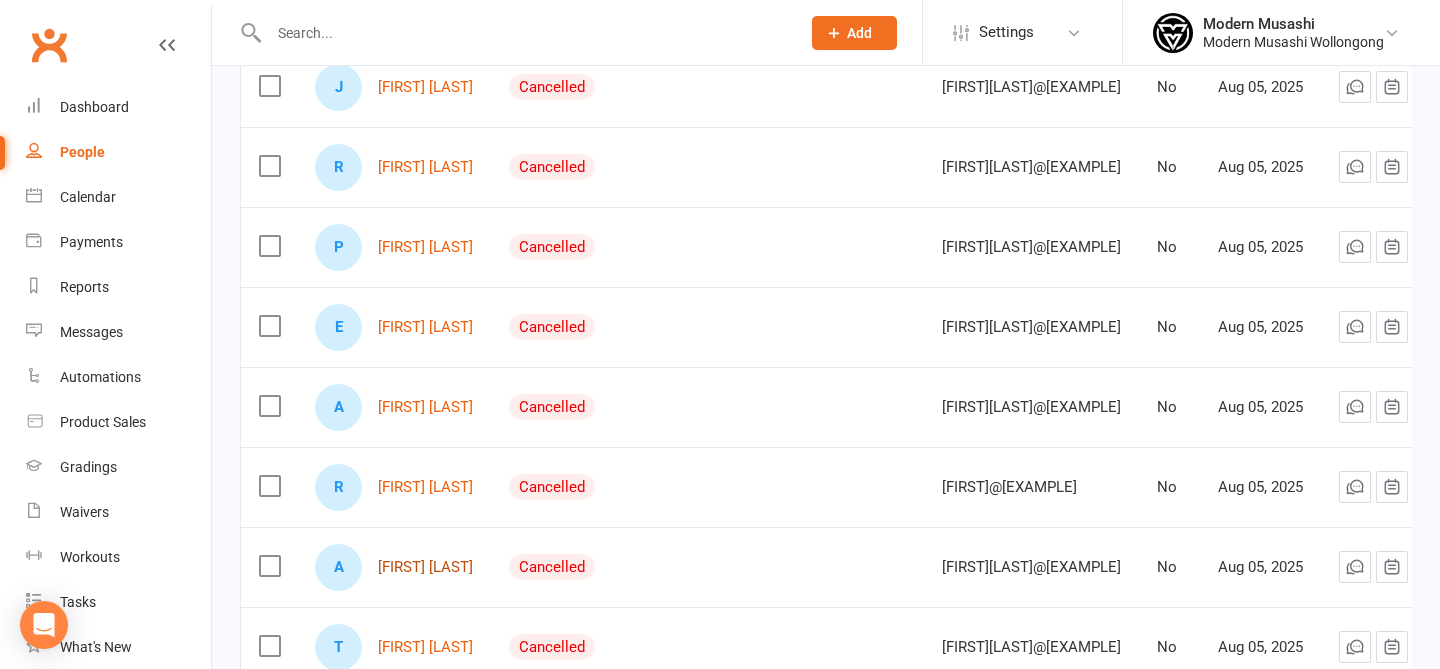 click on "Angus Bevan" at bounding box center [425, 567] 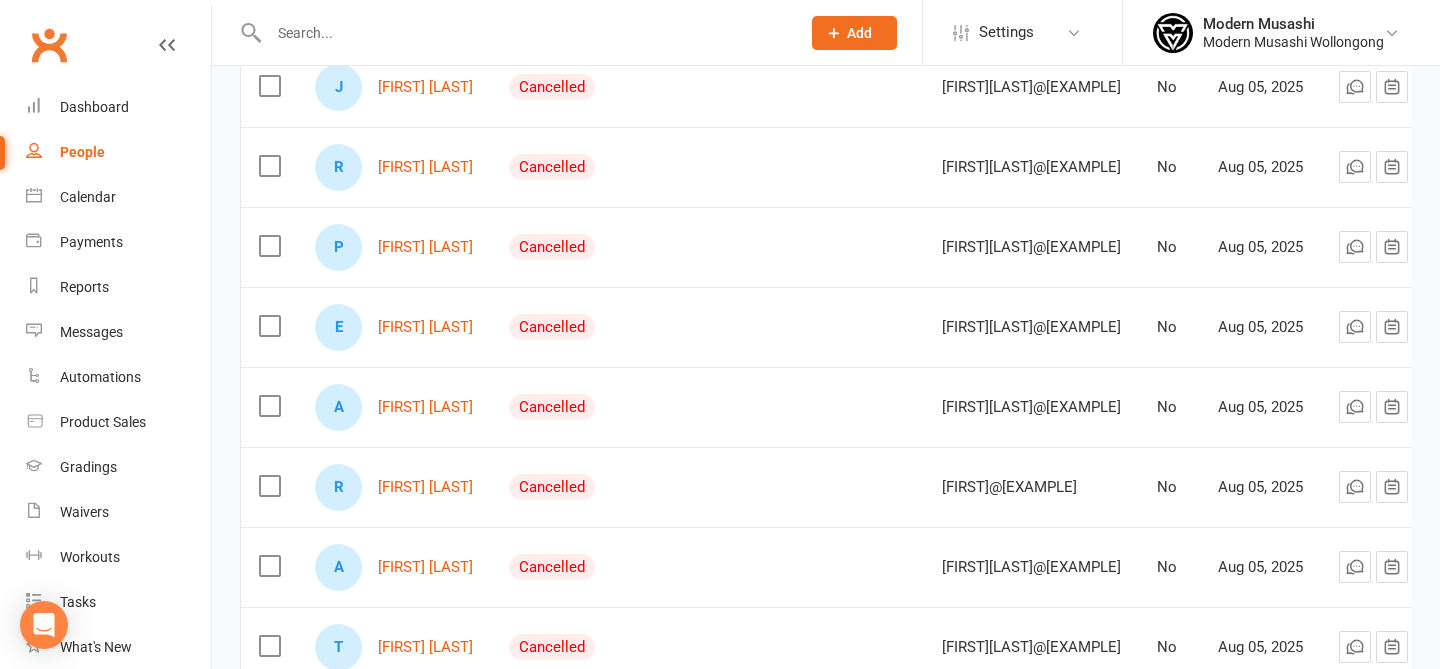 click on "T Thomas Bland" at bounding box center [394, 647] 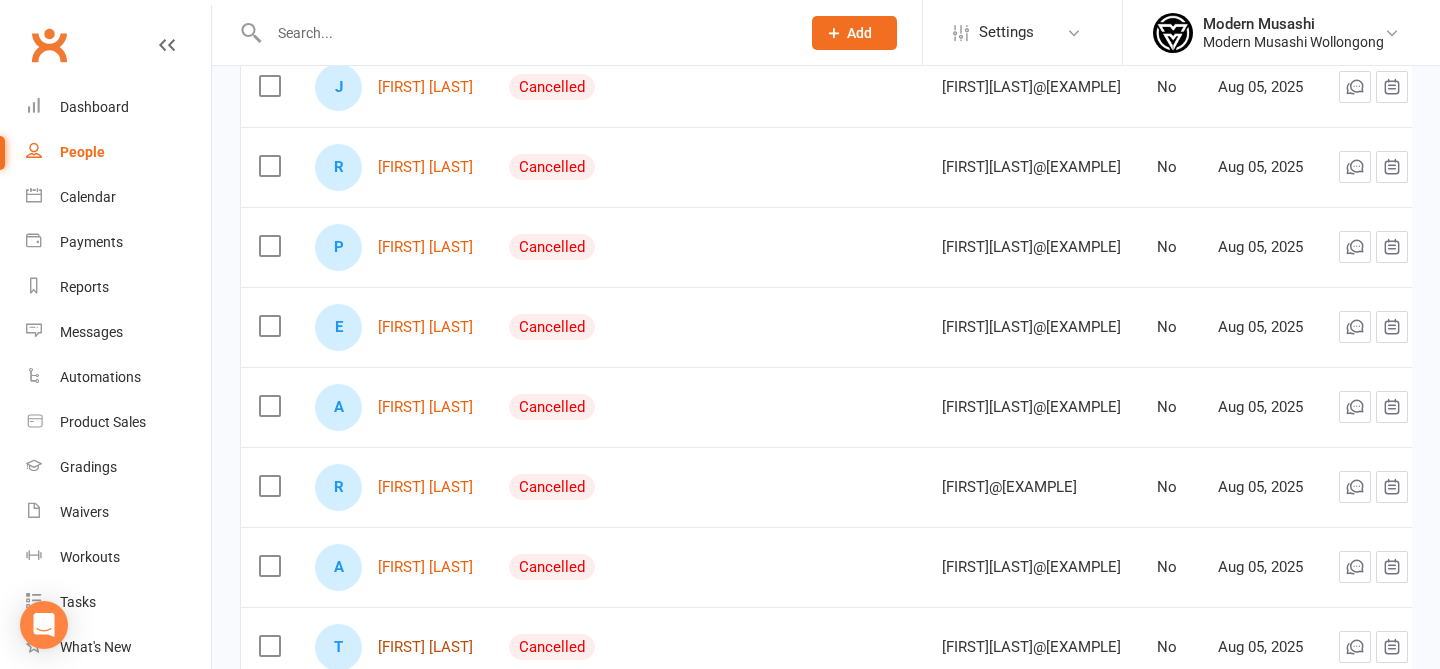 click on "Thomas Bland" at bounding box center [425, 647] 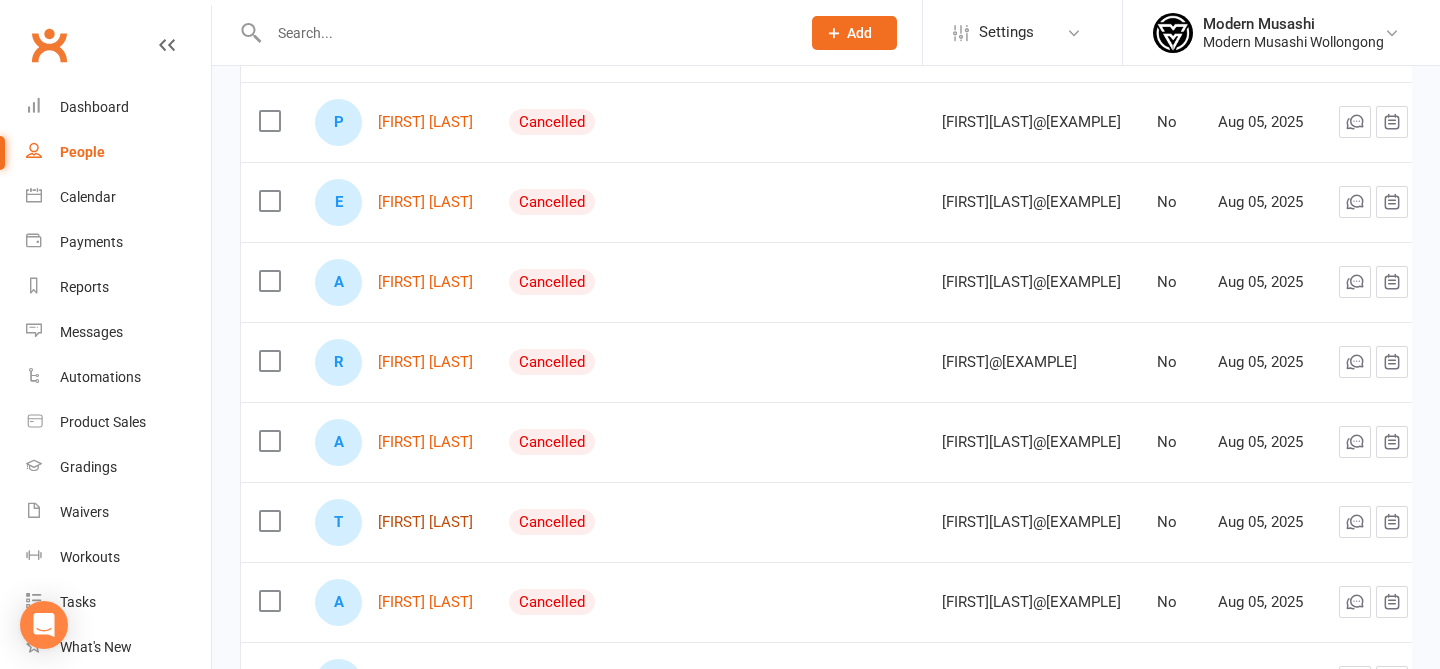 scroll, scrollTop: 437, scrollLeft: 0, axis: vertical 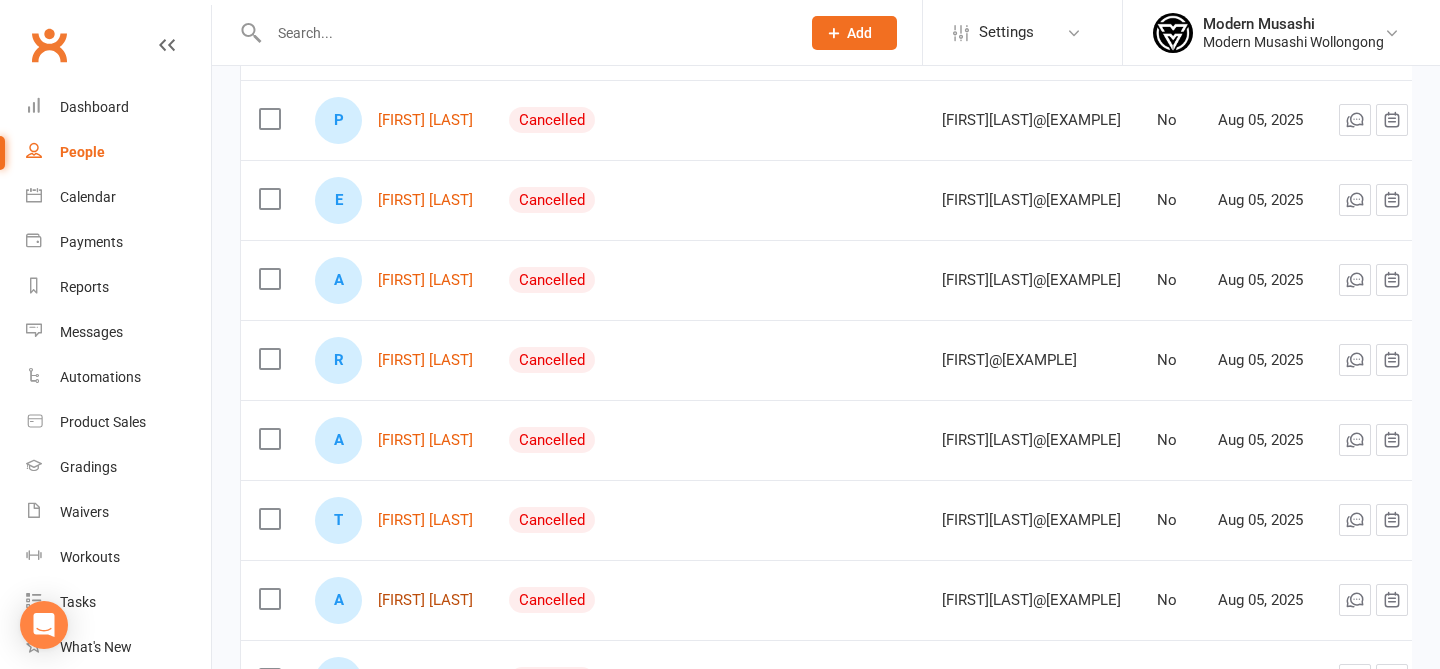 click on "Ally Borjeson" at bounding box center [425, 600] 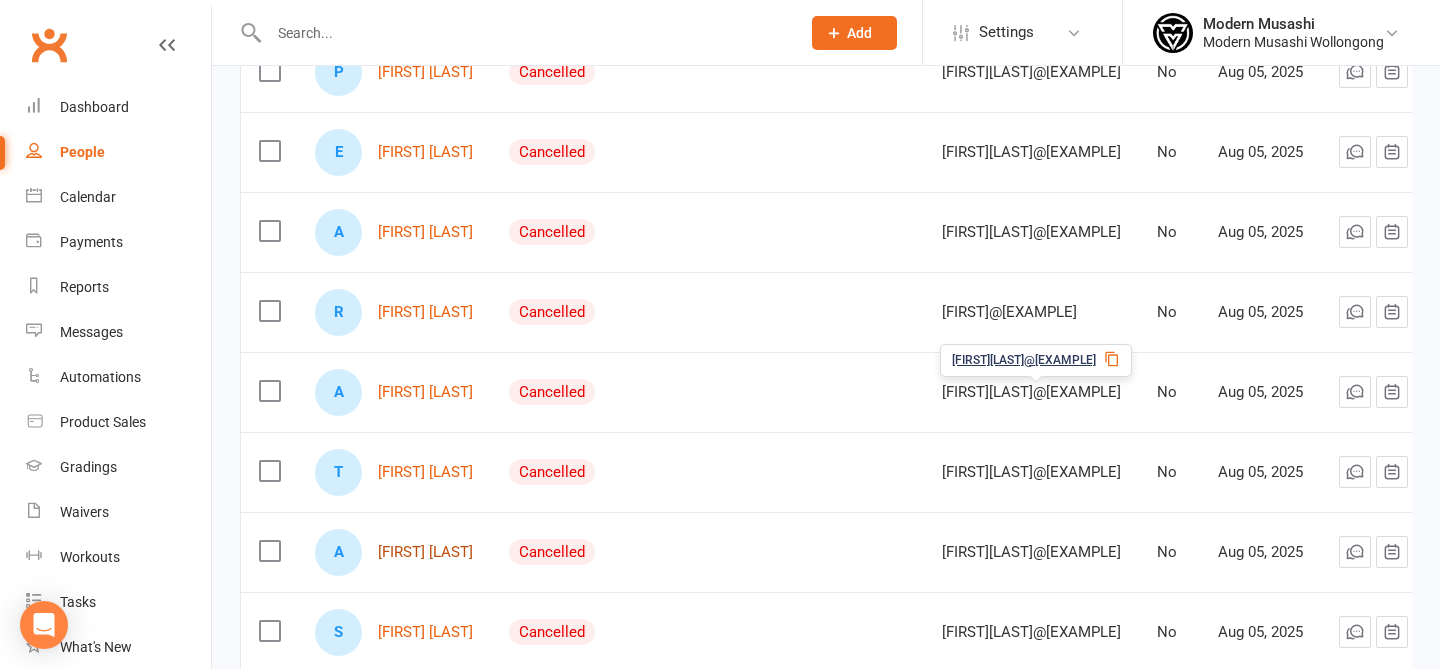 scroll, scrollTop: 527, scrollLeft: 0, axis: vertical 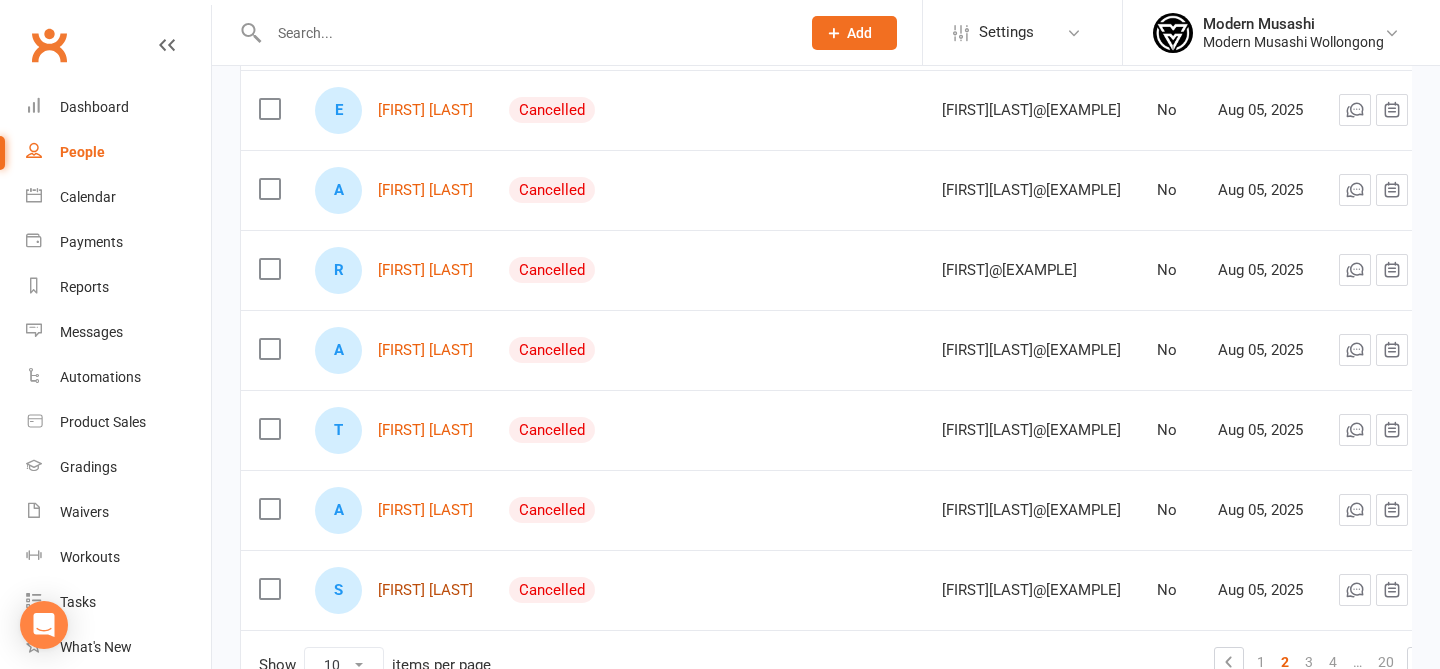 click on "Steve Bouchard" at bounding box center [425, 590] 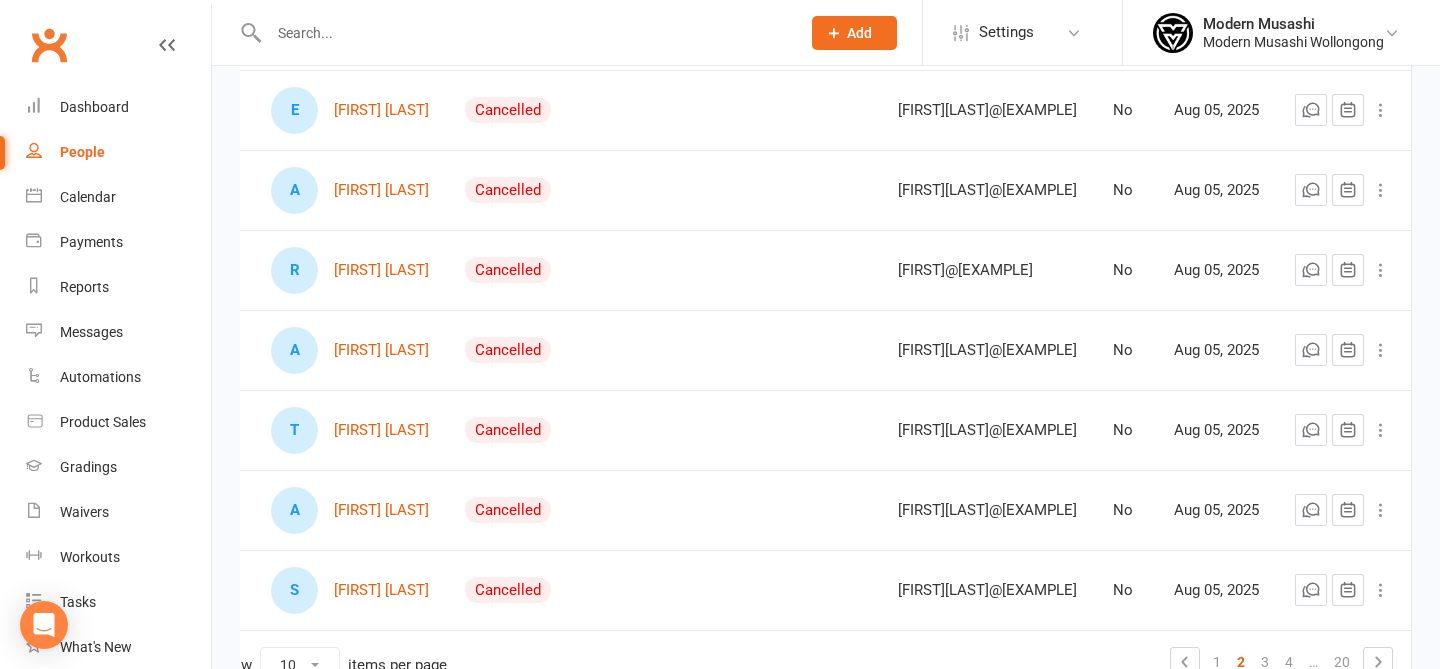 click at bounding box center [1381, 430] 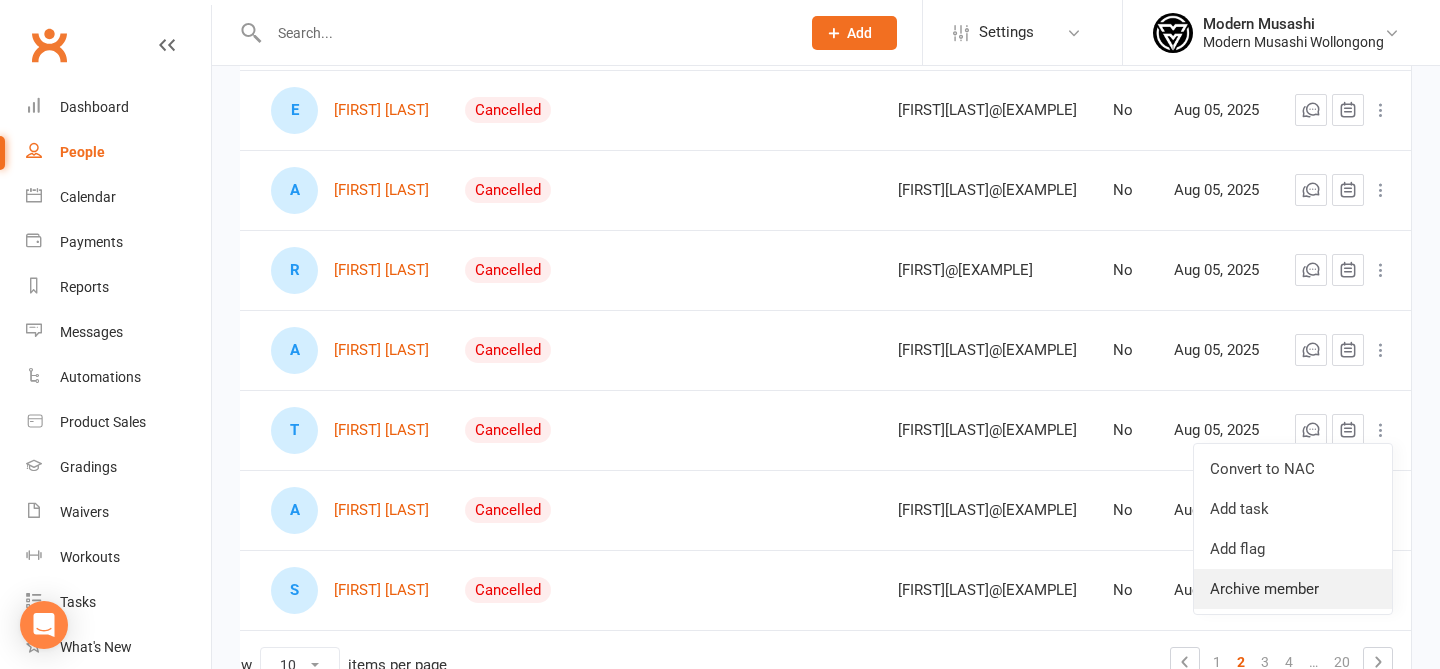 click on "Archive member" at bounding box center (1293, 589) 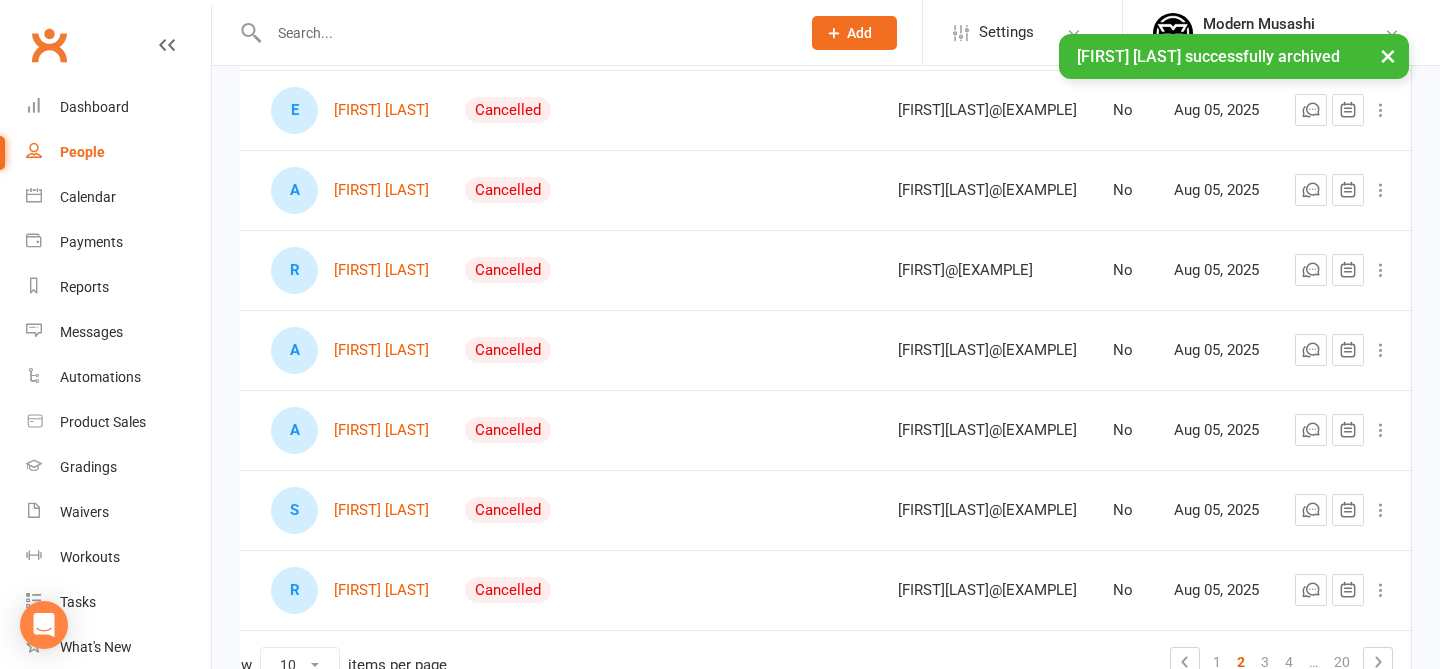 scroll, scrollTop: 0, scrollLeft: 0, axis: both 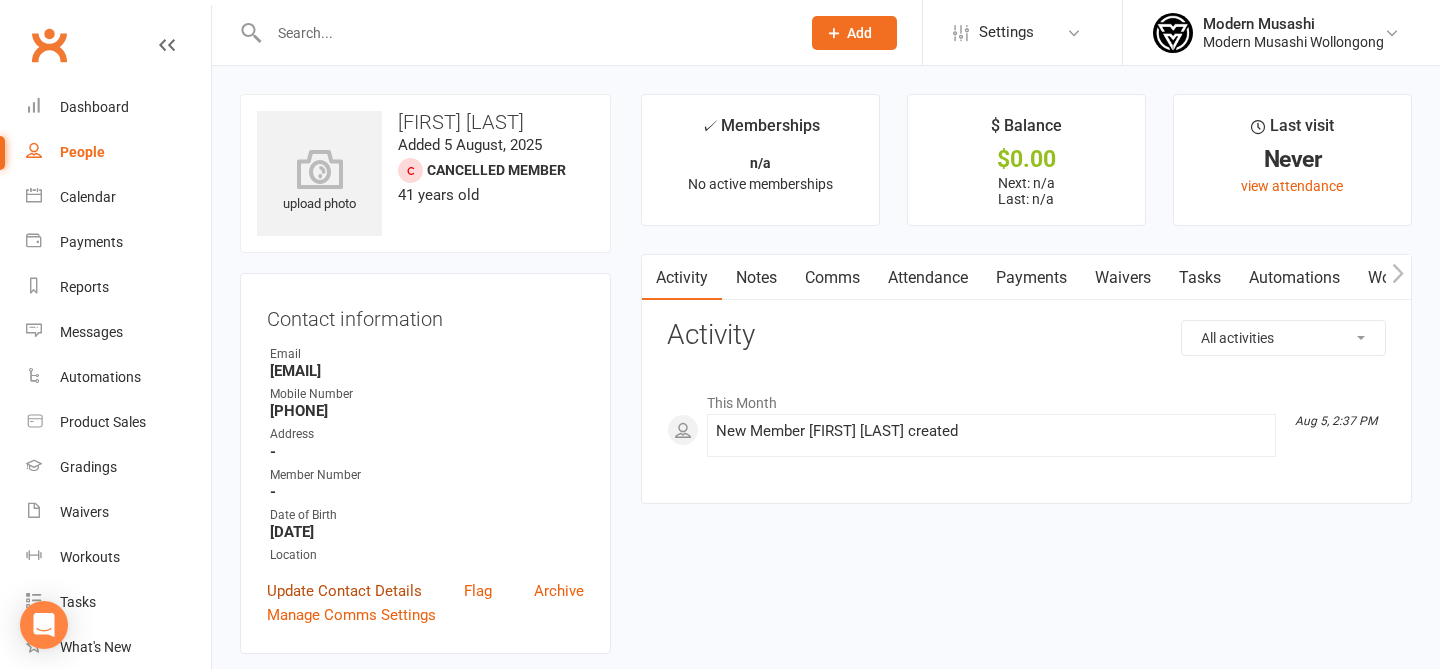 click on "Update Contact Details" at bounding box center (344, 591) 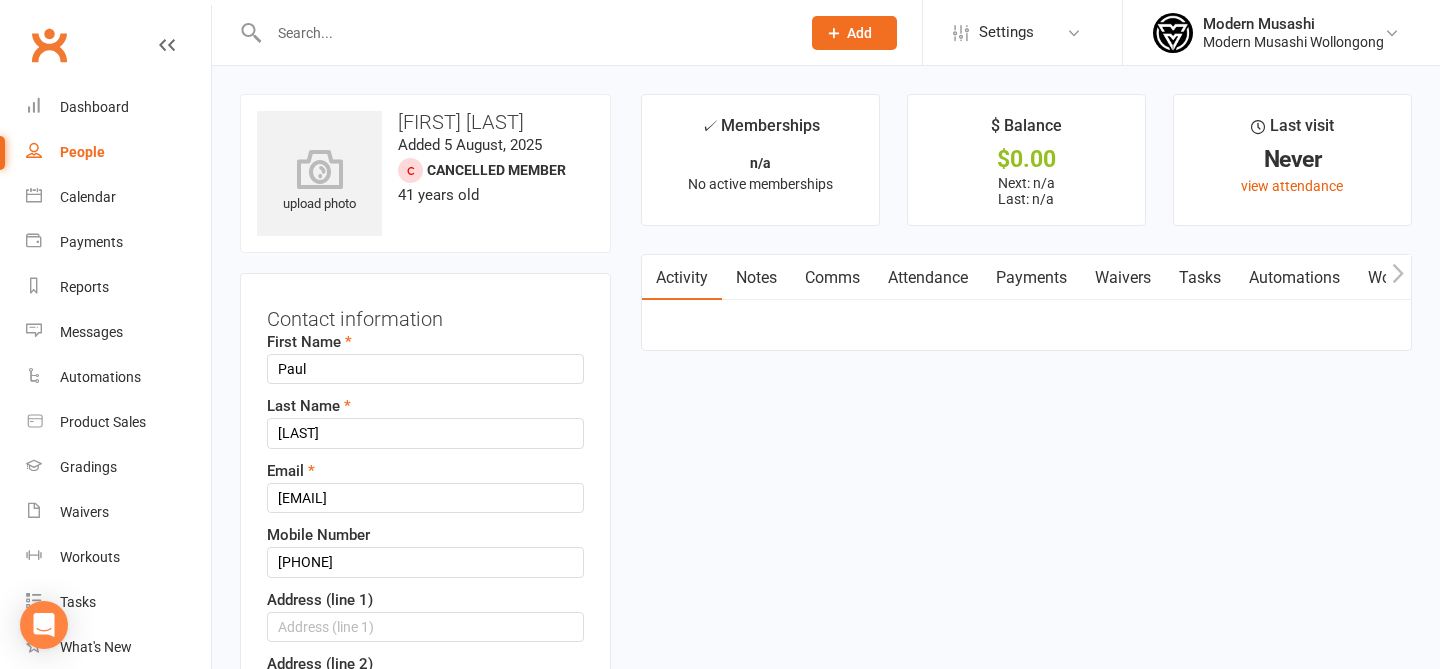 scroll, scrollTop: 94, scrollLeft: 0, axis: vertical 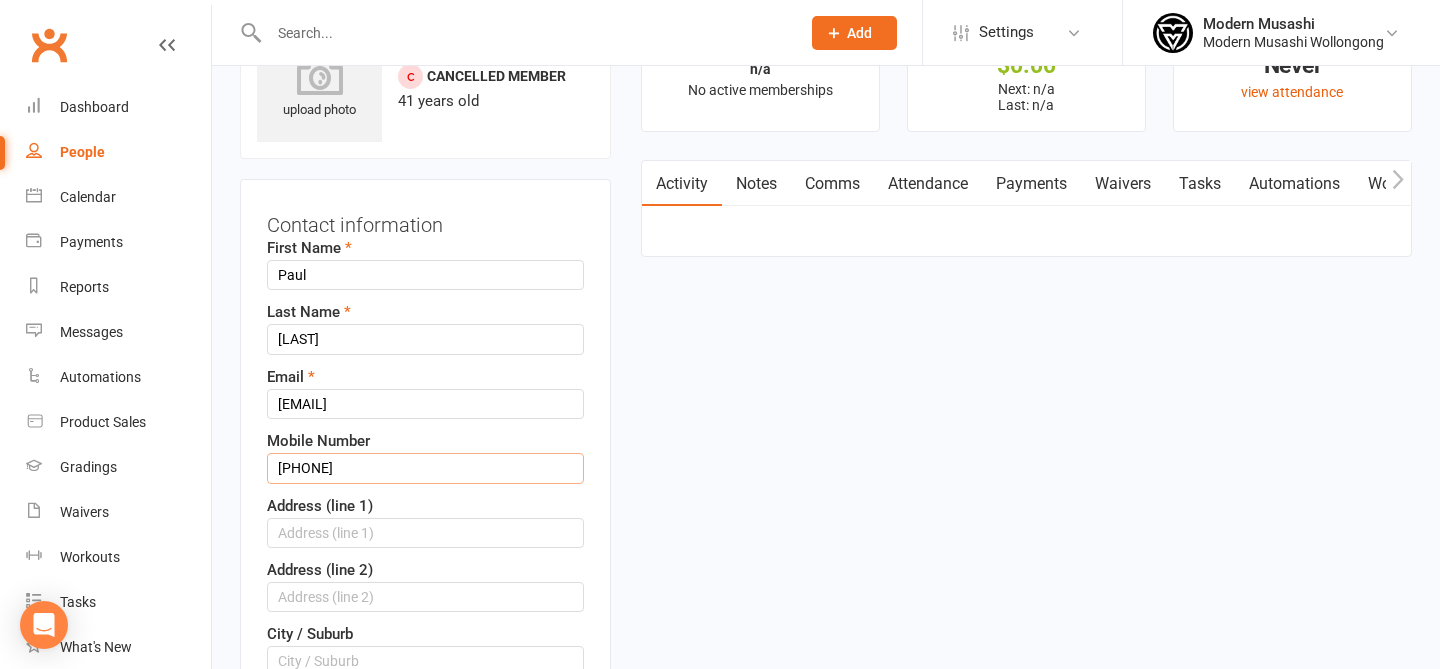 click on "405225110" at bounding box center (425, 468) 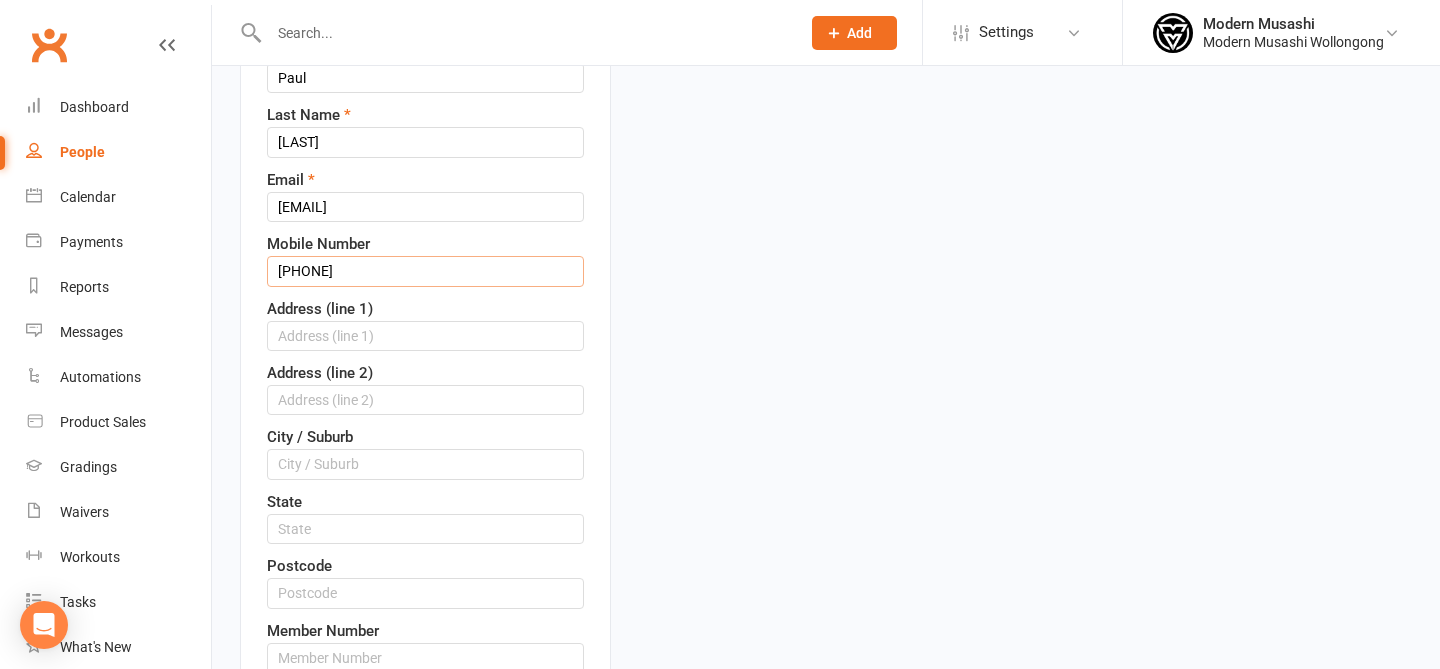 scroll, scrollTop: 293, scrollLeft: 0, axis: vertical 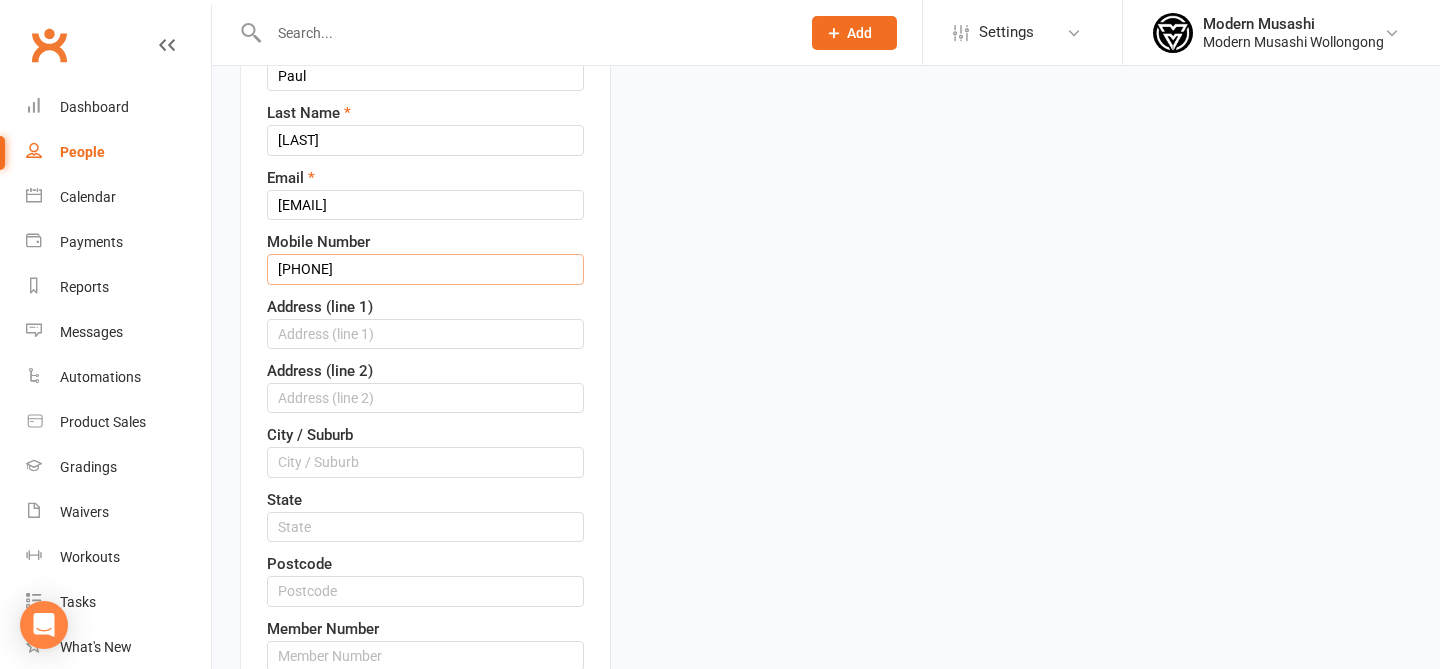 type on "0405225110" 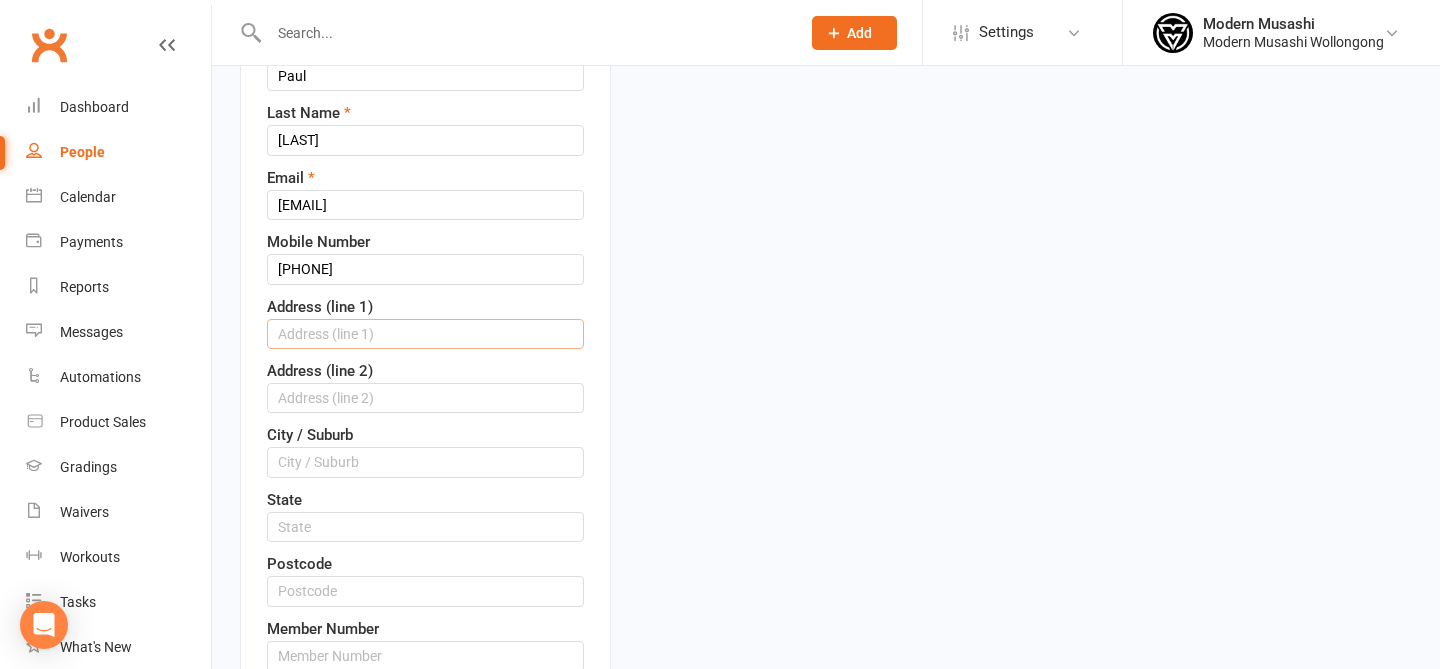 click at bounding box center (425, 334) 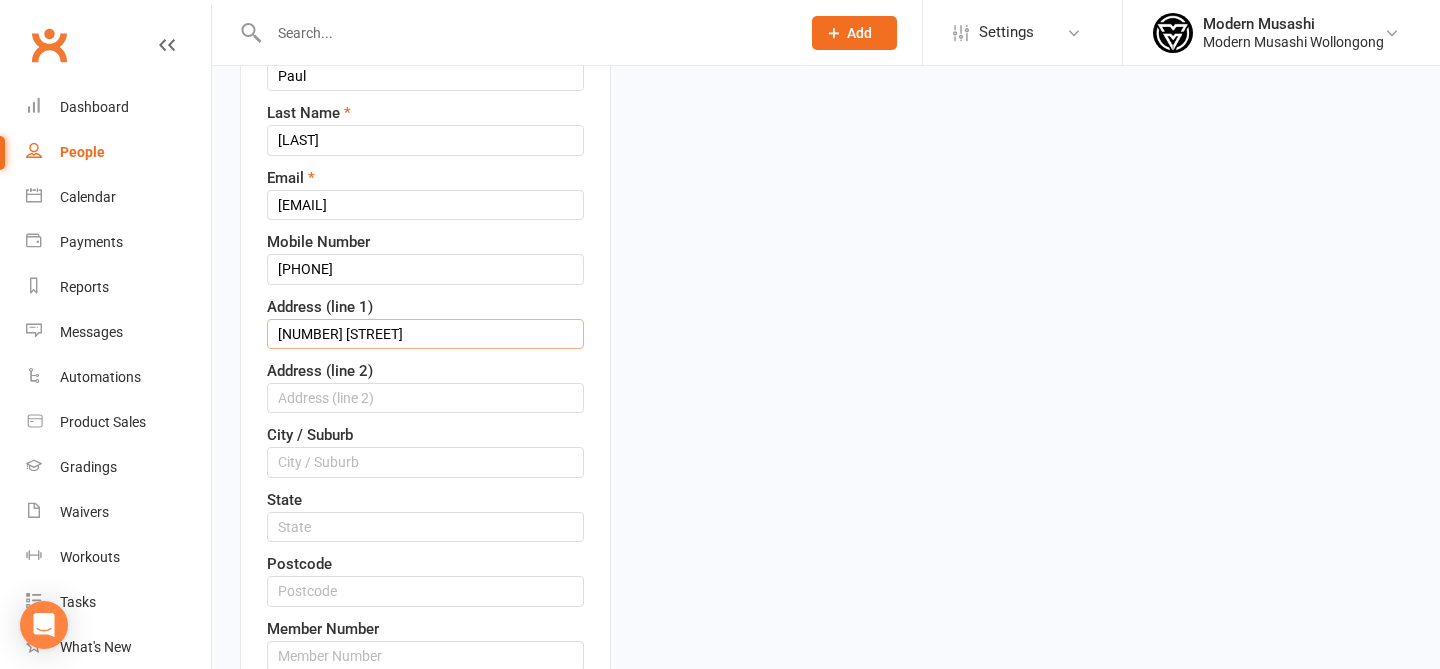 type on "12 Waterloo Street" 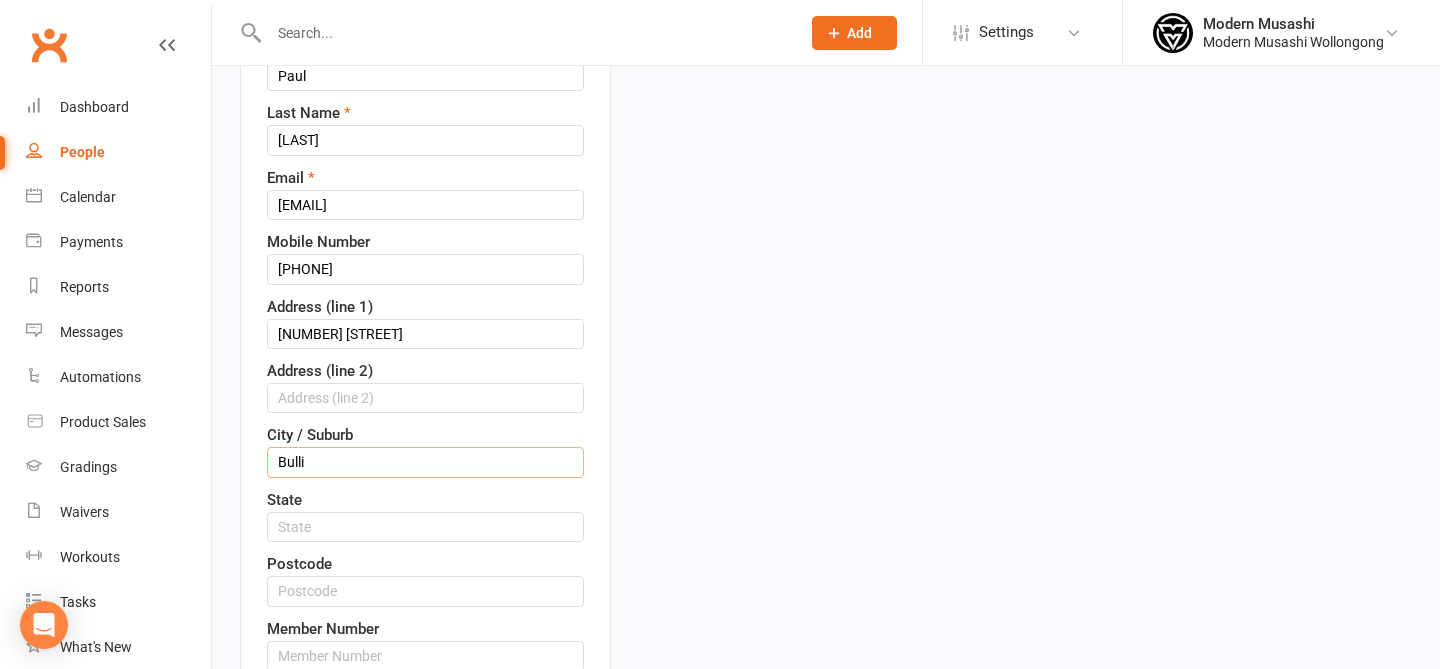type on "Bulli" 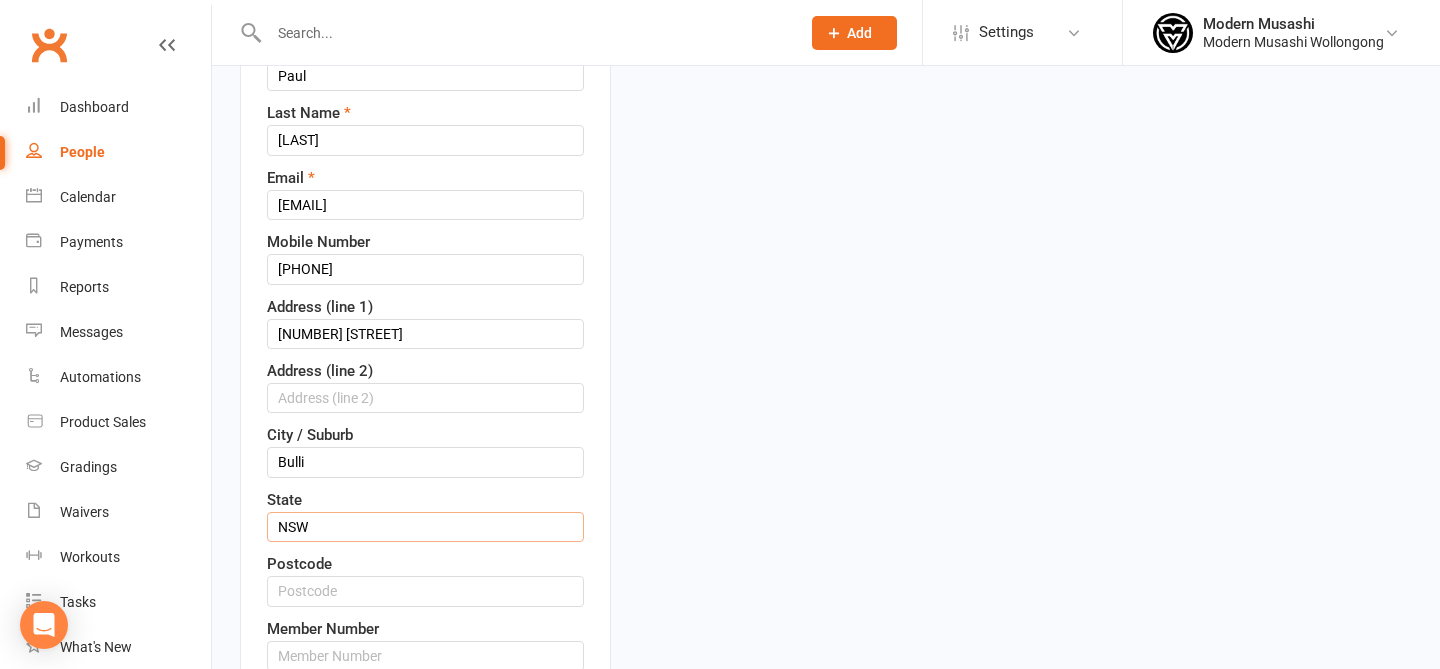 type on "NSW" 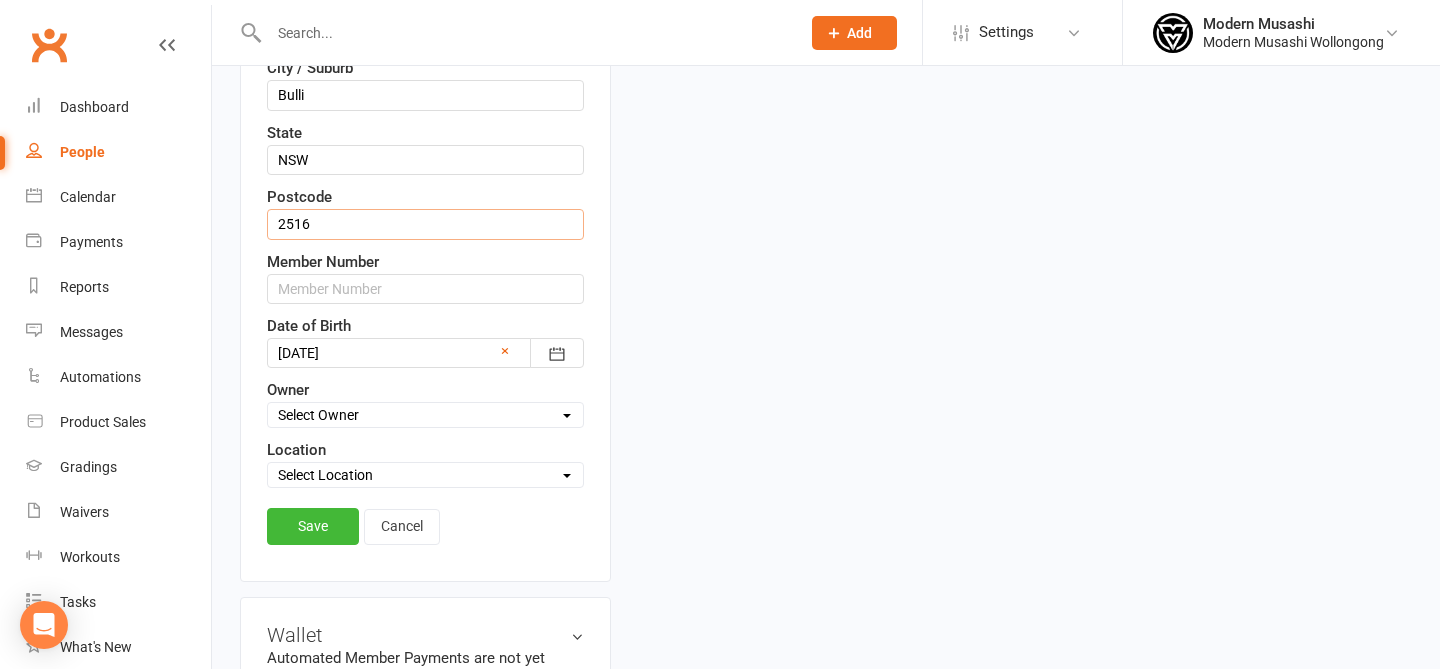 scroll, scrollTop: 698, scrollLeft: 0, axis: vertical 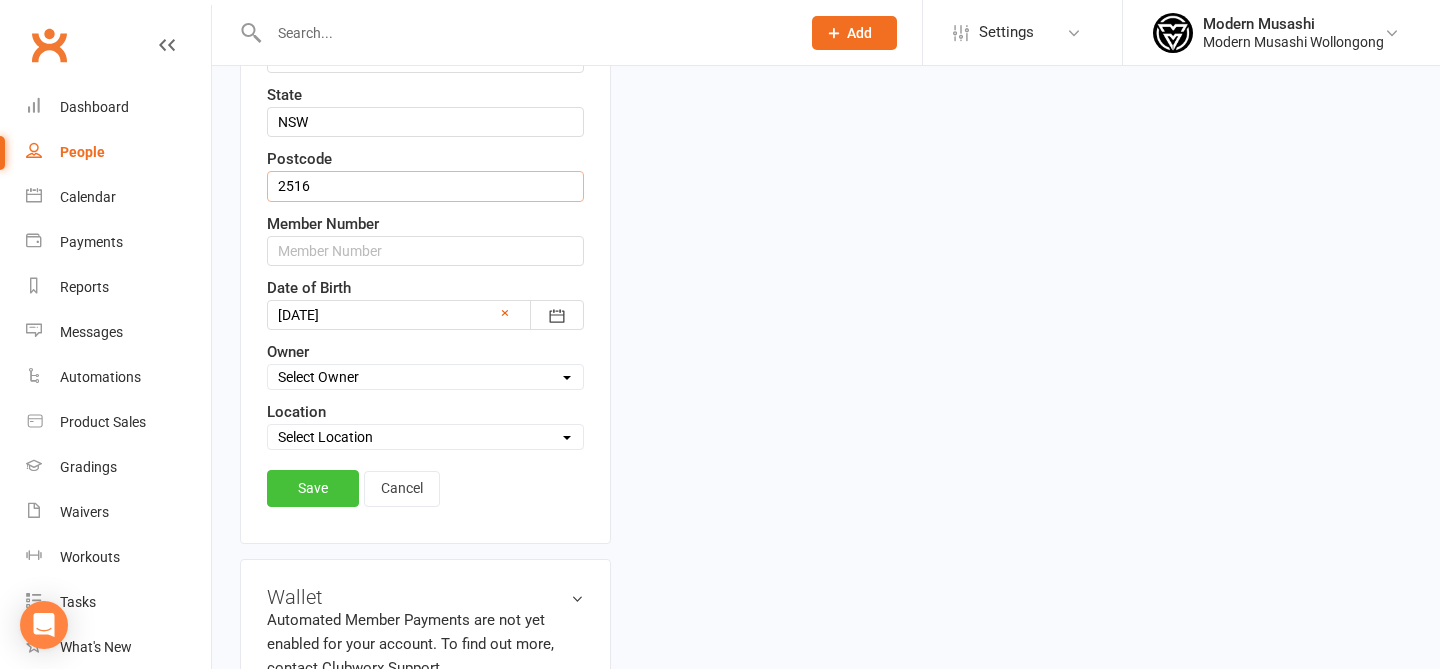 type on "2516" 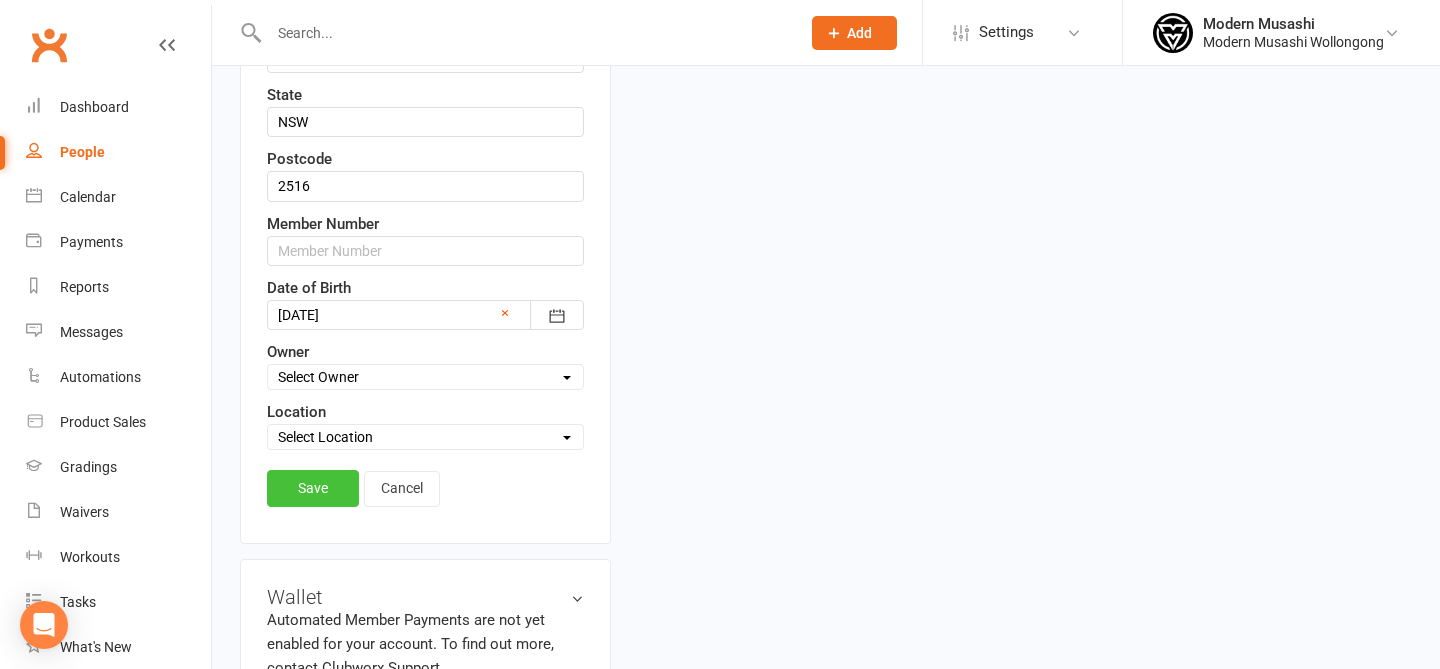 click on "Save" at bounding box center [313, 488] 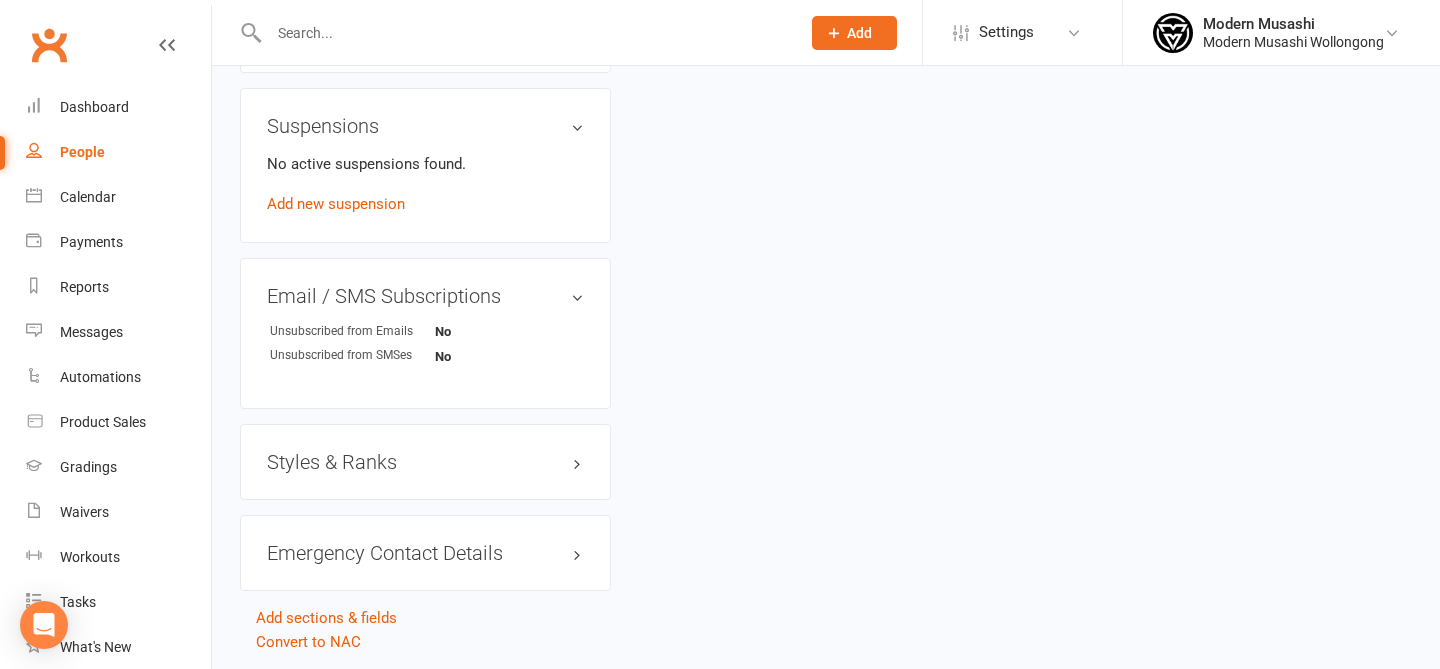 scroll, scrollTop: 1167, scrollLeft: 0, axis: vertical 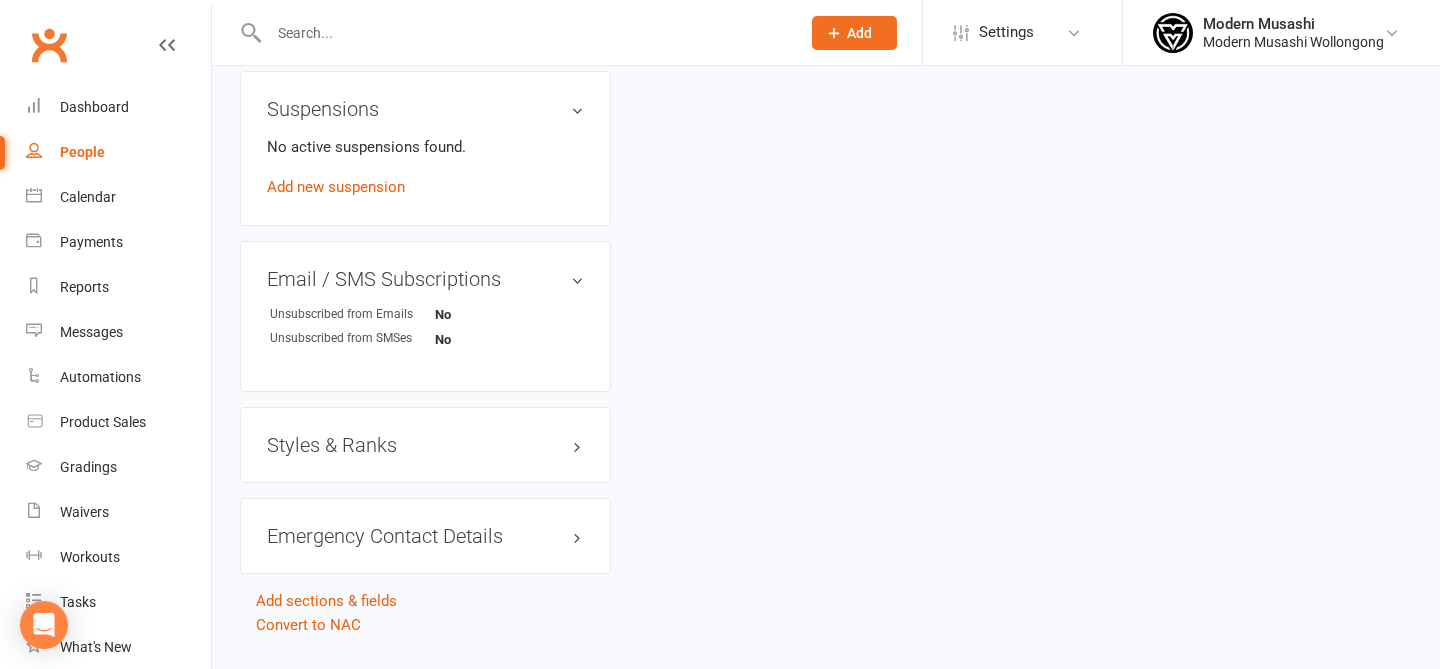 click on "Styles & Ranks" at bounding box center (425, 445) 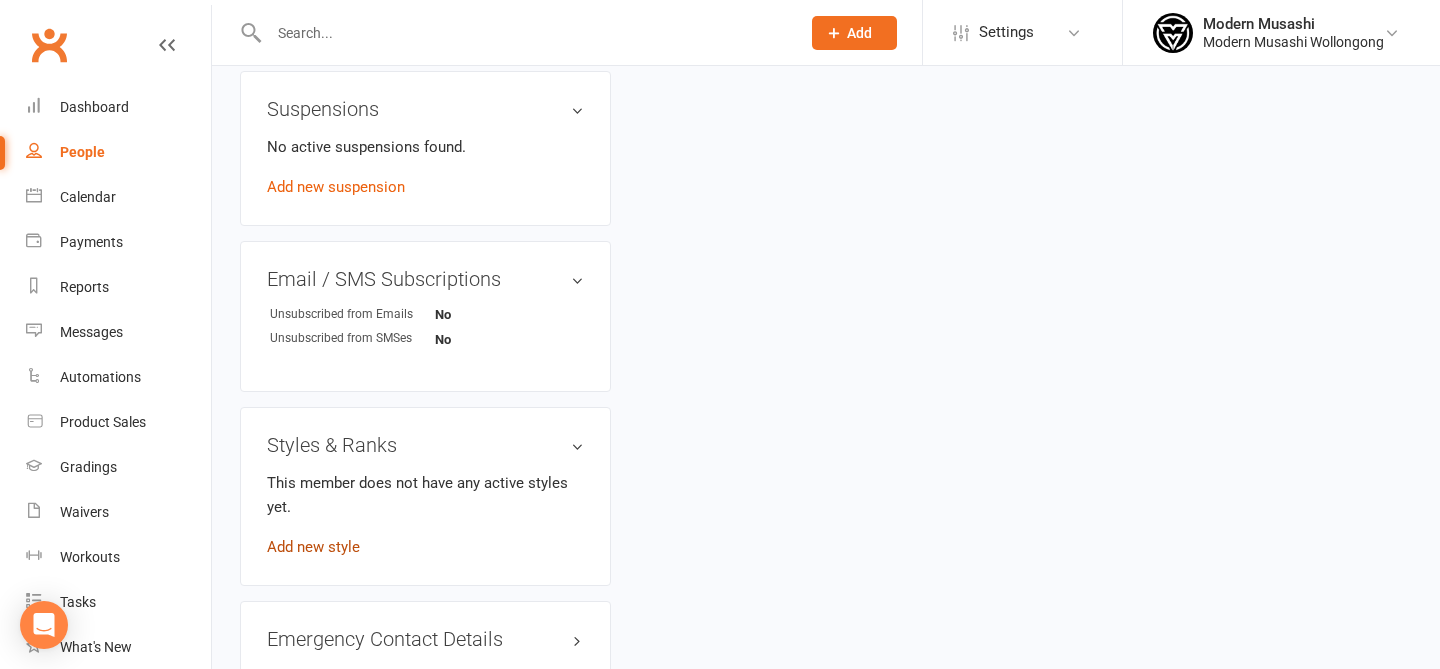 click on "Add new style" at bounding box center (313, 547) 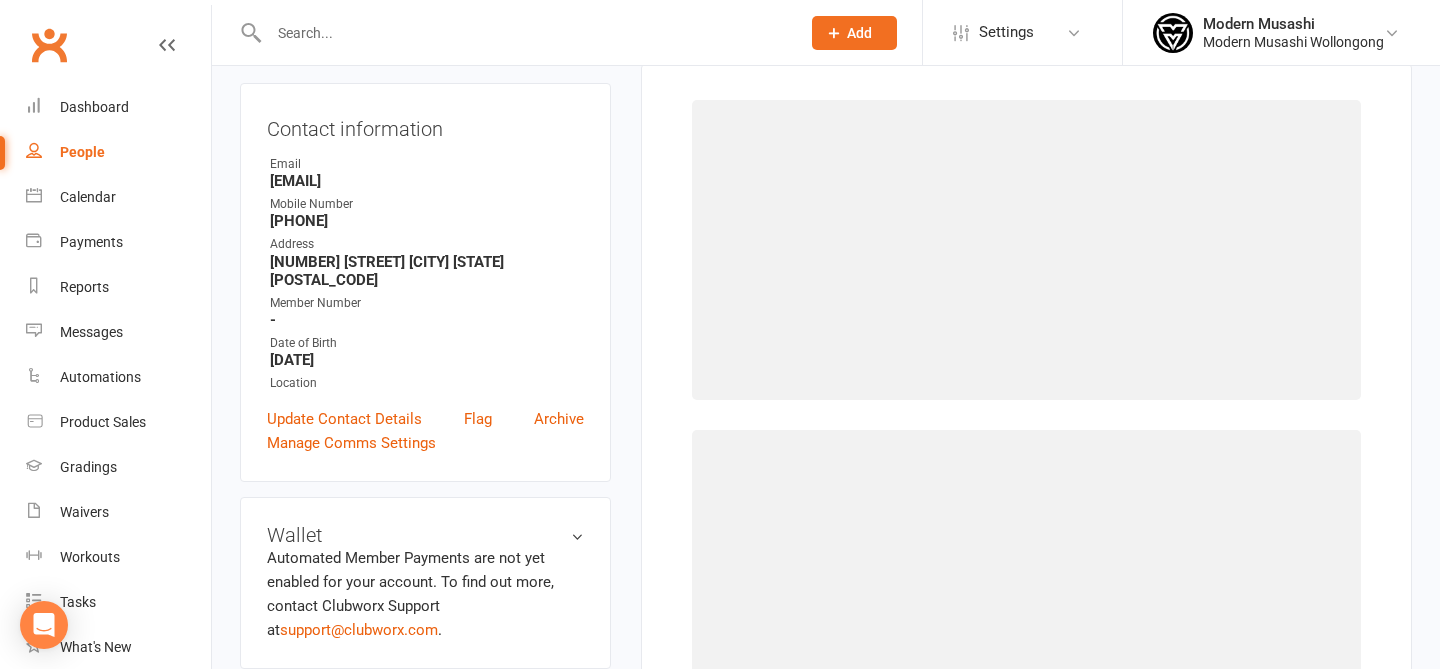 scroll, scrollTop: 153, scrollLeft: 0, axis: vertical 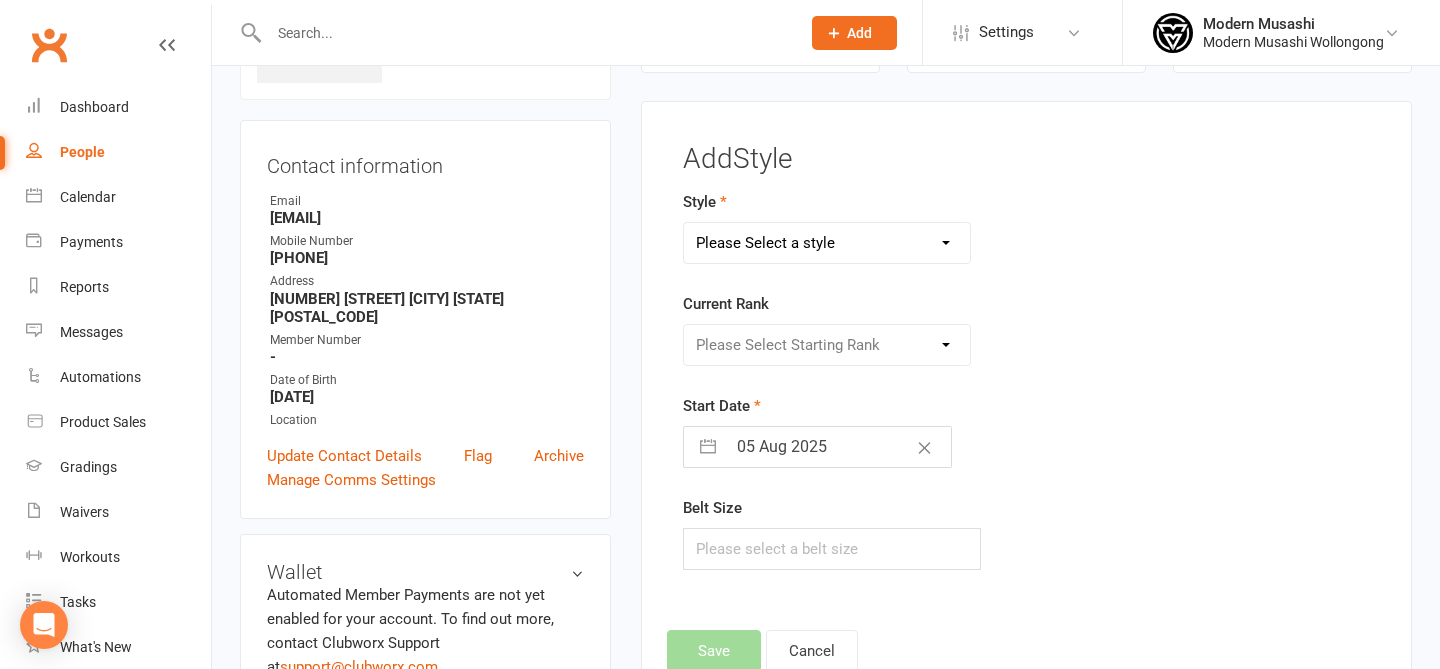 click on "Please Select a style Adults BJJ Kids BJJ" at bounding box center [827, 243] 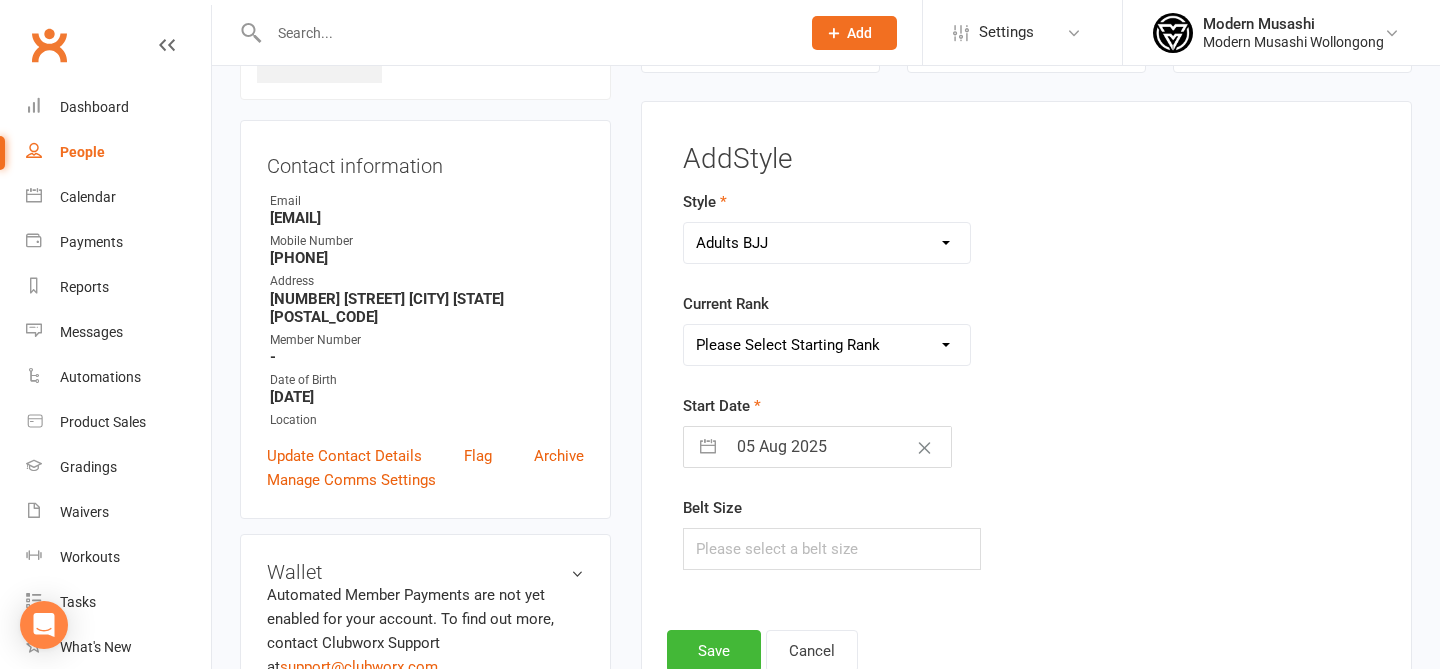 click on "Style Adults BJJ Kids BJJ Current Rank Please Select Starting Rank White Belt  White Belt 1 Stripe White Belt 2 Stripe White Belt 3 Stripe White Belt 4 Stripe Blue Belt Blue Belt 1 Stripe Blue Belt 2 Stripe Blue Belt 3 Stripe Blue Belt 4 Stripe Purple Belt Purple Belt 1 Stripe Purple Belt 2 Stripe Purple Belt 3 Stripe Purple Belt 4 Stripe Brown Belt Brown Belt 1 Stripe Brown Belt 2 Stripe Brown Belt 3 Stripe Brown Belt 4 Stripe Black Belt Start Date 05 Aug 2025 Navigate forward to interact with the calendar and select a date. Press the question mark key to get the keyboard shortcuts for changing dates. Belt Size" at bounding box center (907, 380) 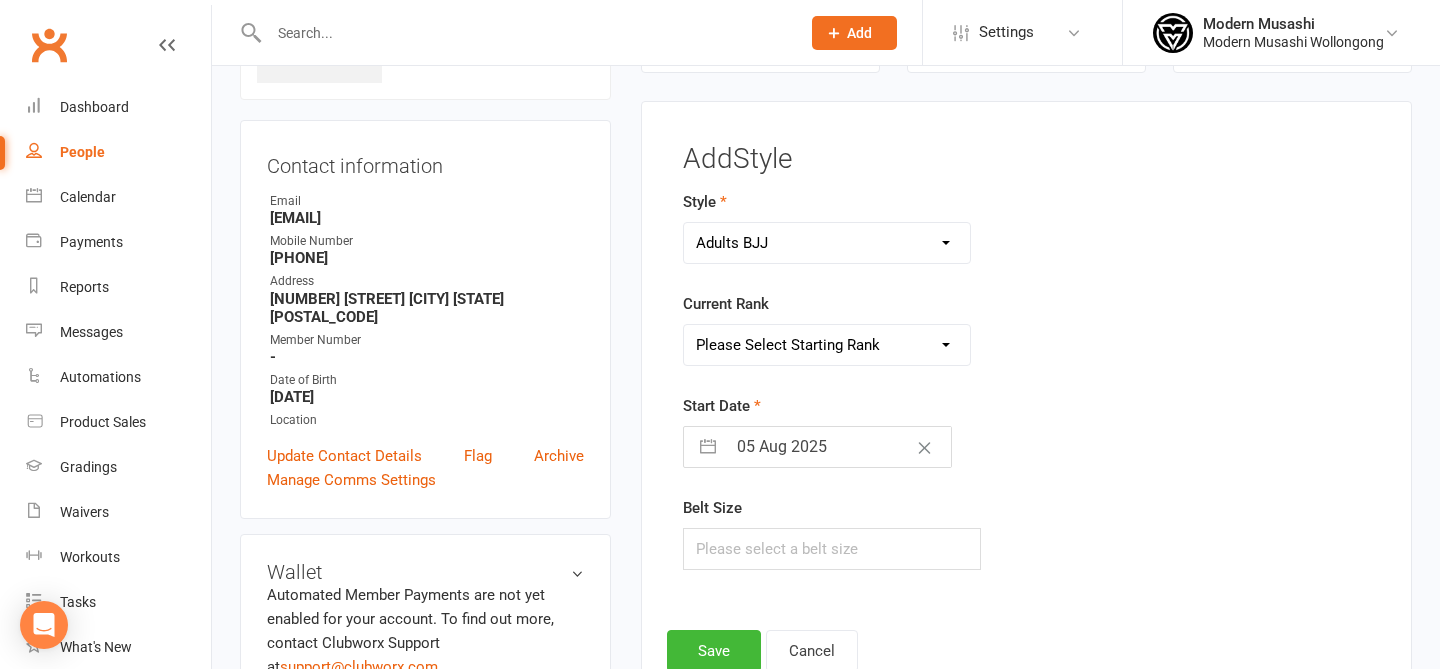 click on "Please Select Starting Rank White Belt  White Belt 1 Stripe White Belt 2 Stripe White Belt 3 Stripe White Belt 4 Stripe Blue Belt Blue Belt 1 Stripe Blue Belt 2 Stripe Blue Belt 3 Stripe Blue Belt 4 Stripe Purple Belt Purple Belt 1 Stripe Purple Belt 2 Stripe Purple Belt 3 Stripe Purple Belt 4 Stripe Brown Belt Brown Belt 1 Stripe Brown Belt 2 Stripe Brown Belt 3 Stripe Brown Belt 4 Stripe Black Belt" at bounding box center (827, 345) 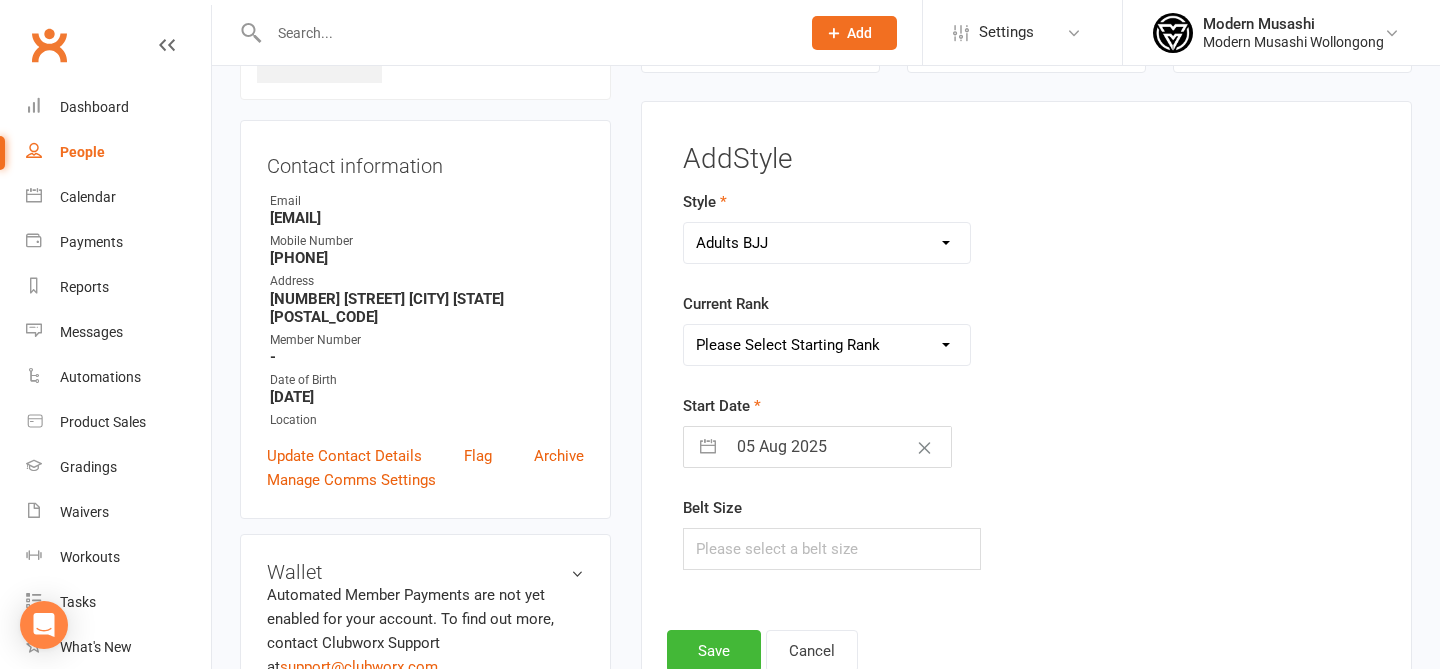 select on "44538" 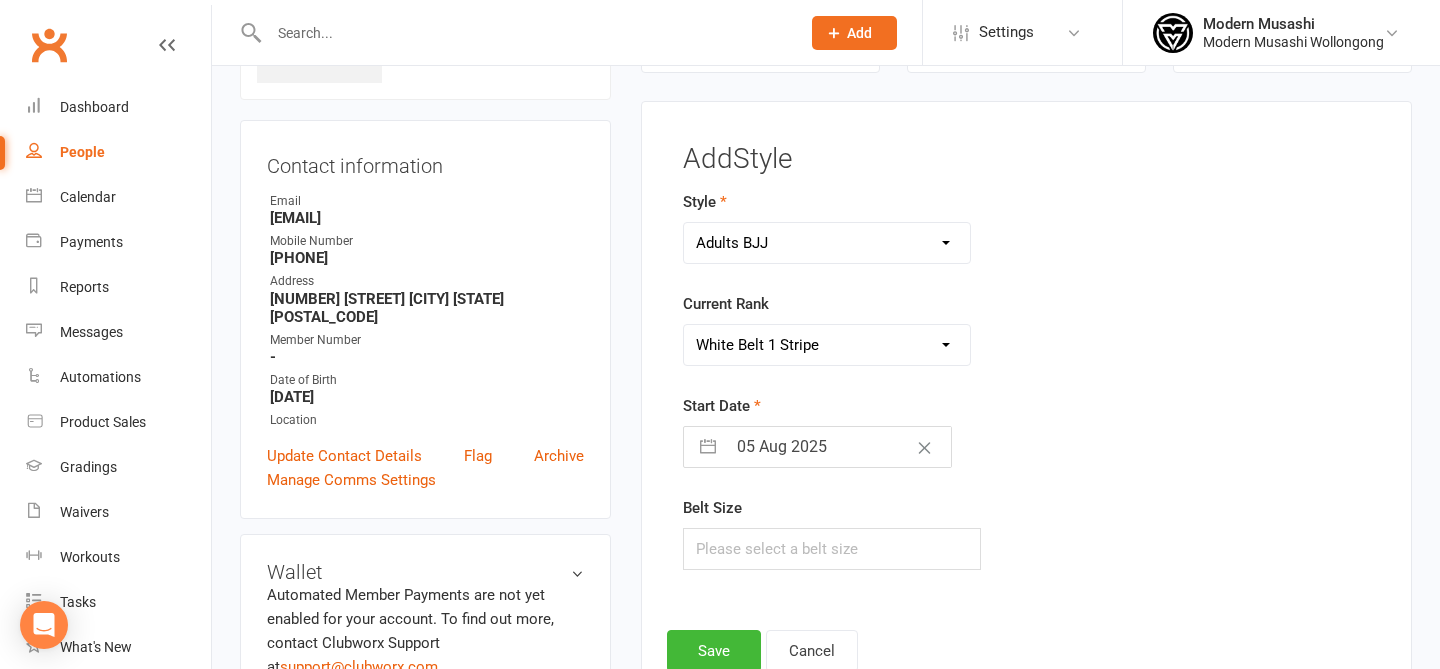 click on "05 Aug 2025" at bounding box center (838, 447) 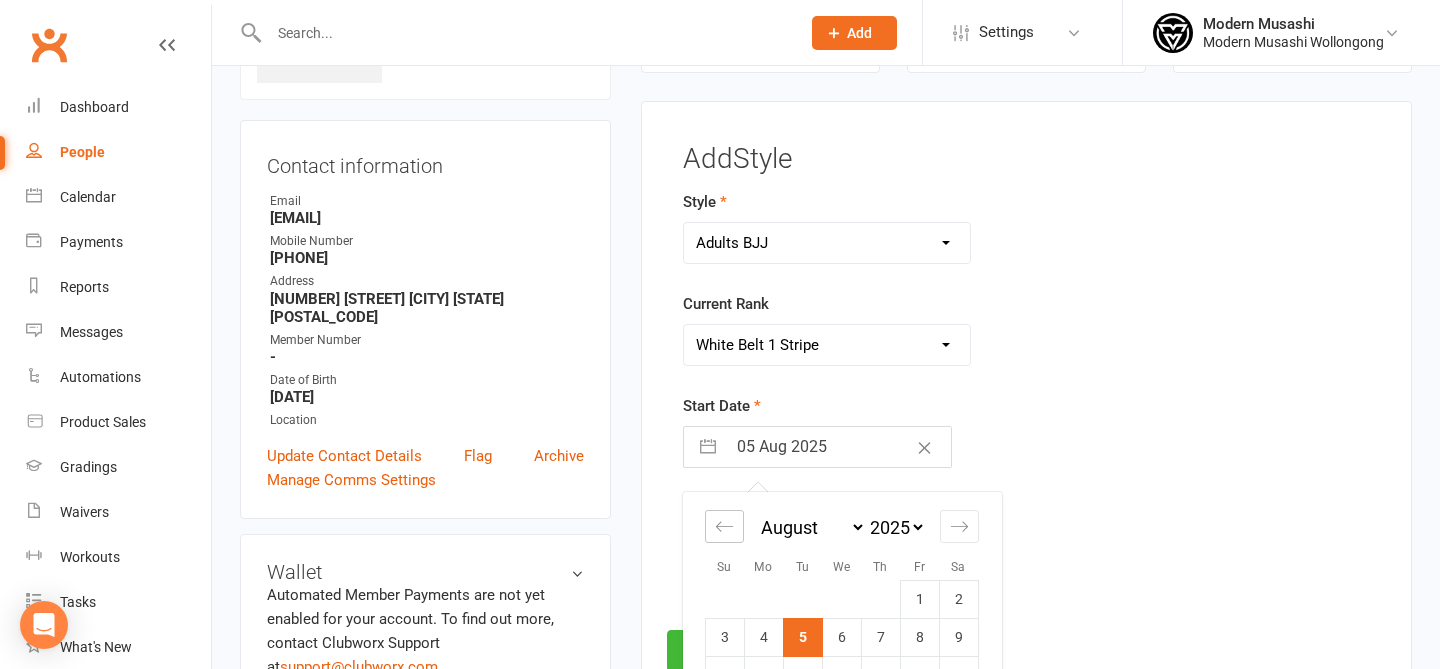 click 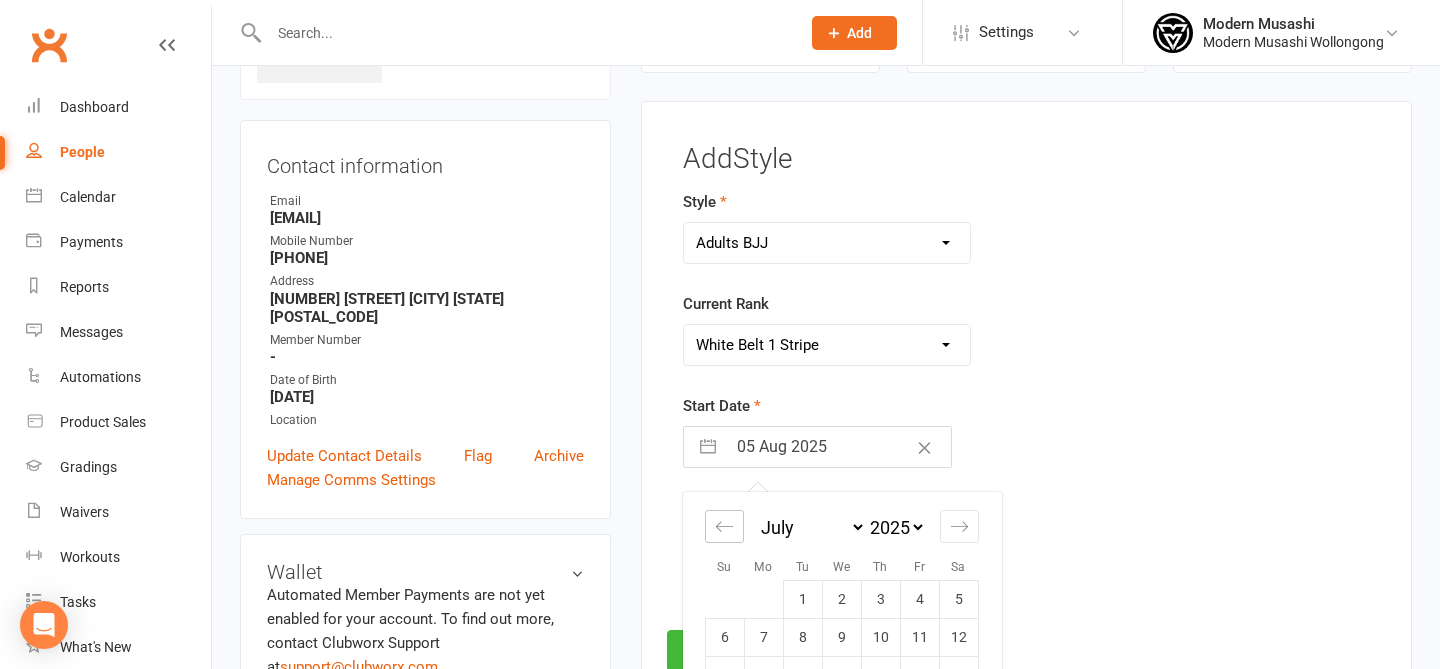 click 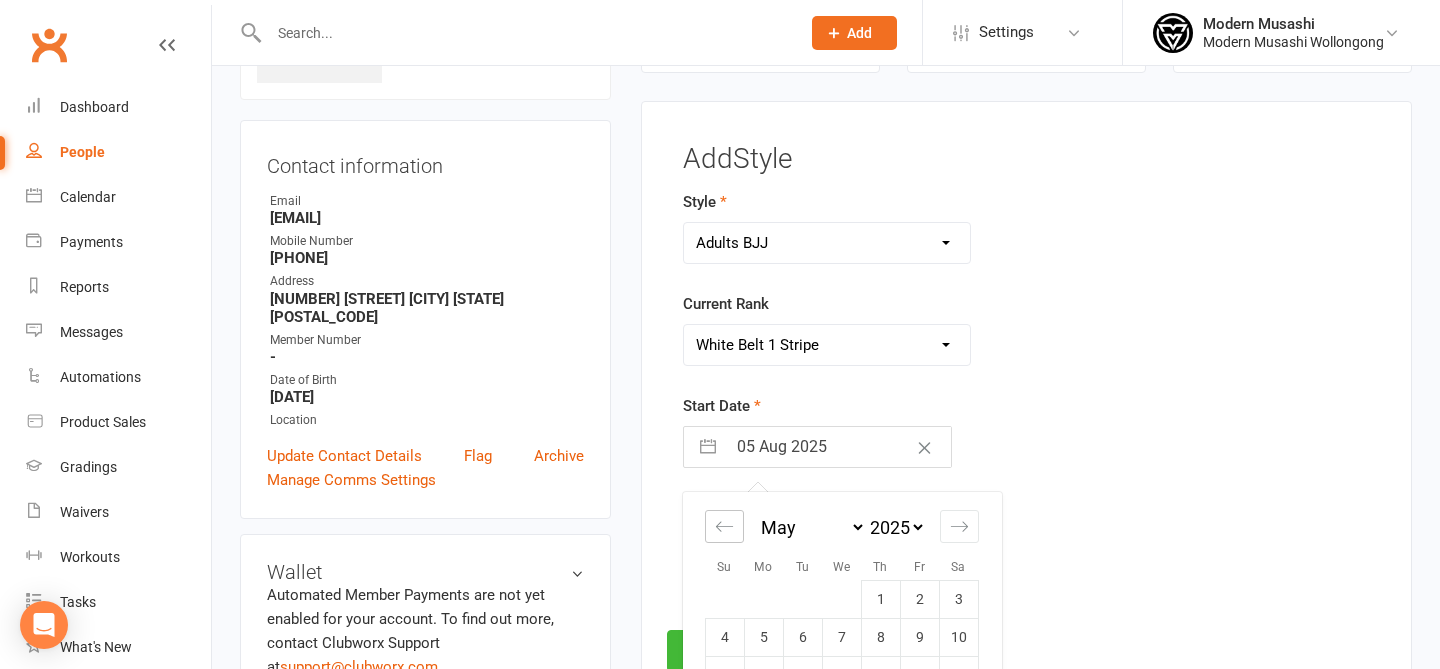 click 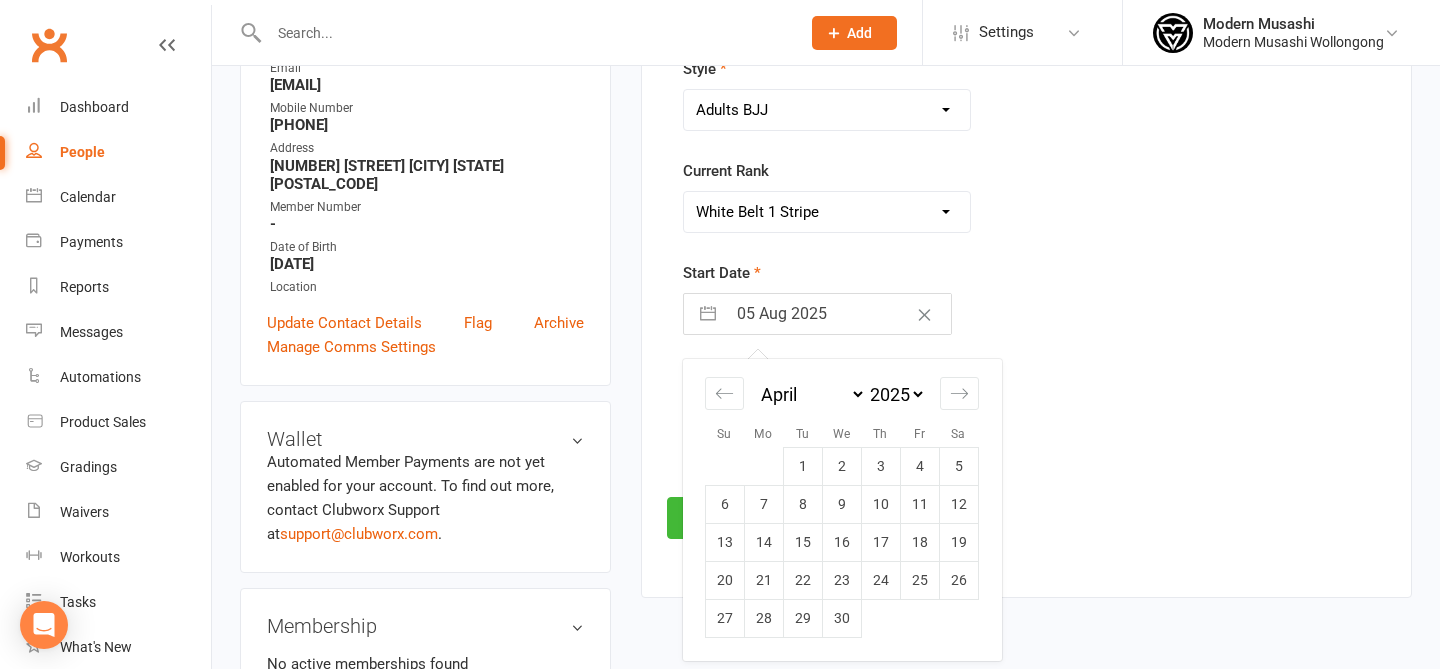 scroll, scrollTop: 304, scrollLeft: 0, axis: vertical 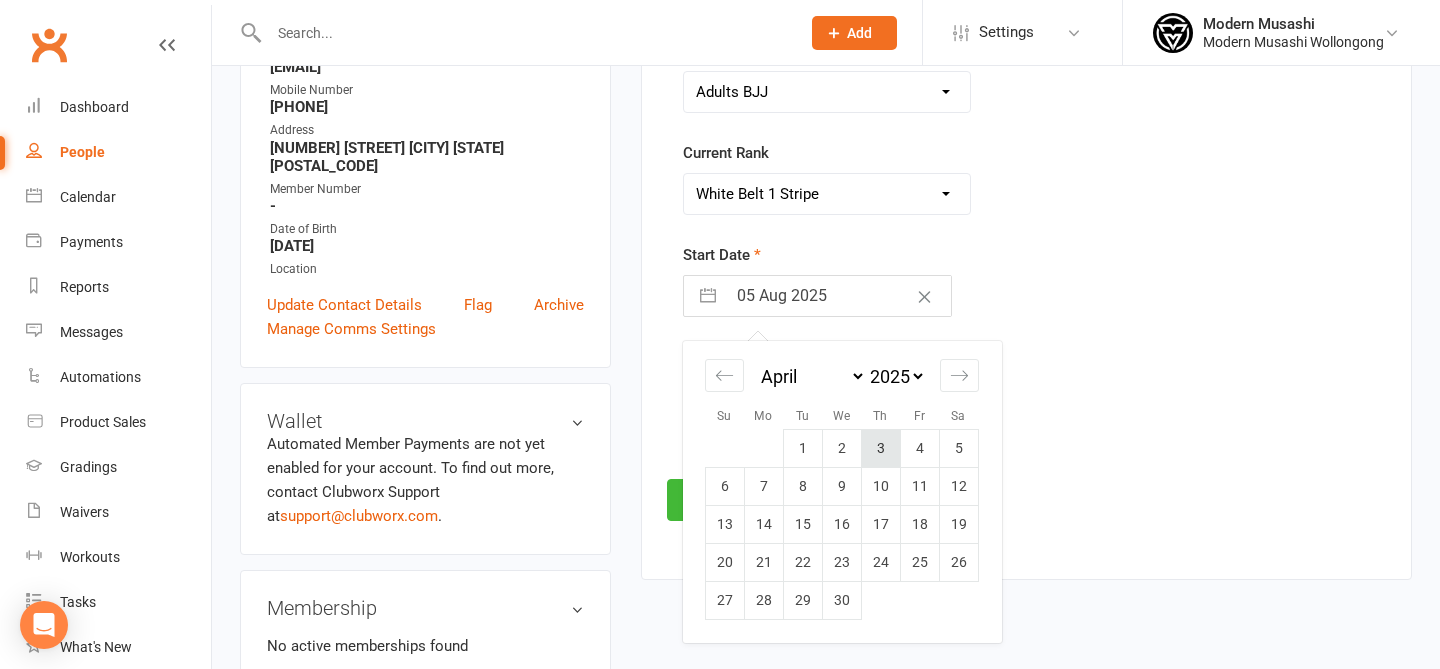 click on "3" at bounding box center [880, 449] 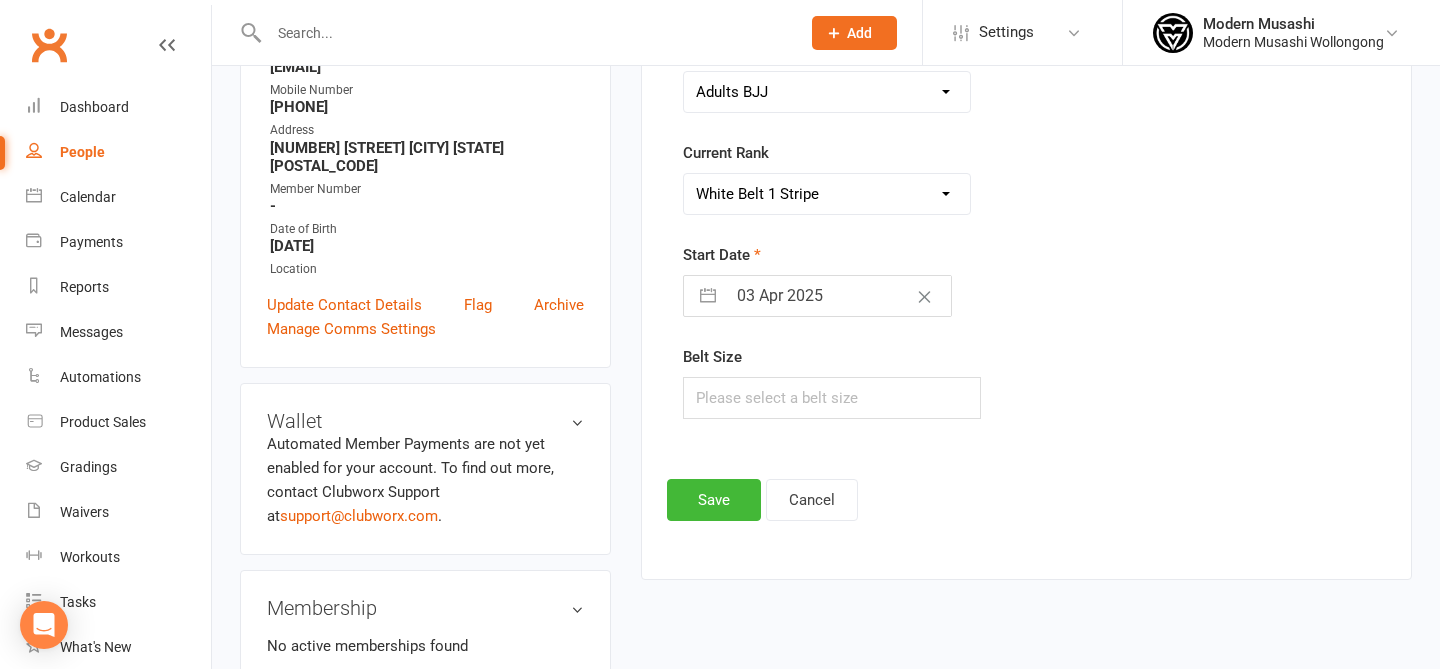 click on "Belt Size" at bounding box center [907, 382] 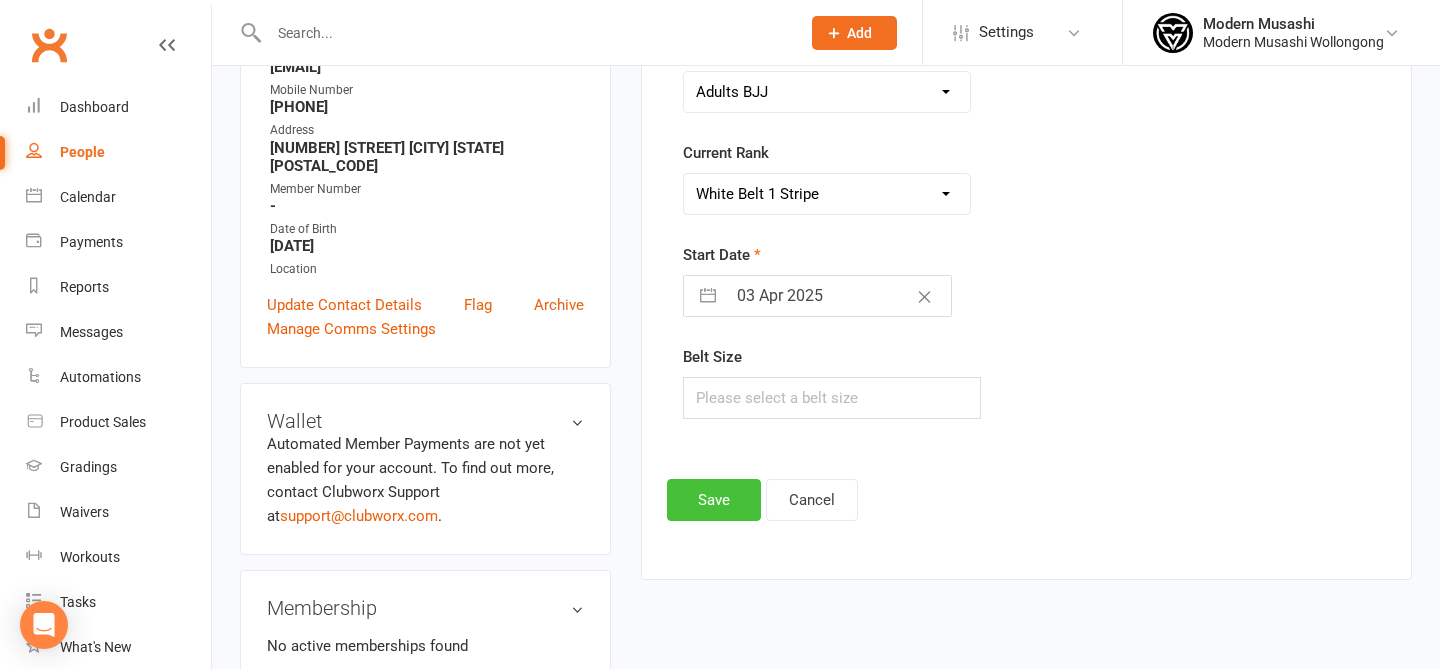 click on "Save" at bounding box center (714, 500) 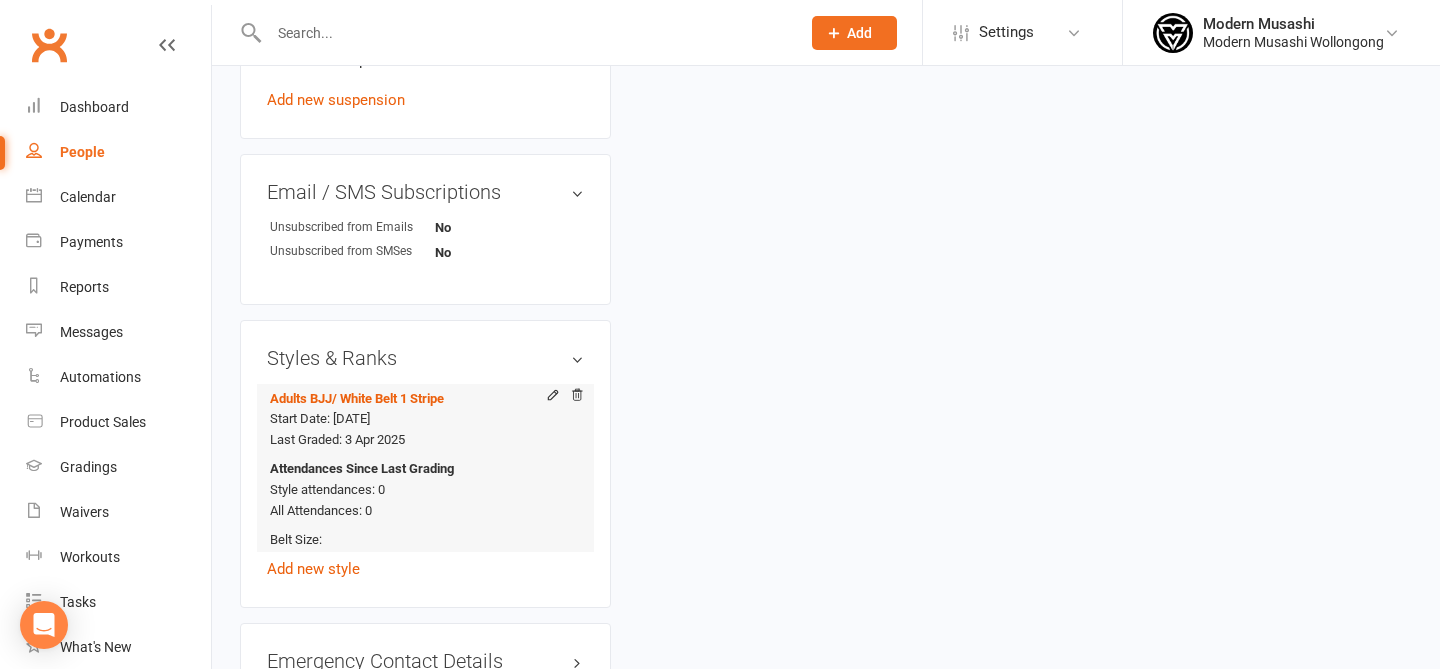 scroll, scrollTop: 1407, scrollLeft: 0, axis: vertical 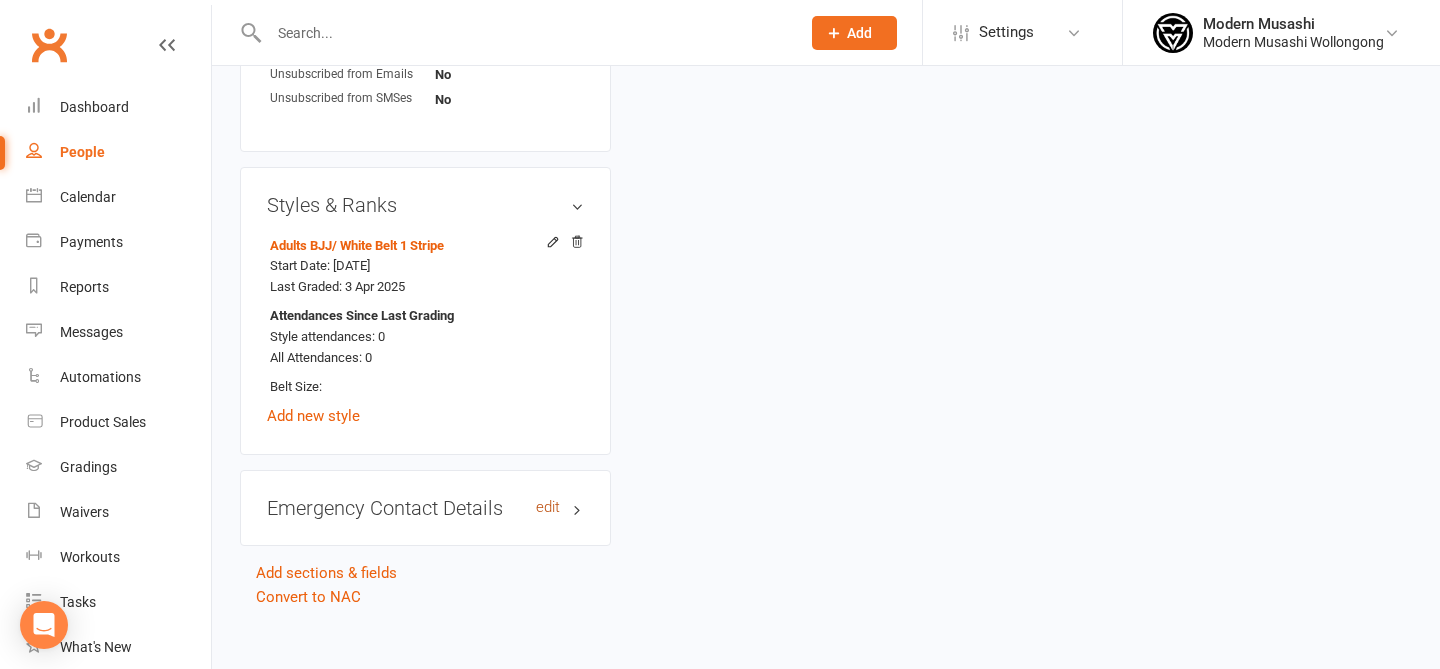 click on "edit" at bounding box center (548, 507) 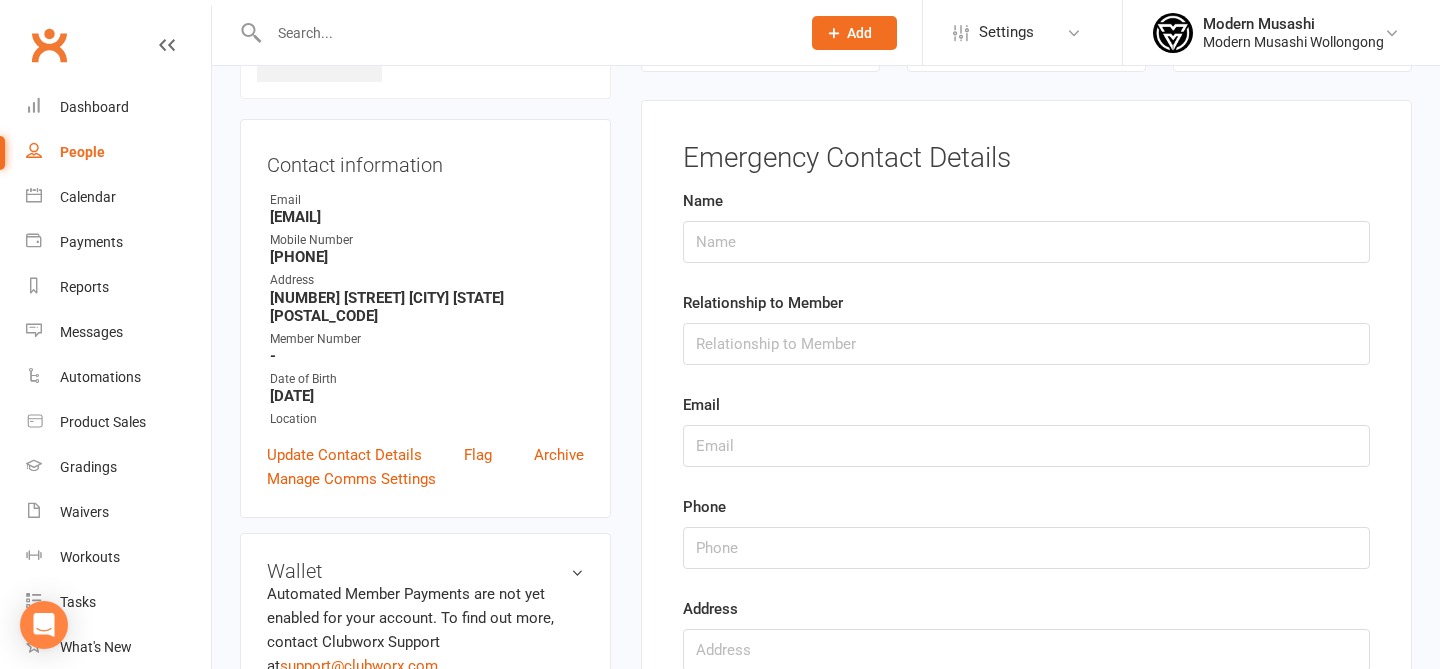 scroll, scrollTop: 153, scrollLeft: 0, axis: vertical 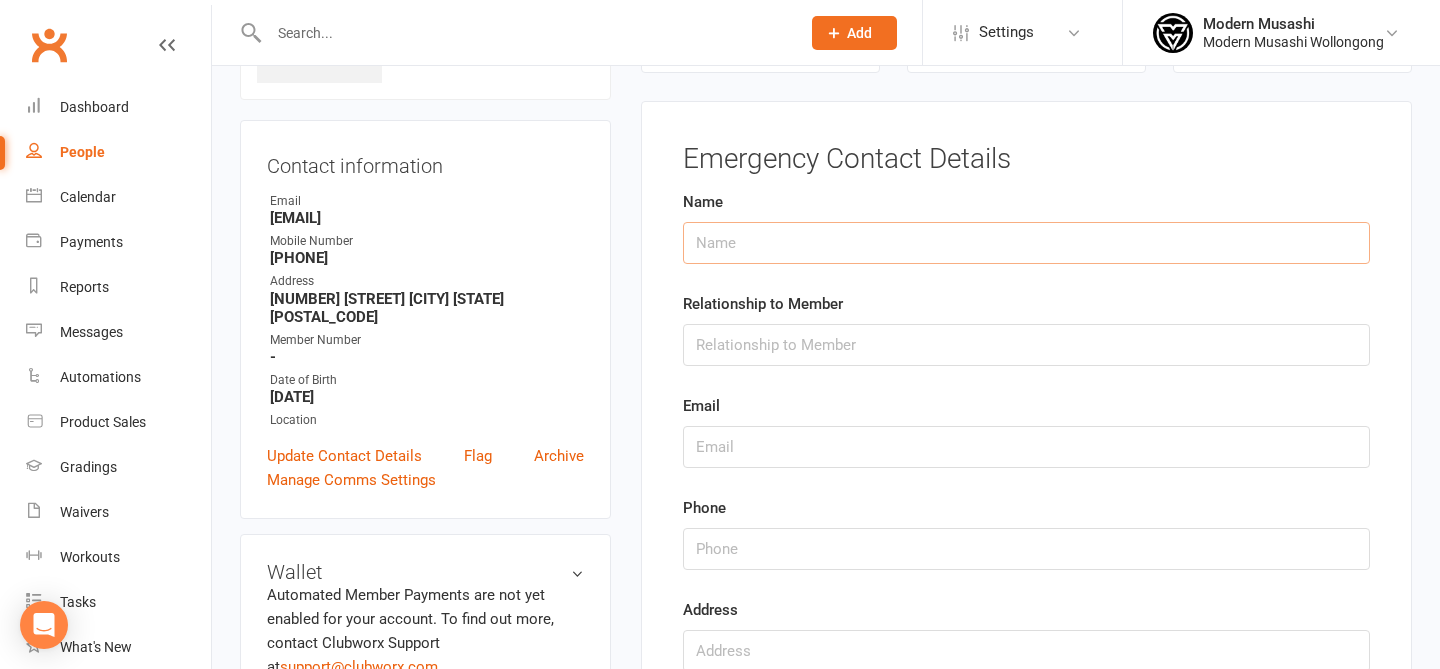 click at bounding box center (1026, 243) 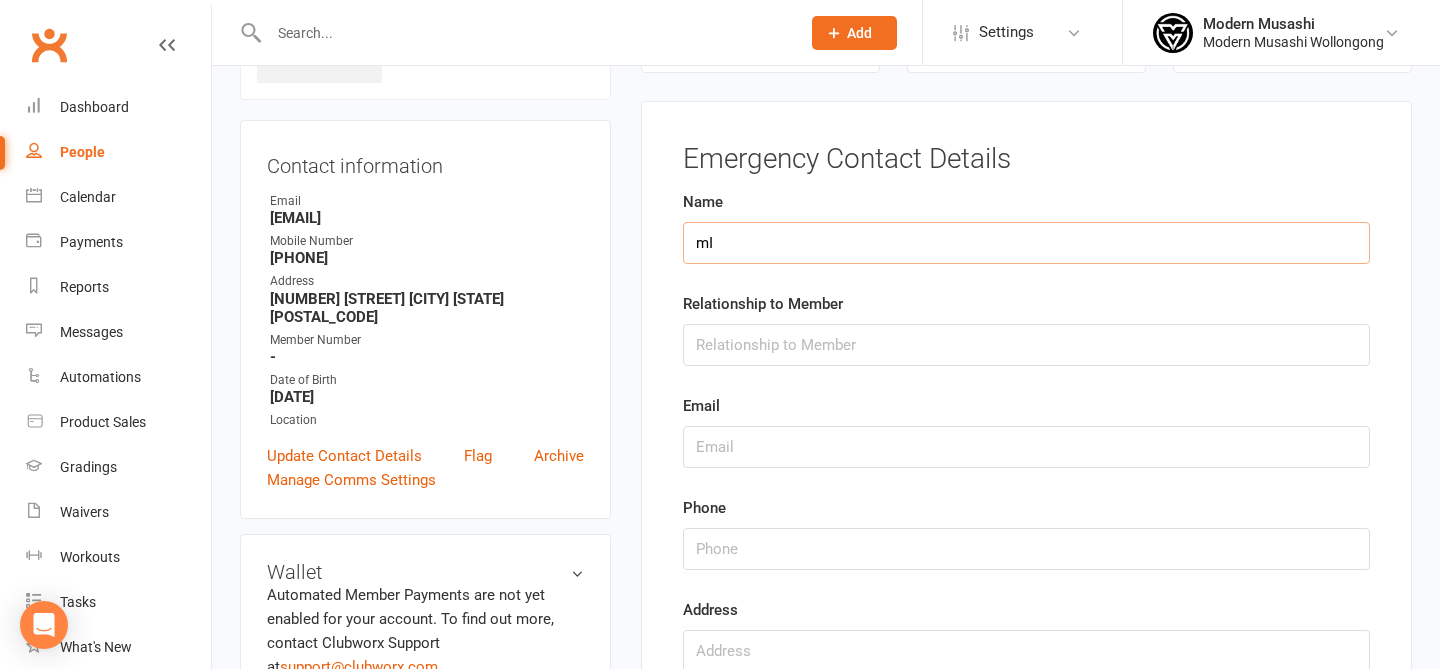 type on "m" 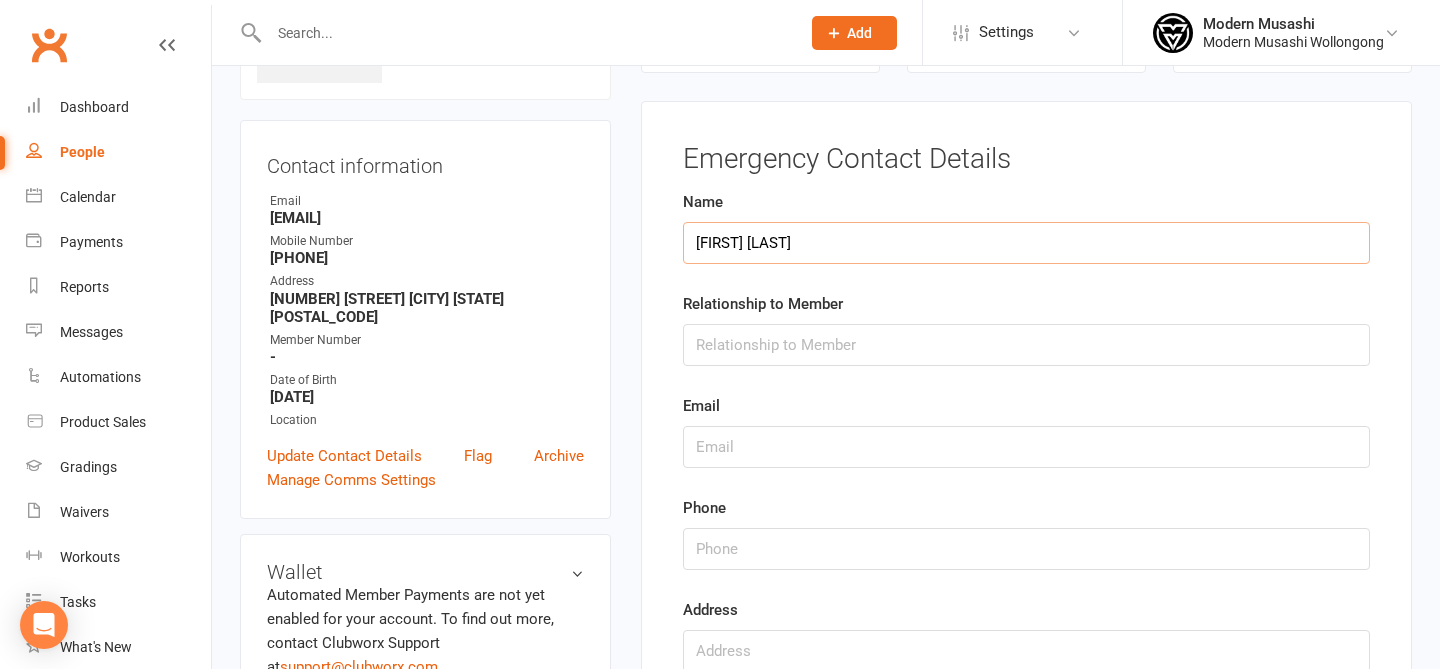 type on "Micaela Bedwell" 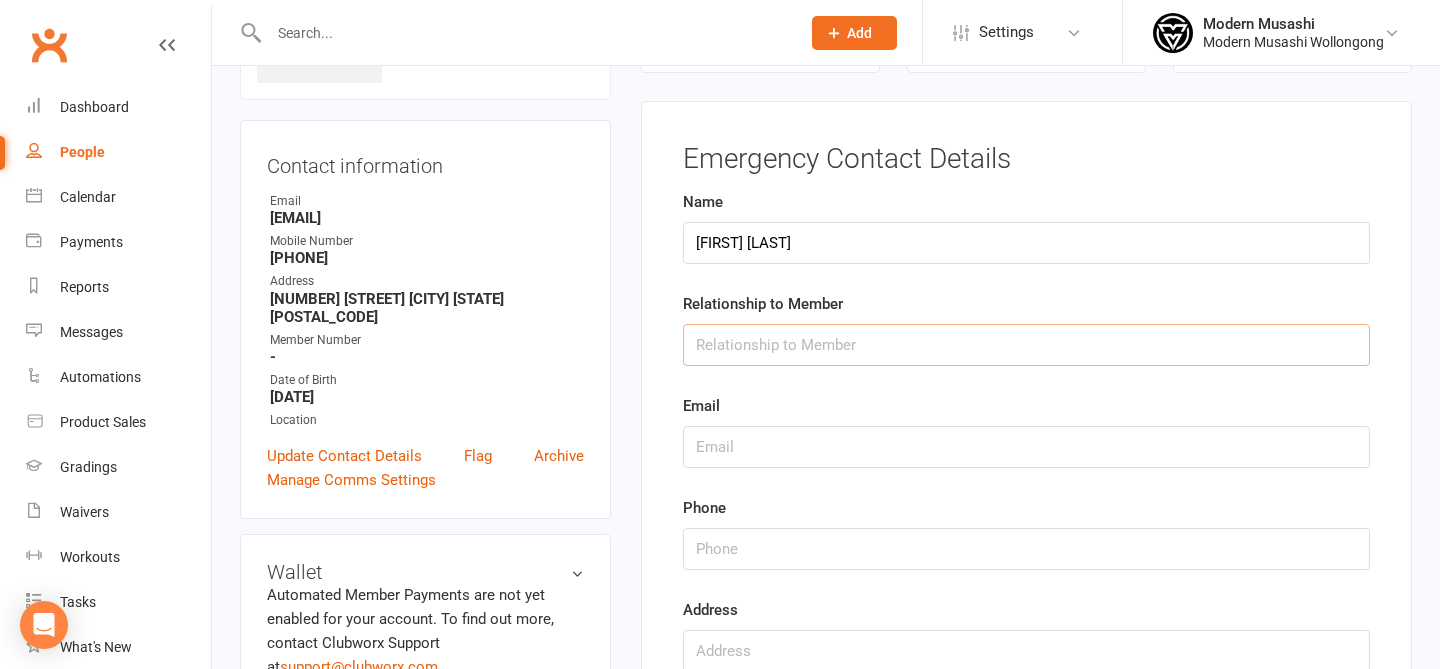 click at bounding box center (1026, 345) 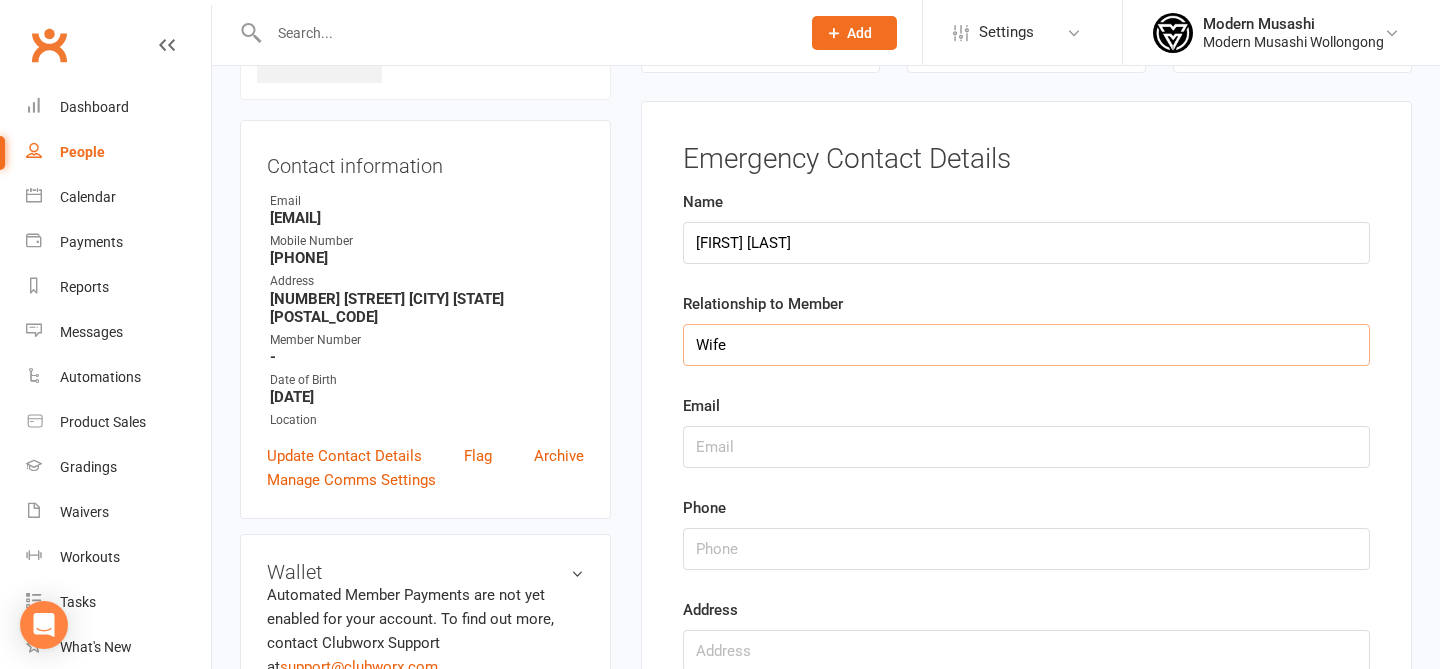 type on "Wife" 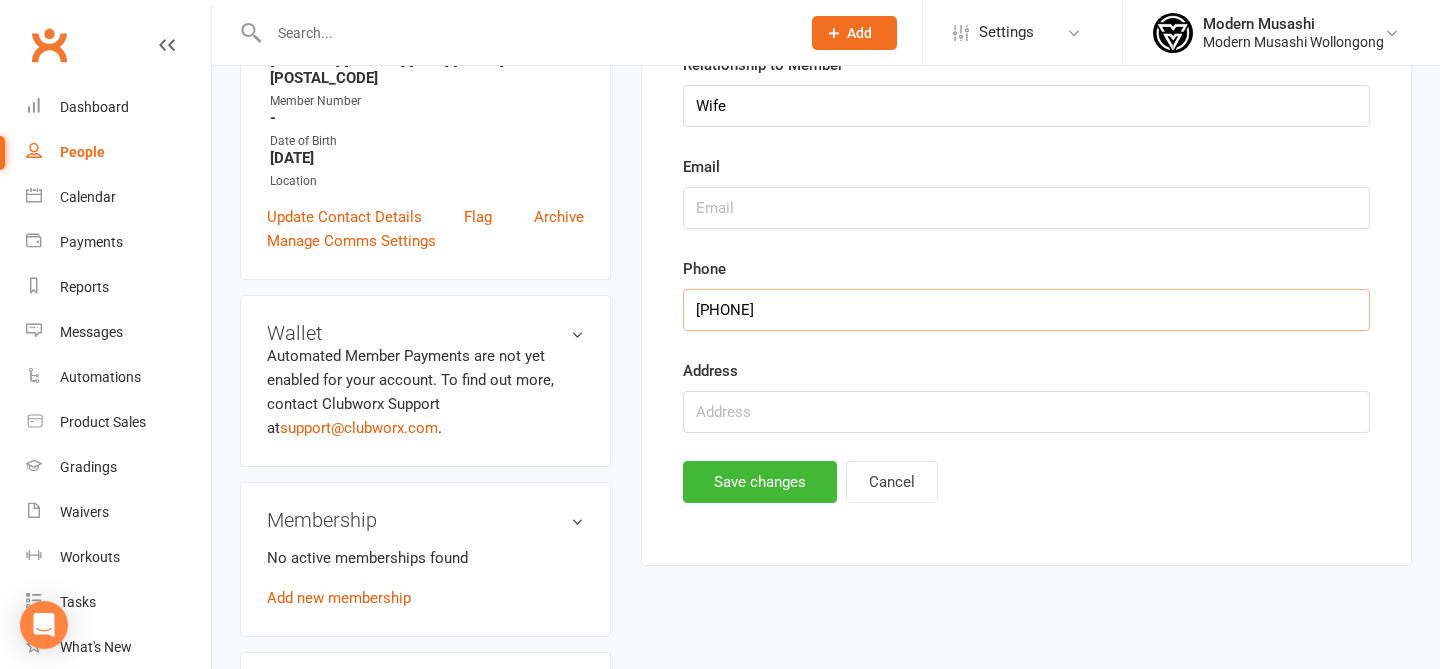 scroll, scrollTop: 417, scrollLeft: 0, axis: vertical 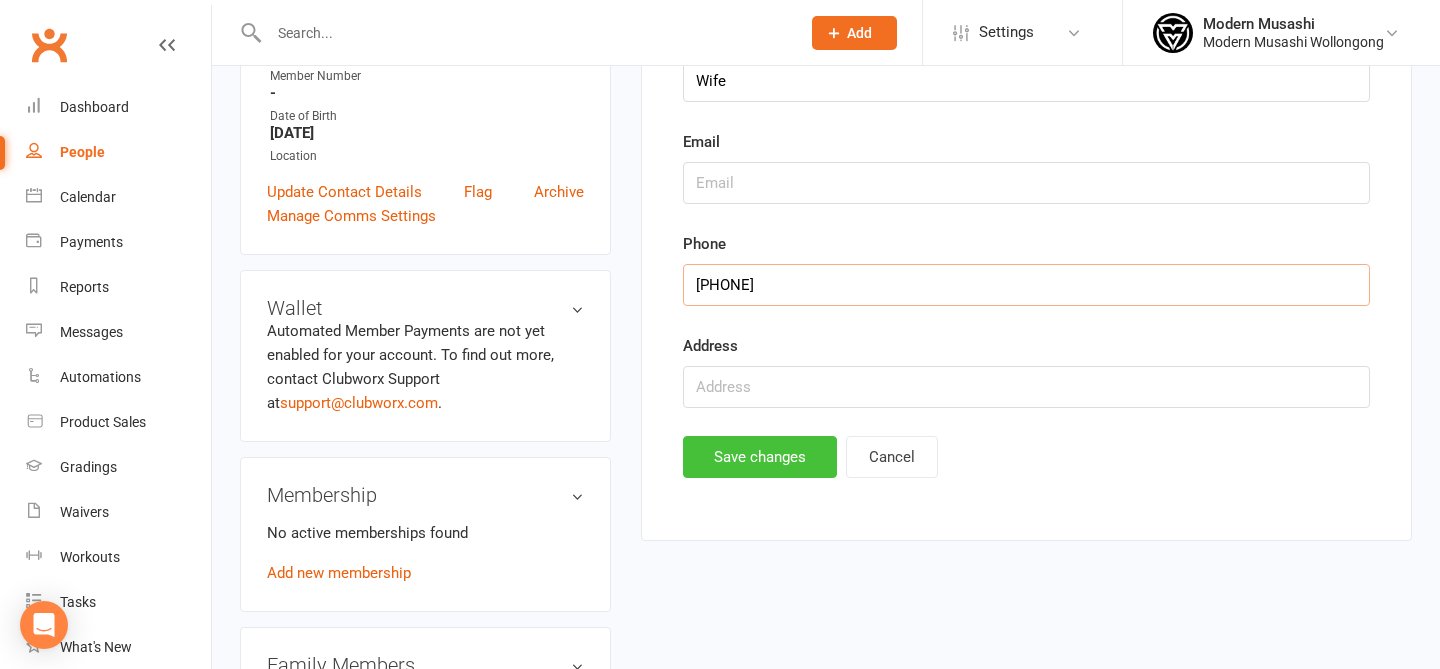 type on "0447761900" 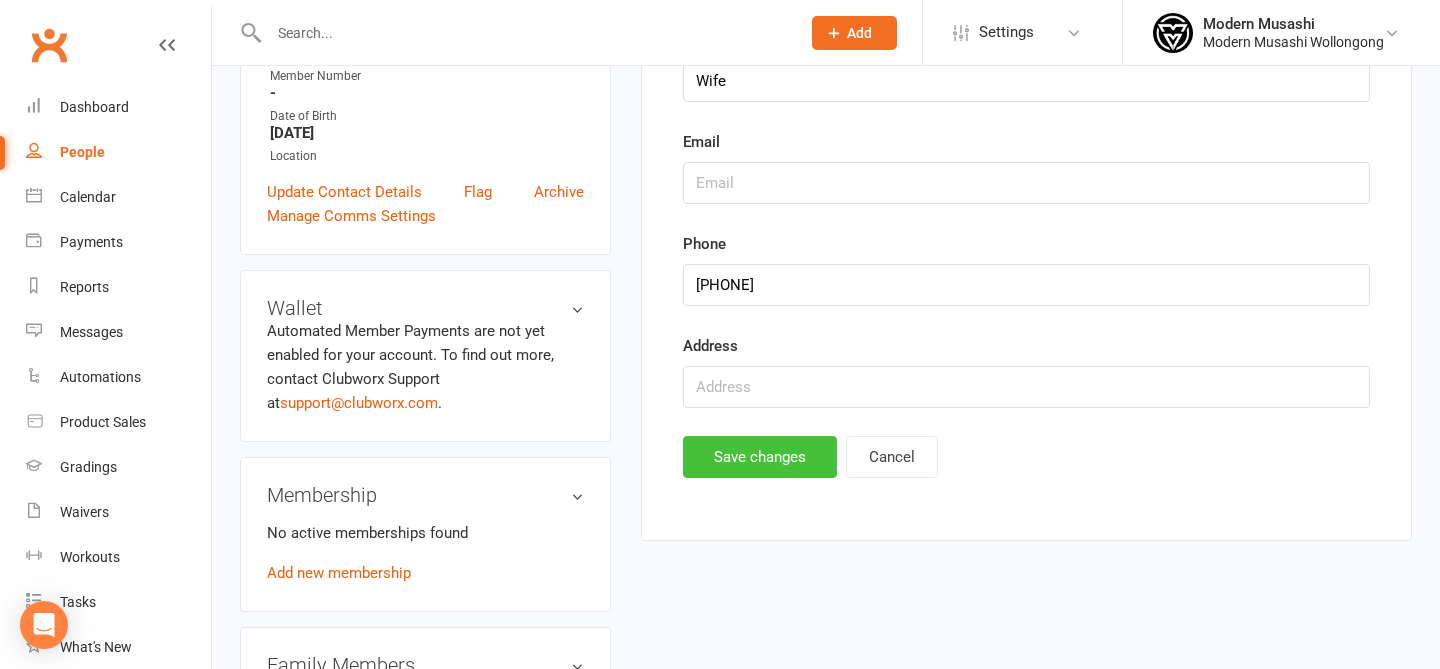 click on "Save changes" at bounding box center (760, 457) 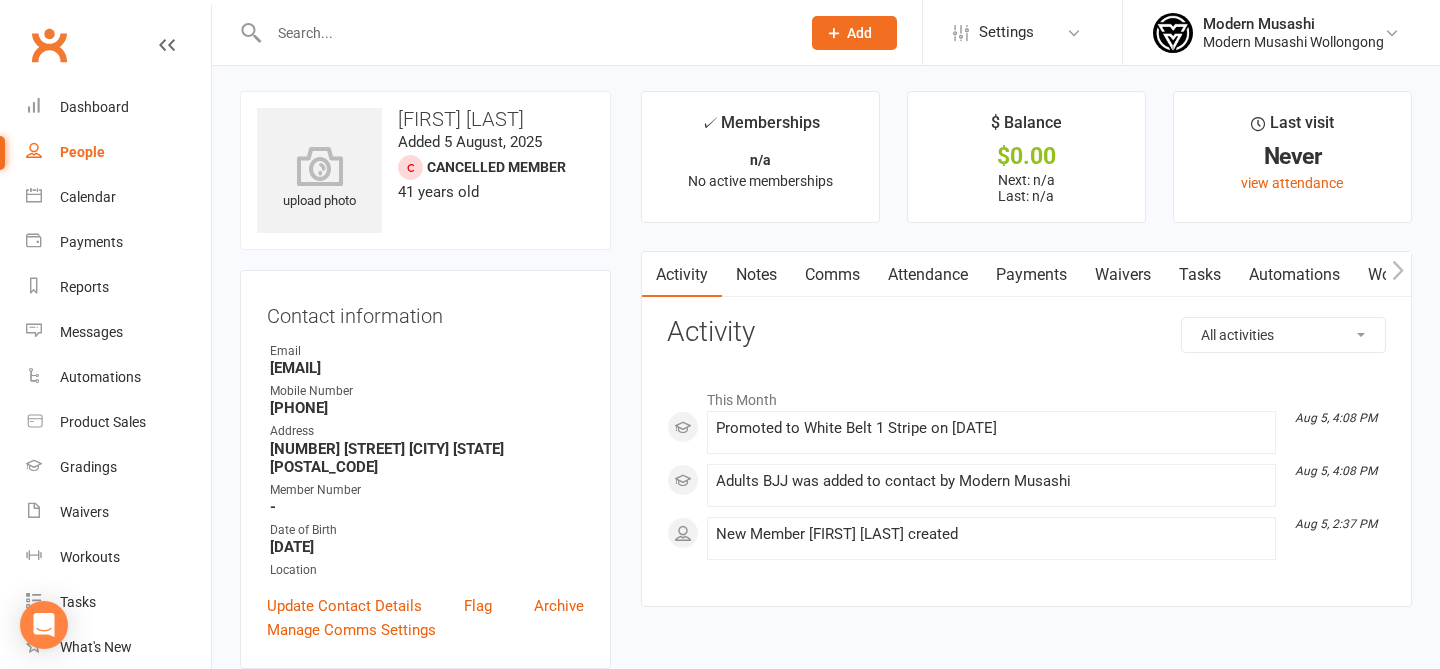 scroll, scrollTop: 0, scrollLeft: 0, axis: both 